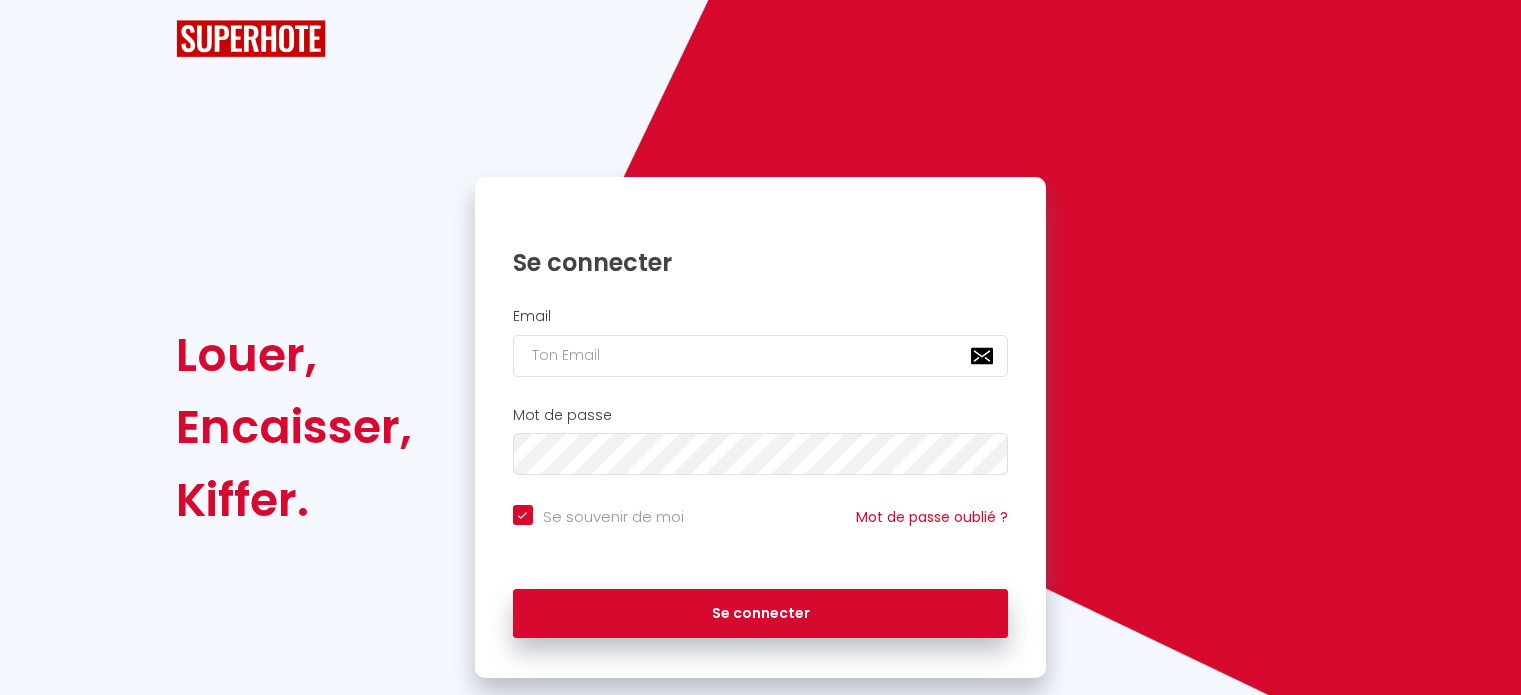 scroll, scrollTop: 0, scrollLeft: 0, axis: both 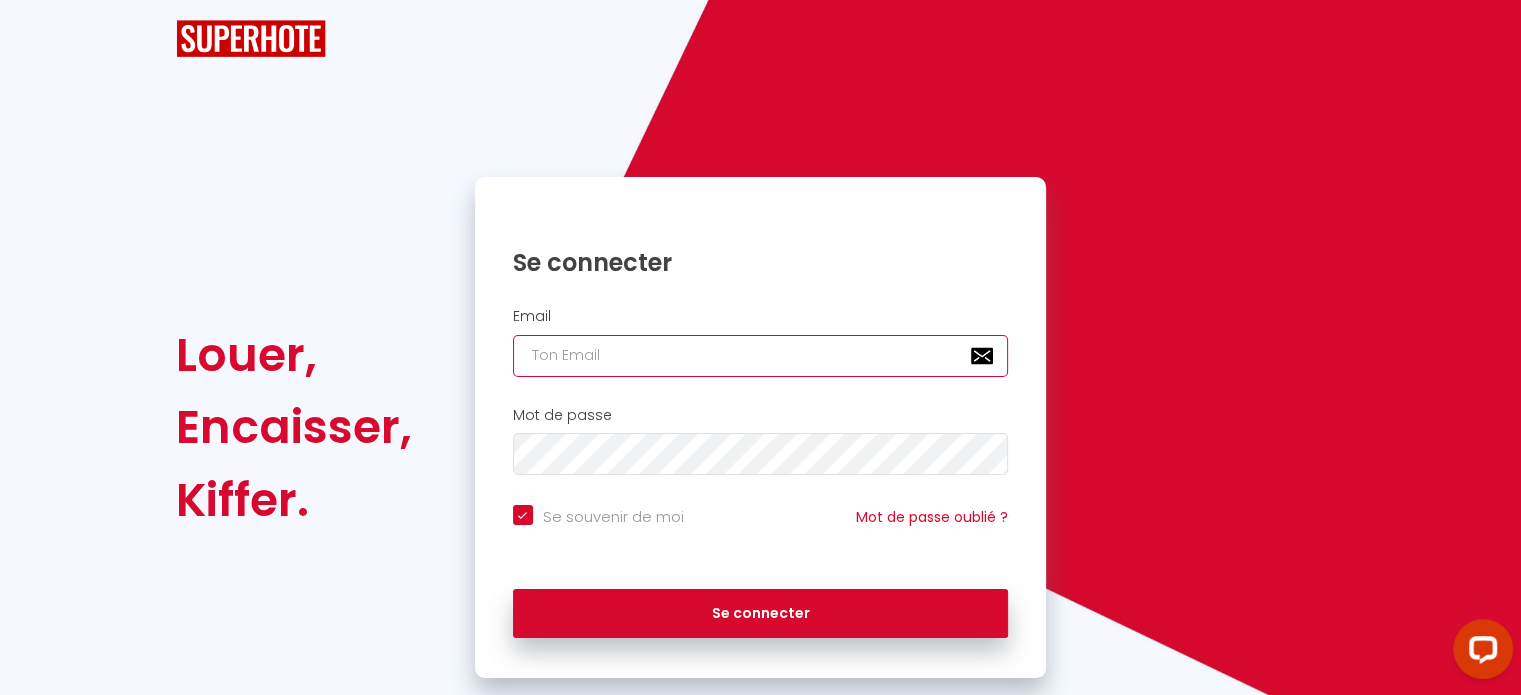 click at bounding box center [761, 356] 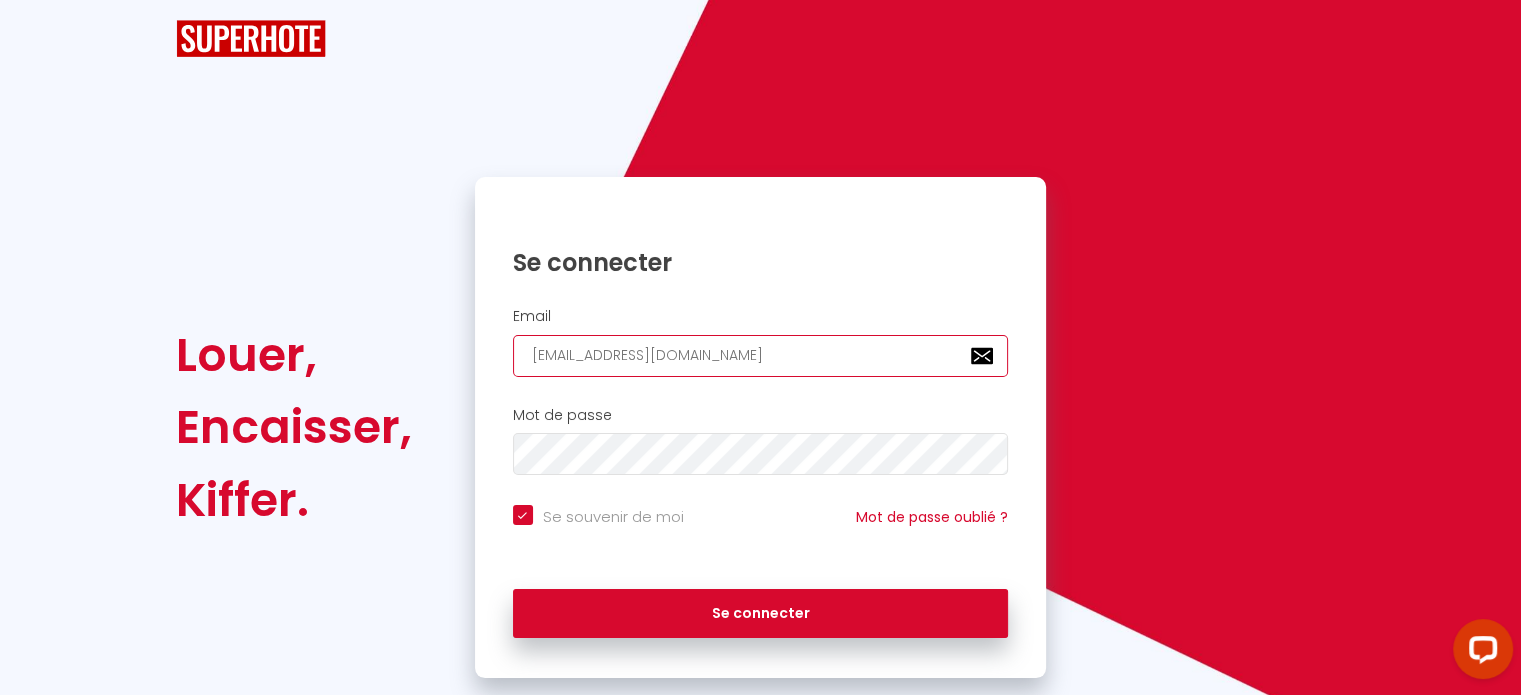 checkbox on "true" 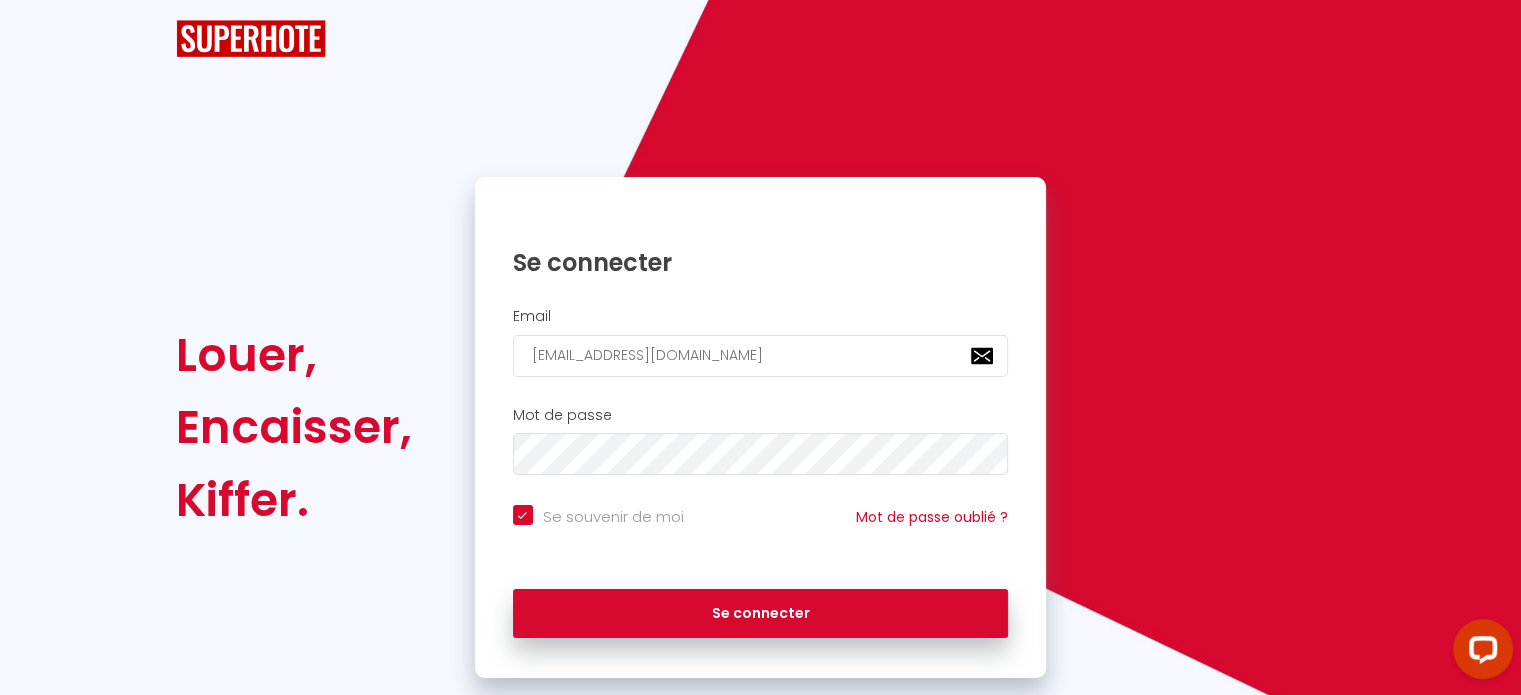 drag, startPoint x: 622, startPoint y: 510, endPoint x: 676, endPoint y: 574, distance: 83.737686 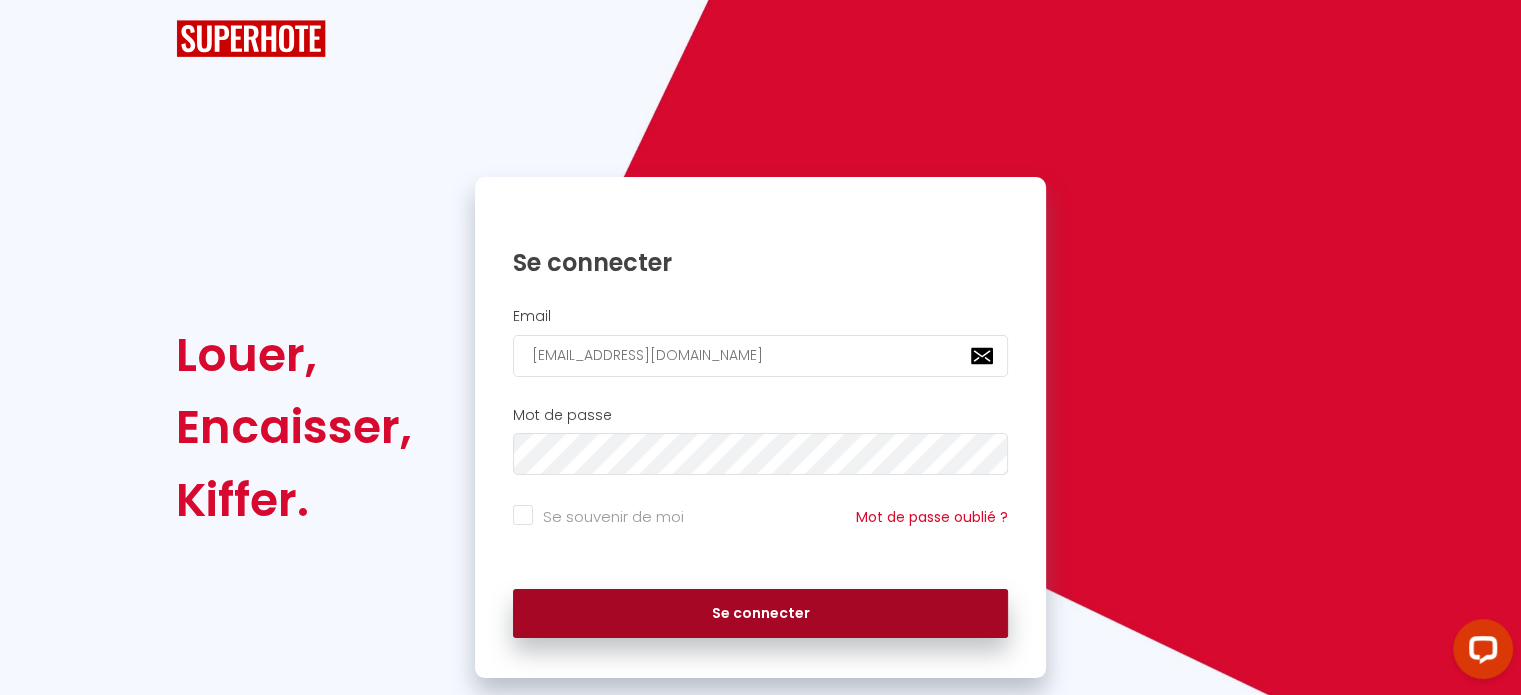 click on "Se connecter" at bounding box center [761, 614] 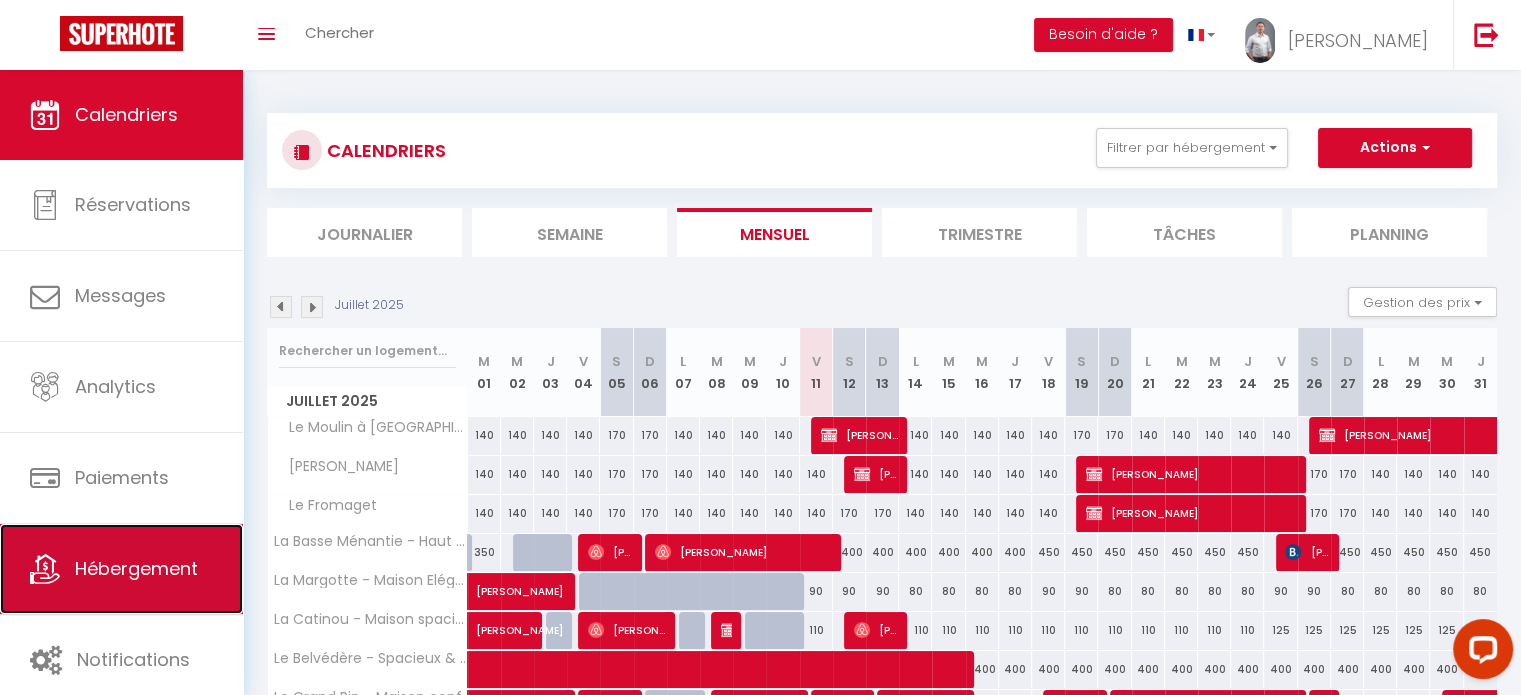 click on "Hébergement" at bounding box center (121, 569) 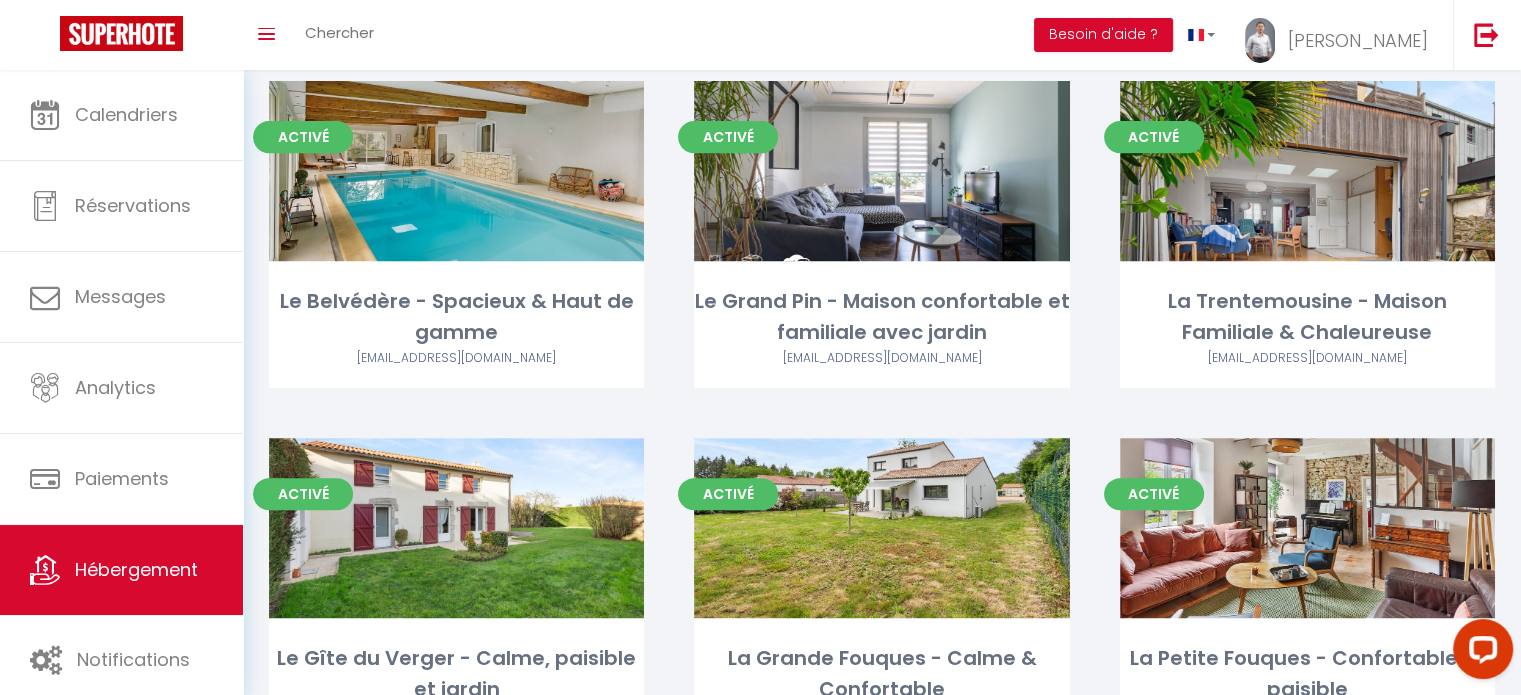 scroll, scrollTop: 1000, scrollLeft: 0, axis: vertical 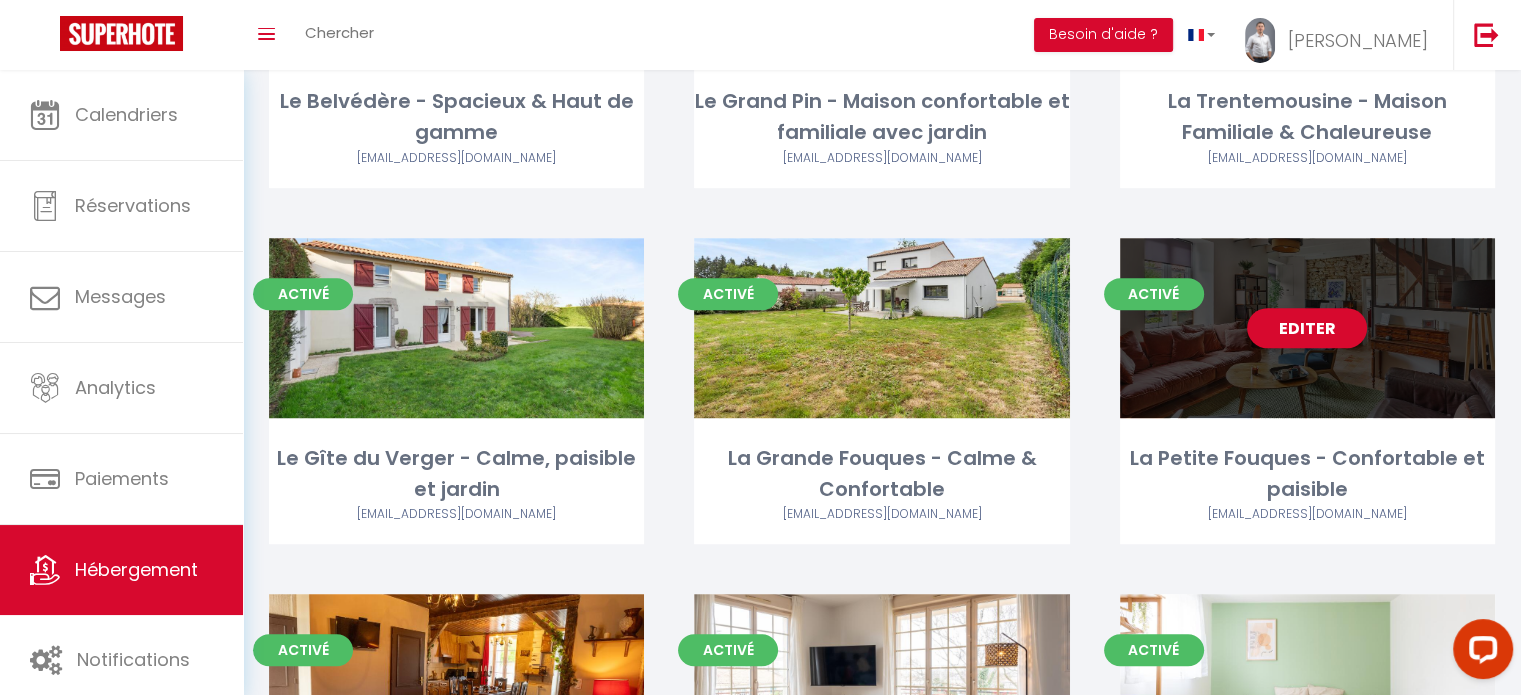click on "Editer" at bounding box center [1307, 328] 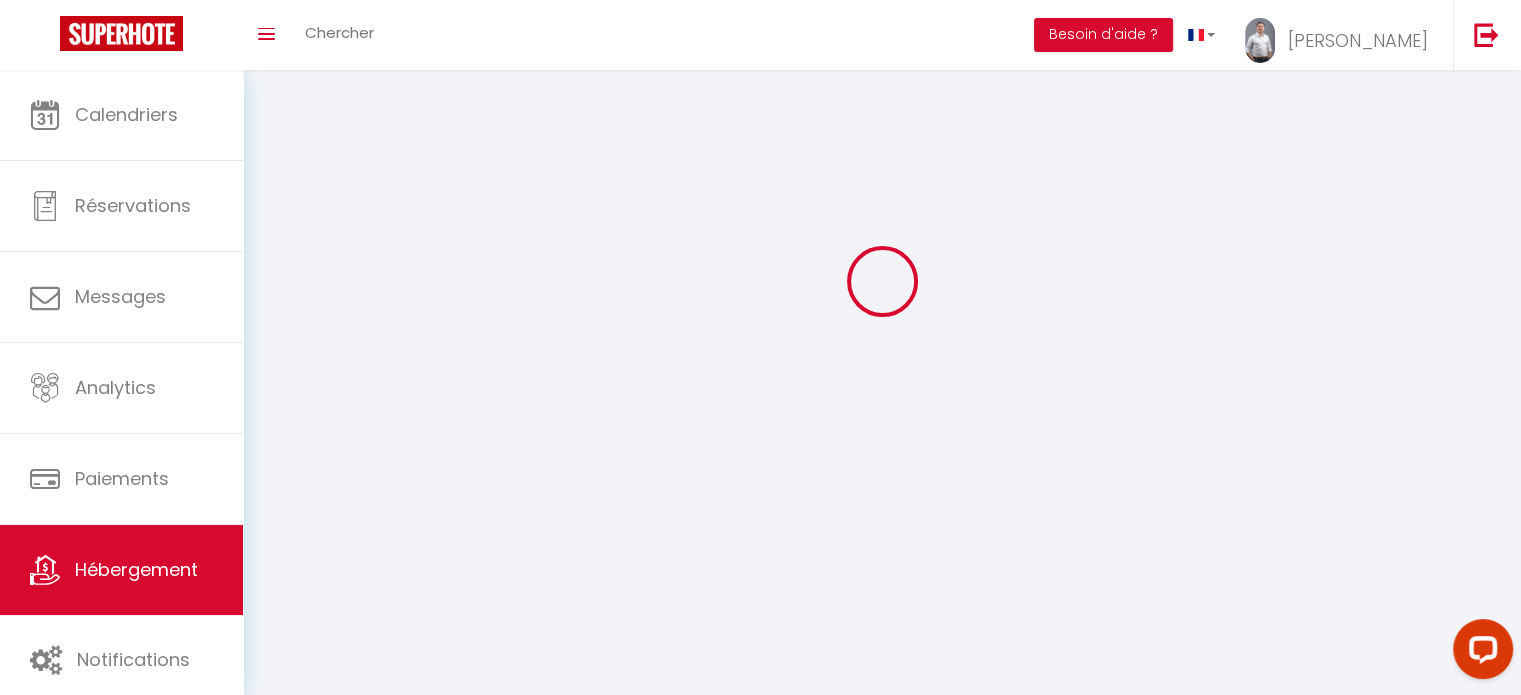 scroll, scrollTop: 0, scrollLeft: 0, axis: both 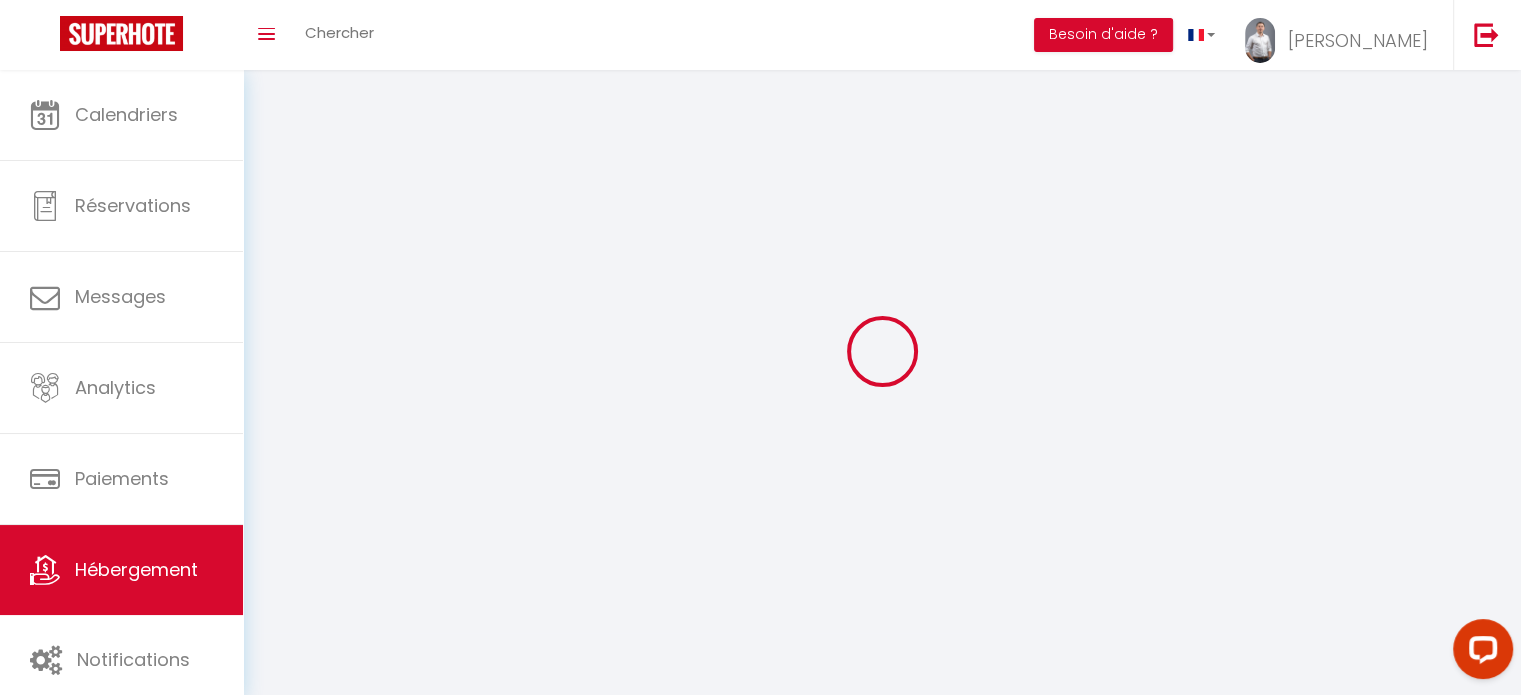 select 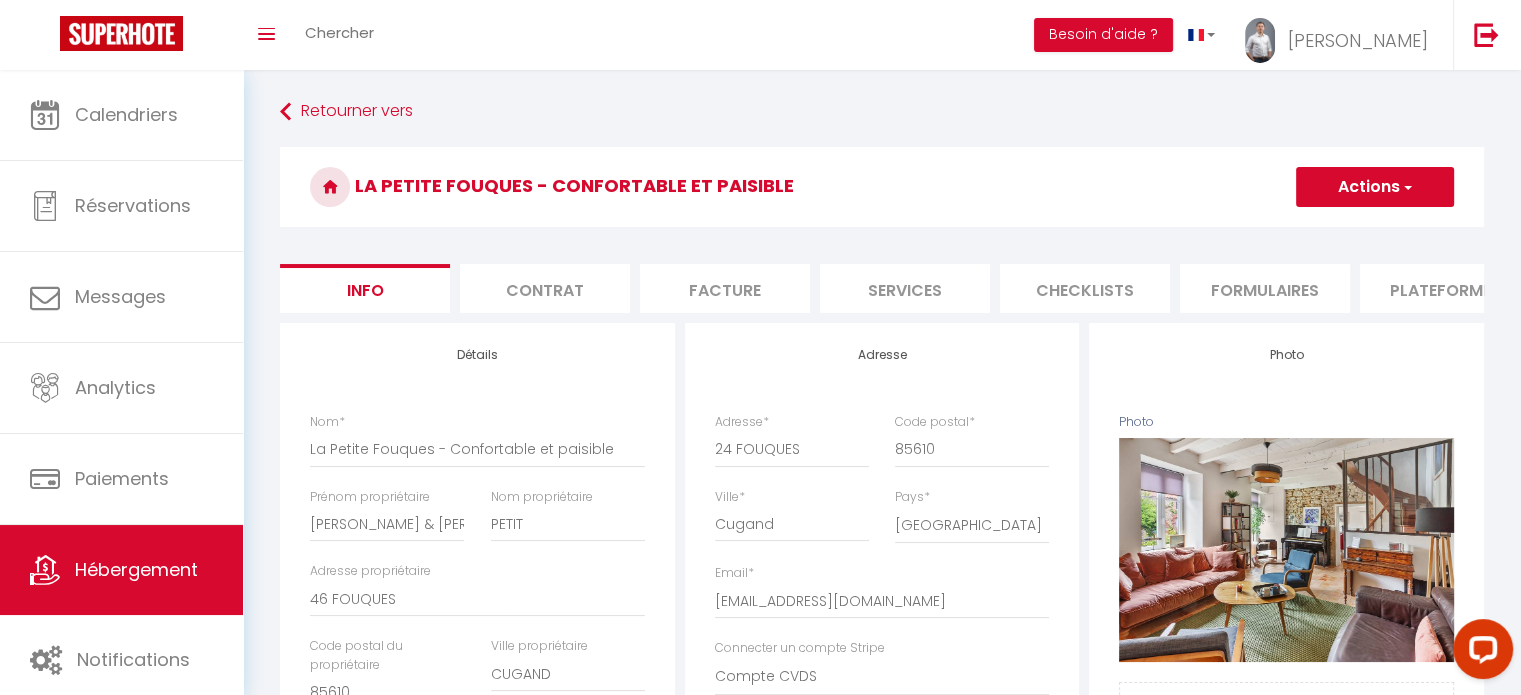 select 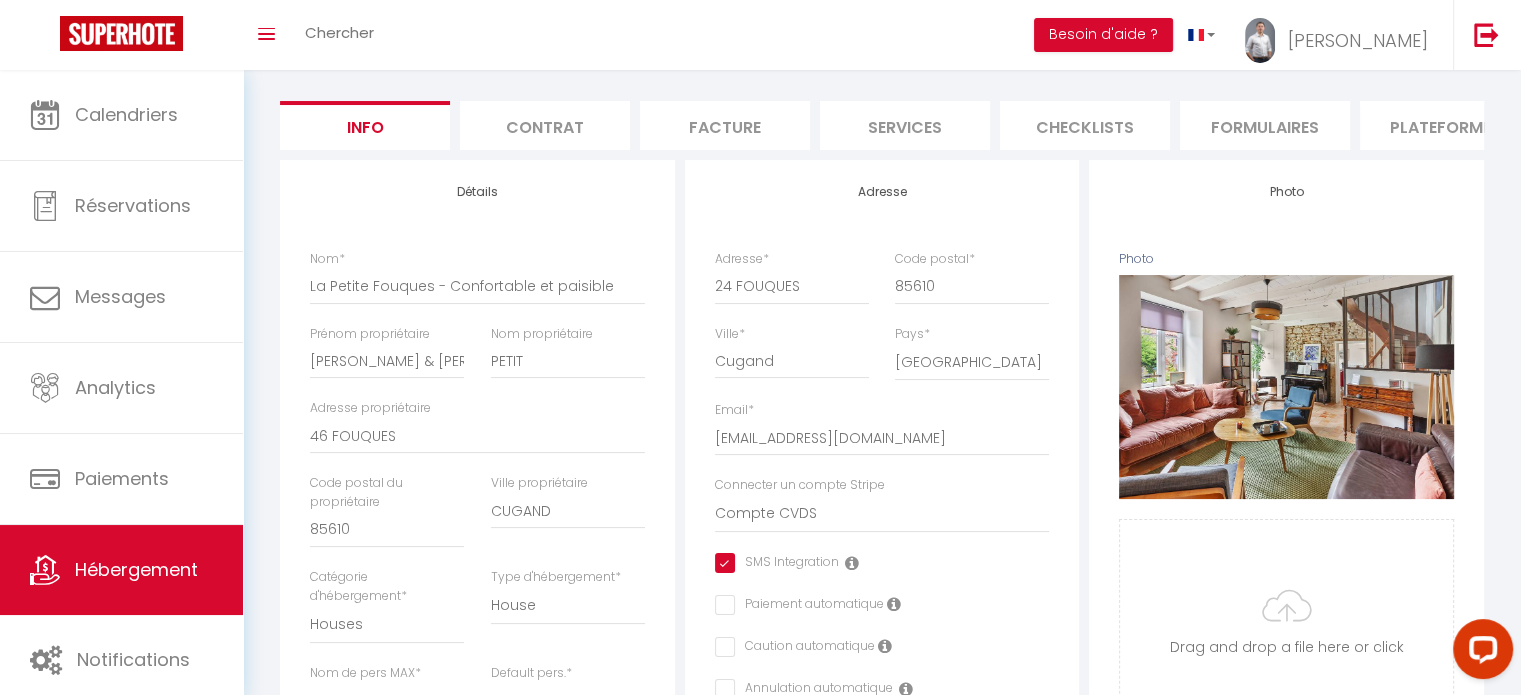 scroll, scrollTop: 0, scrollLeft: 0, axis: both 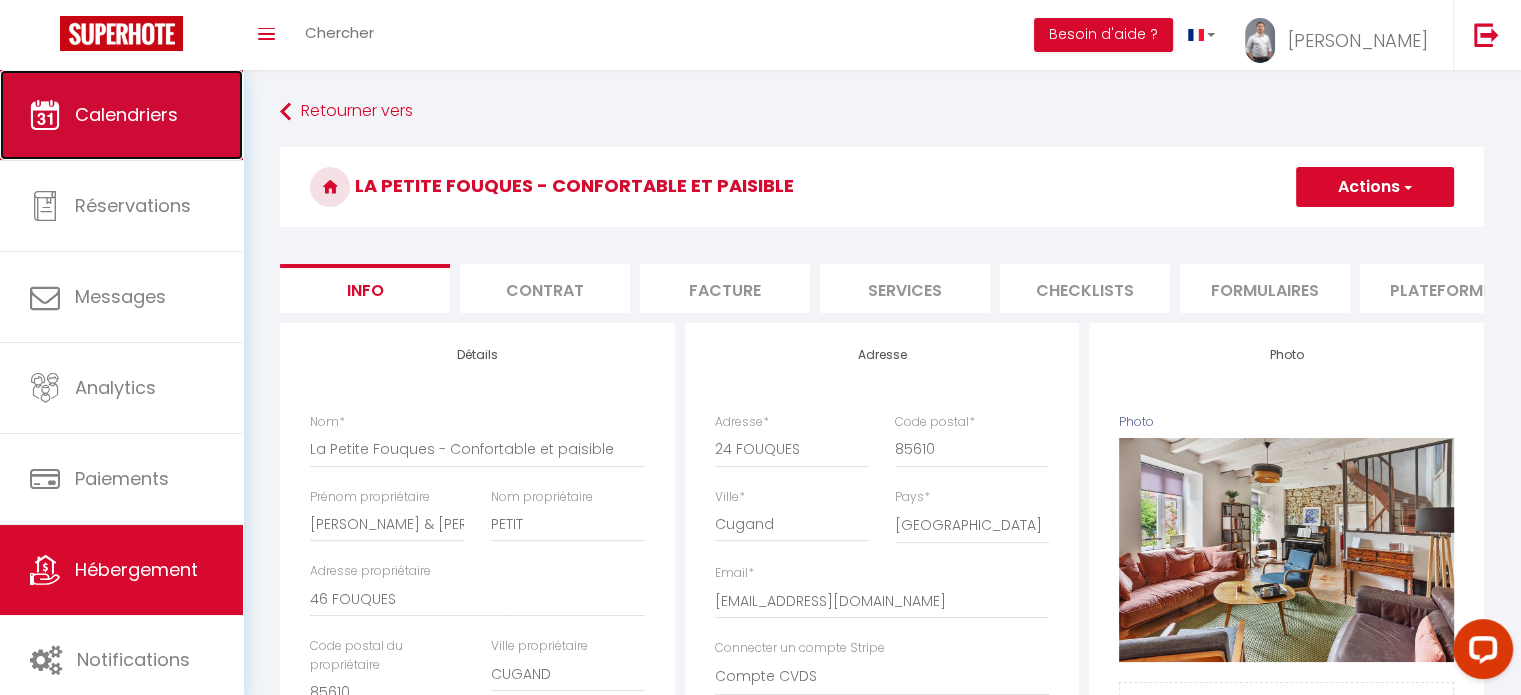 click on "Calendriers" at bounding box center [121, 115] 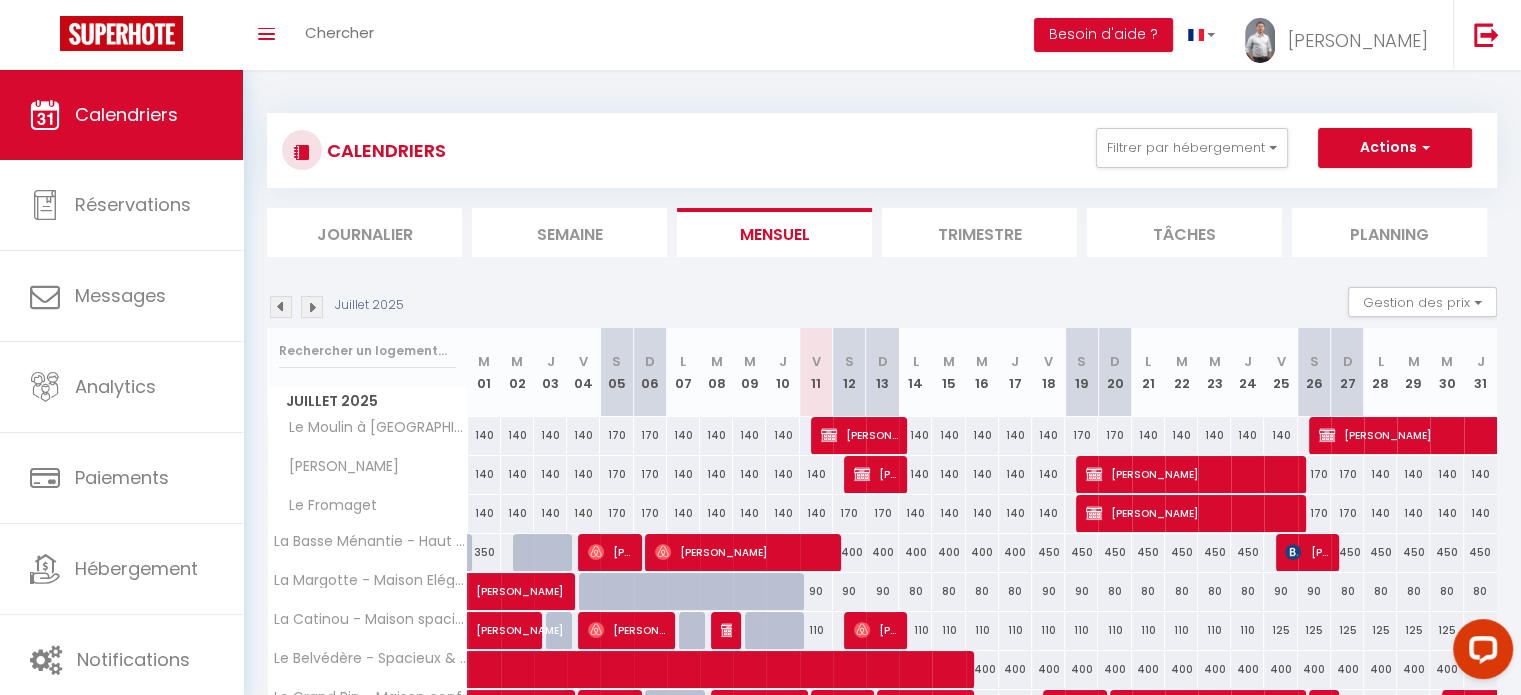 click at bounding box center [281, 307] 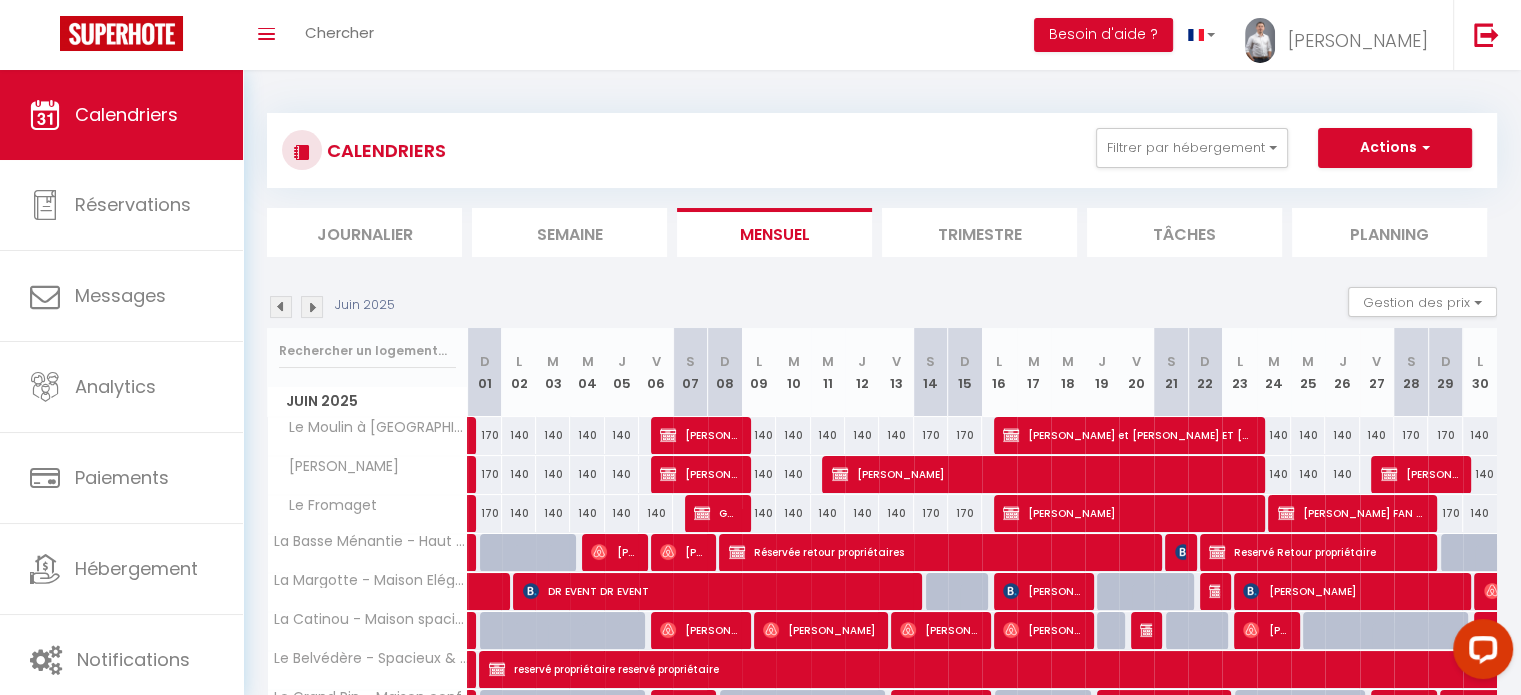 scroll, scrollTop: 200, scrollLeft: 0, axis: vertical 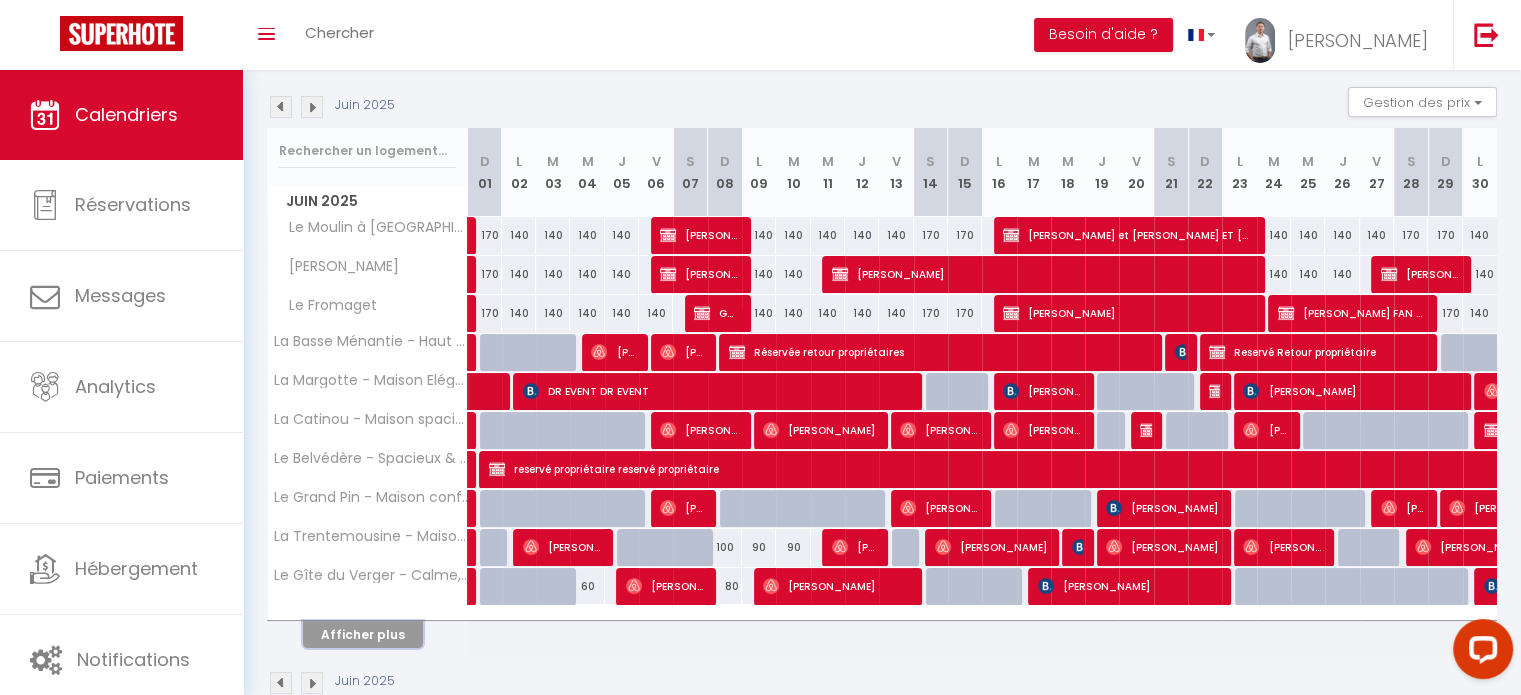 click on "Afficher plus" at bounding box center [363, 634] 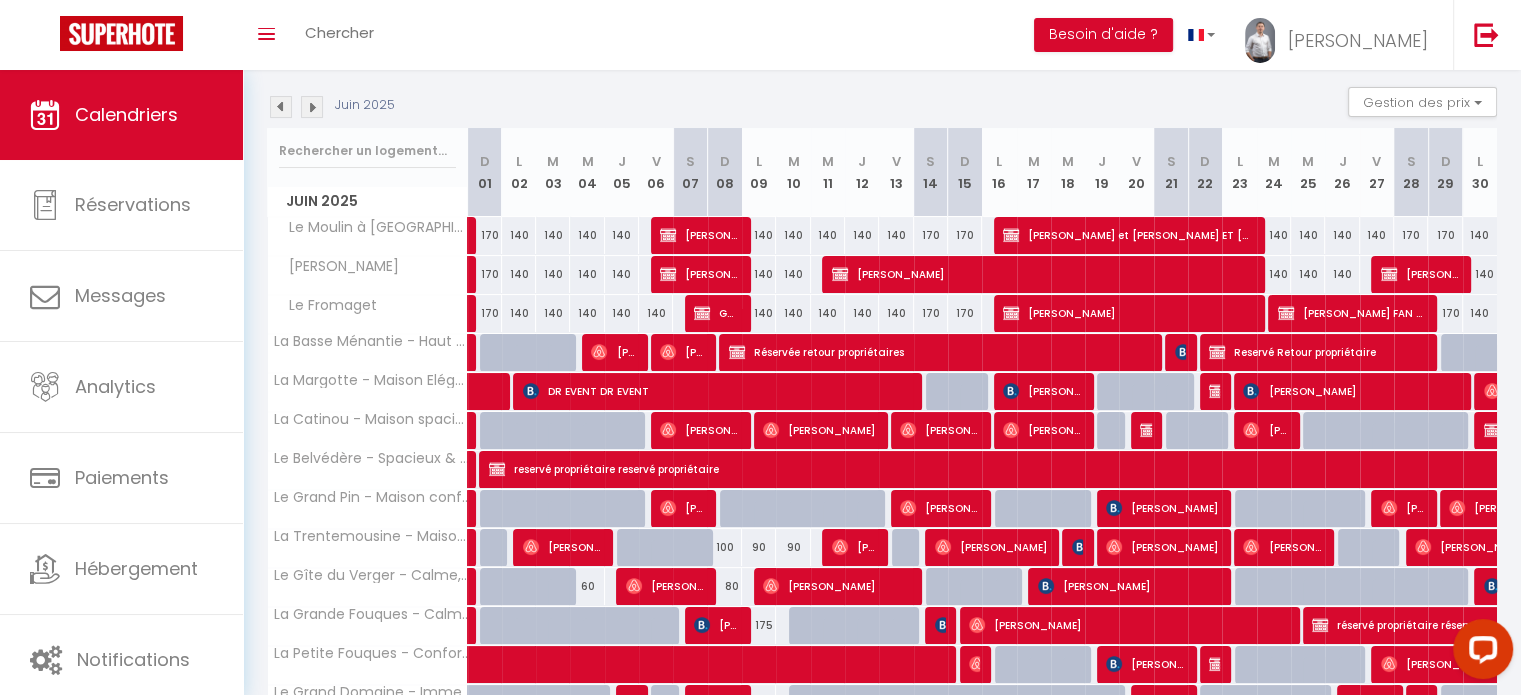 scroll, scrollTop: 400, scrollLeft: 0, axis: vertical 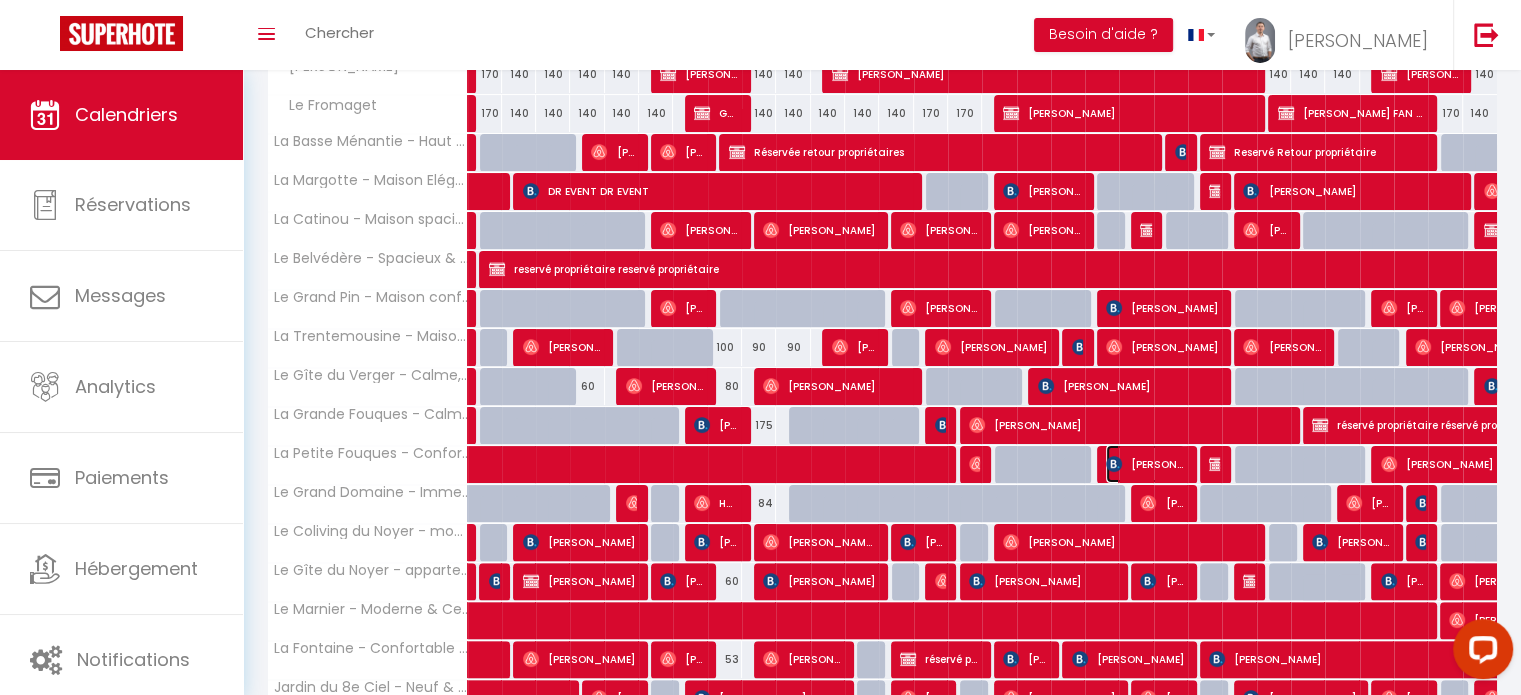 click at bounding box center [1114, 464] 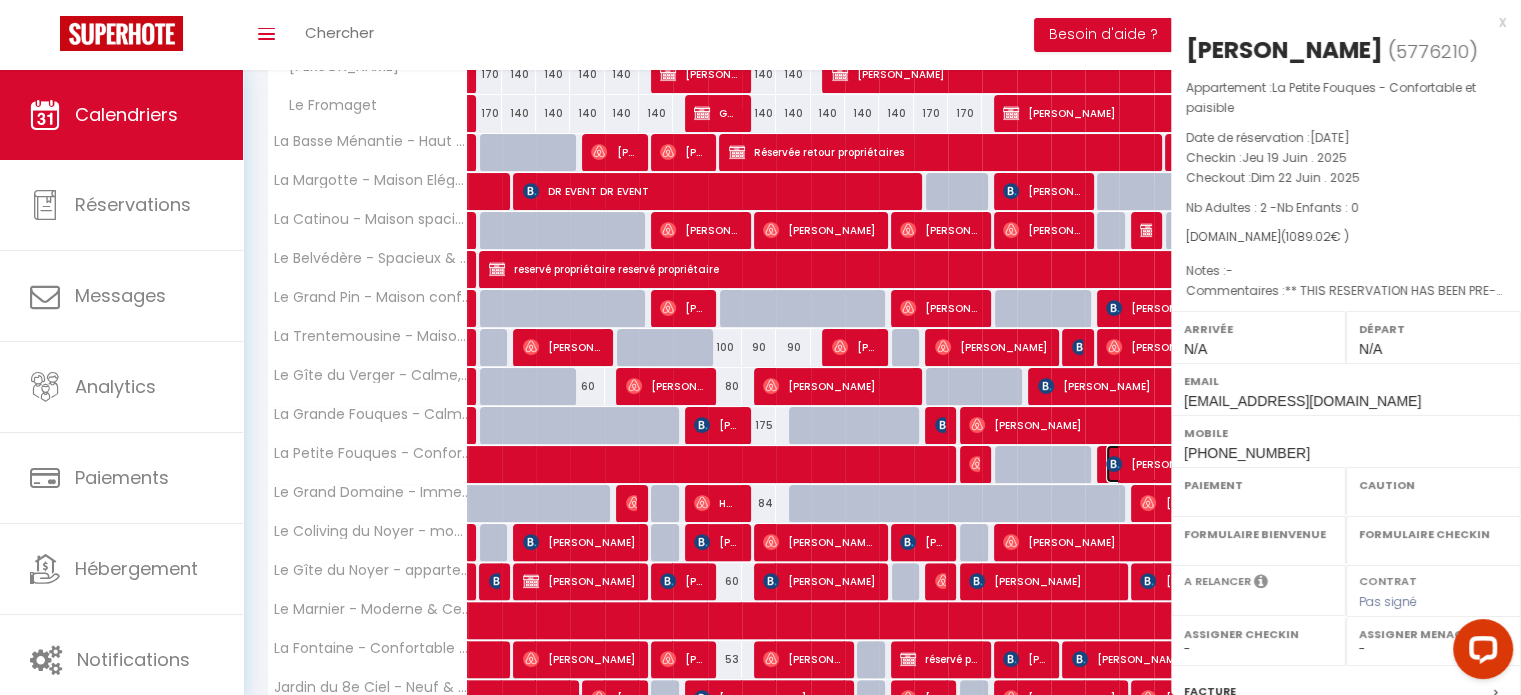 select on "OK" 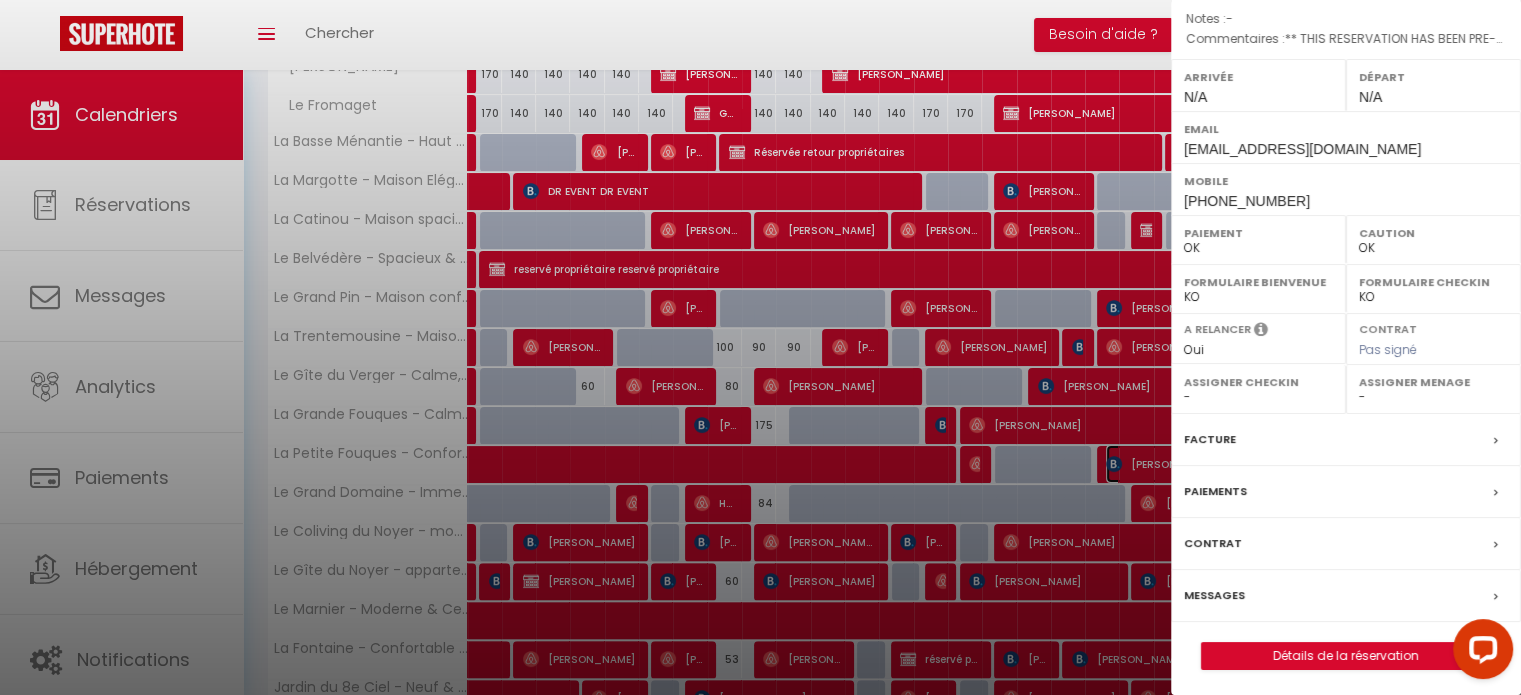 scroll, scrollTop: 253, scrollLeft: 0, axis: vertical 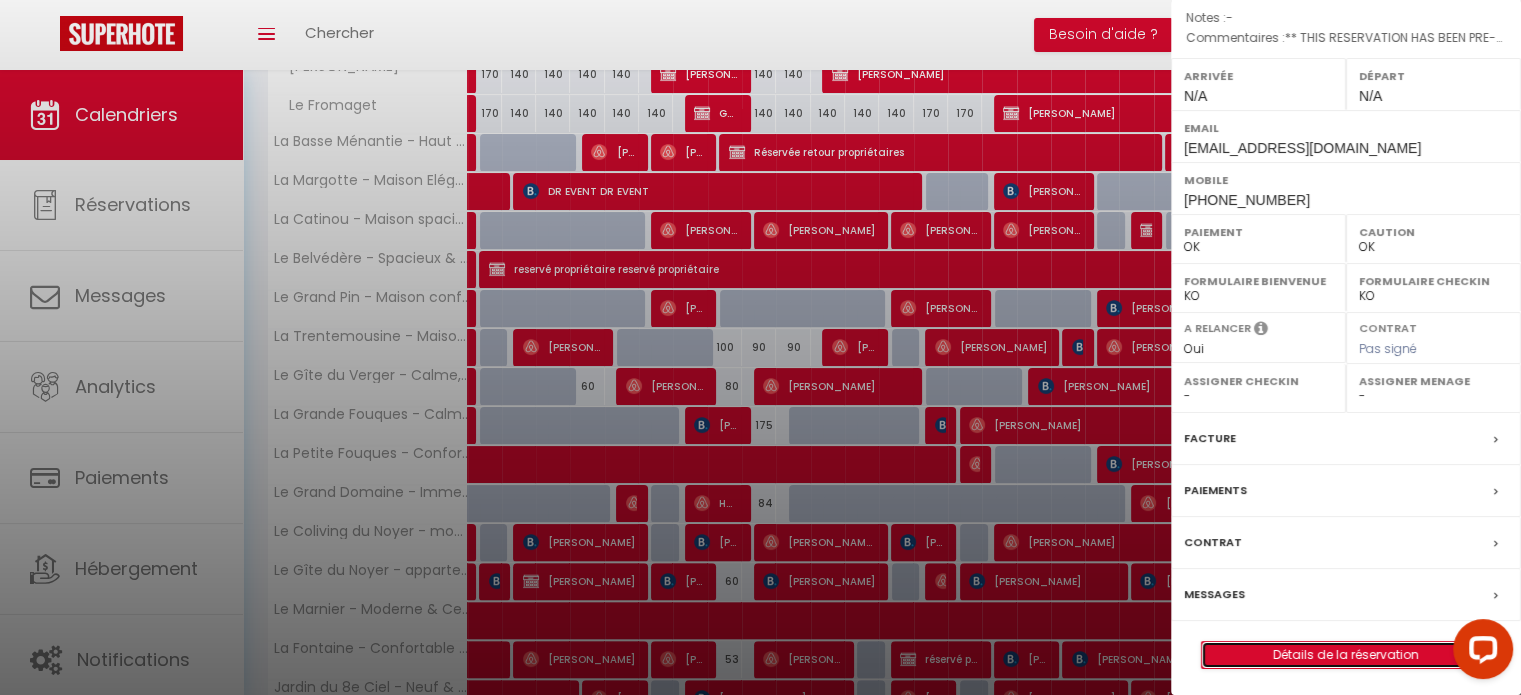 click on "Détails de la réservation" at bounding box center (1346, 655) 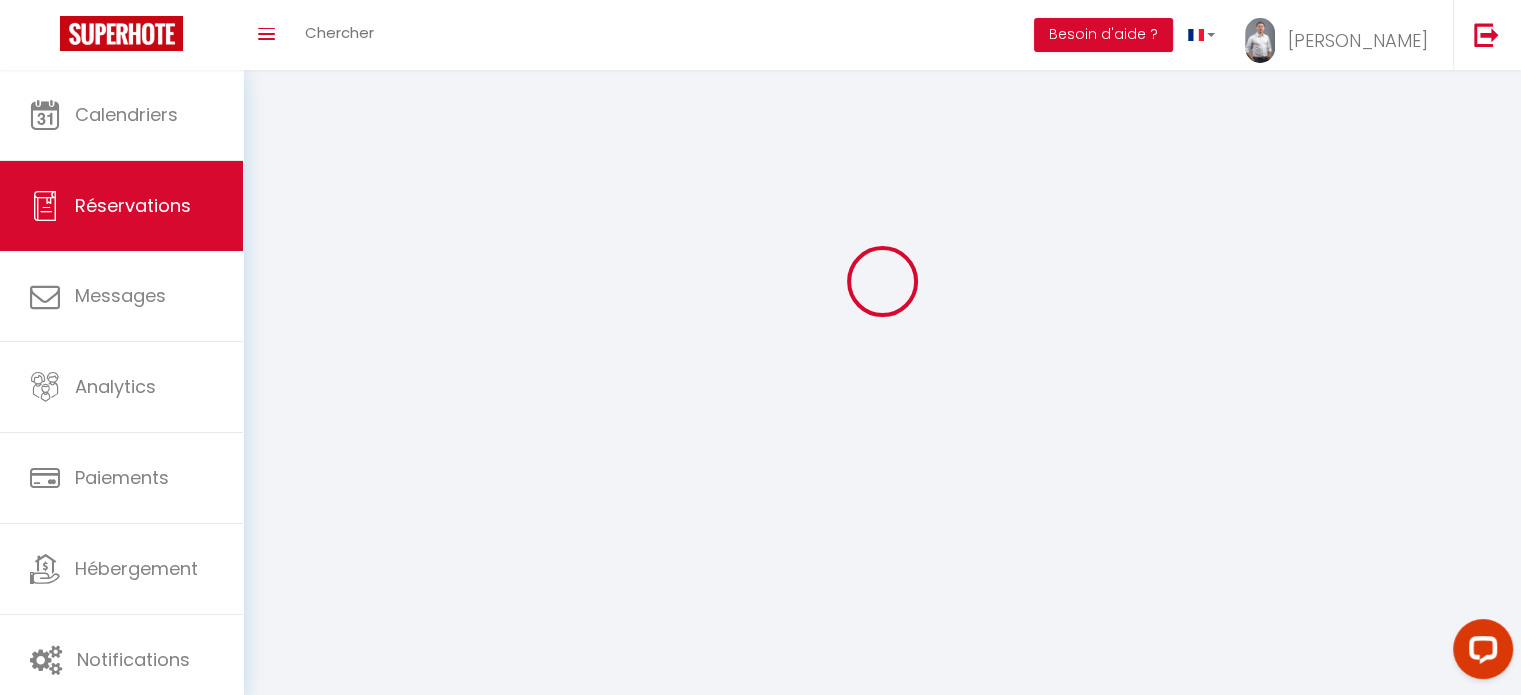 scroll, scrollTop: 0, scrollLeft: 0, axis: both 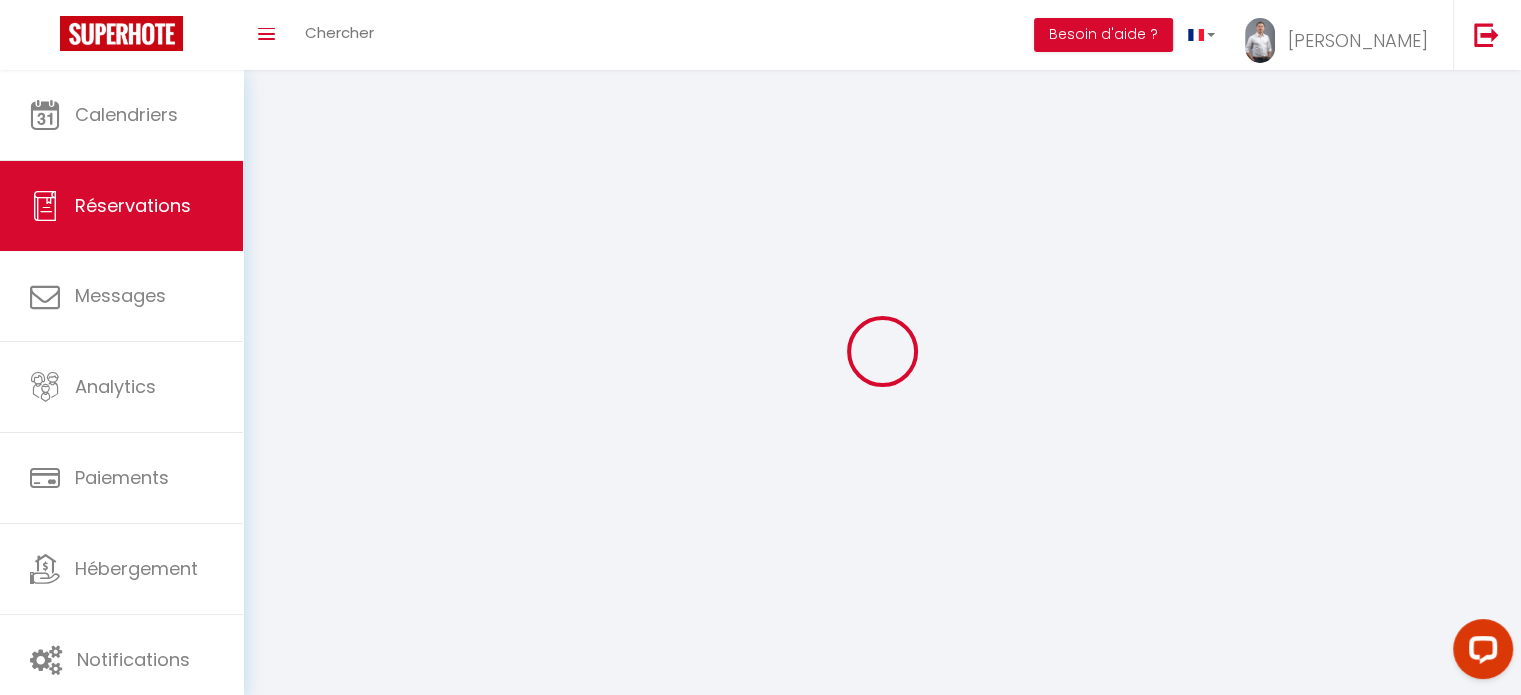 type on "[PERSON_NAME]" 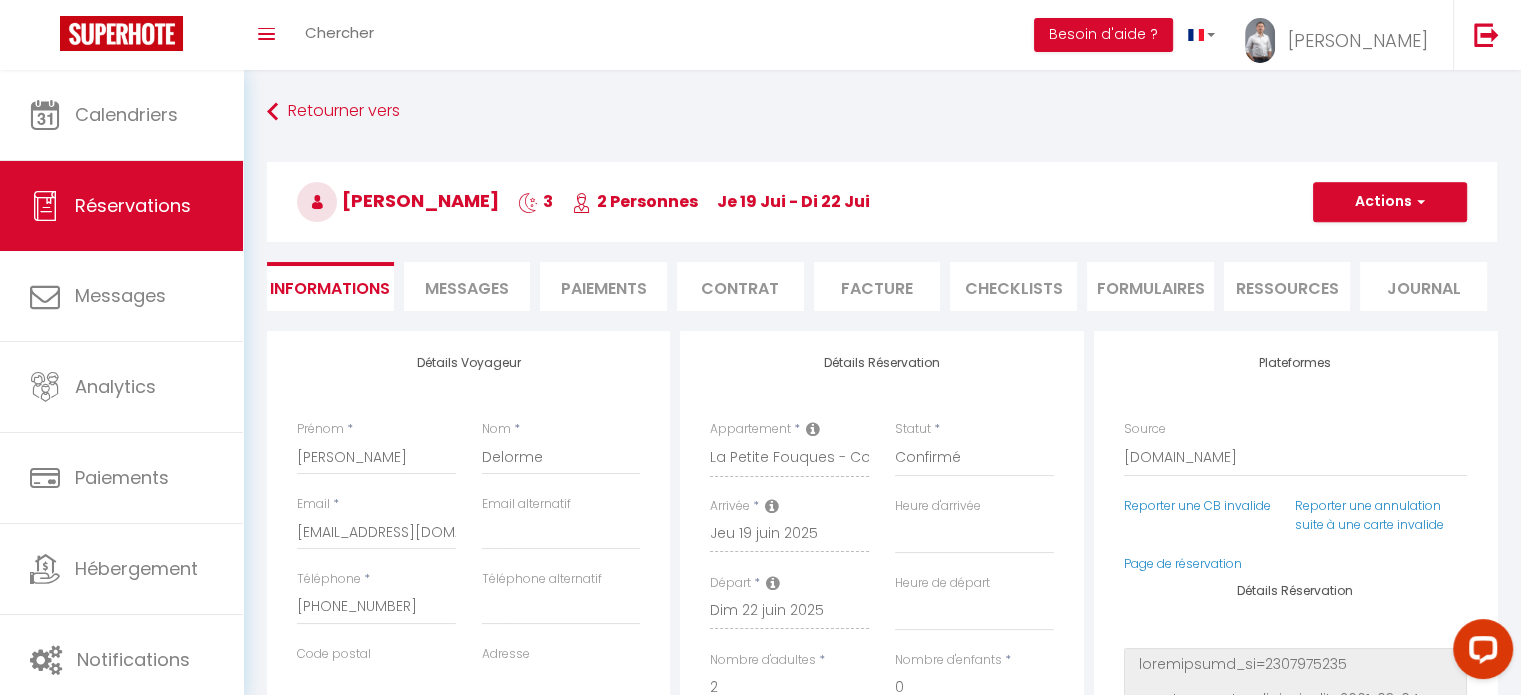 type on "144" 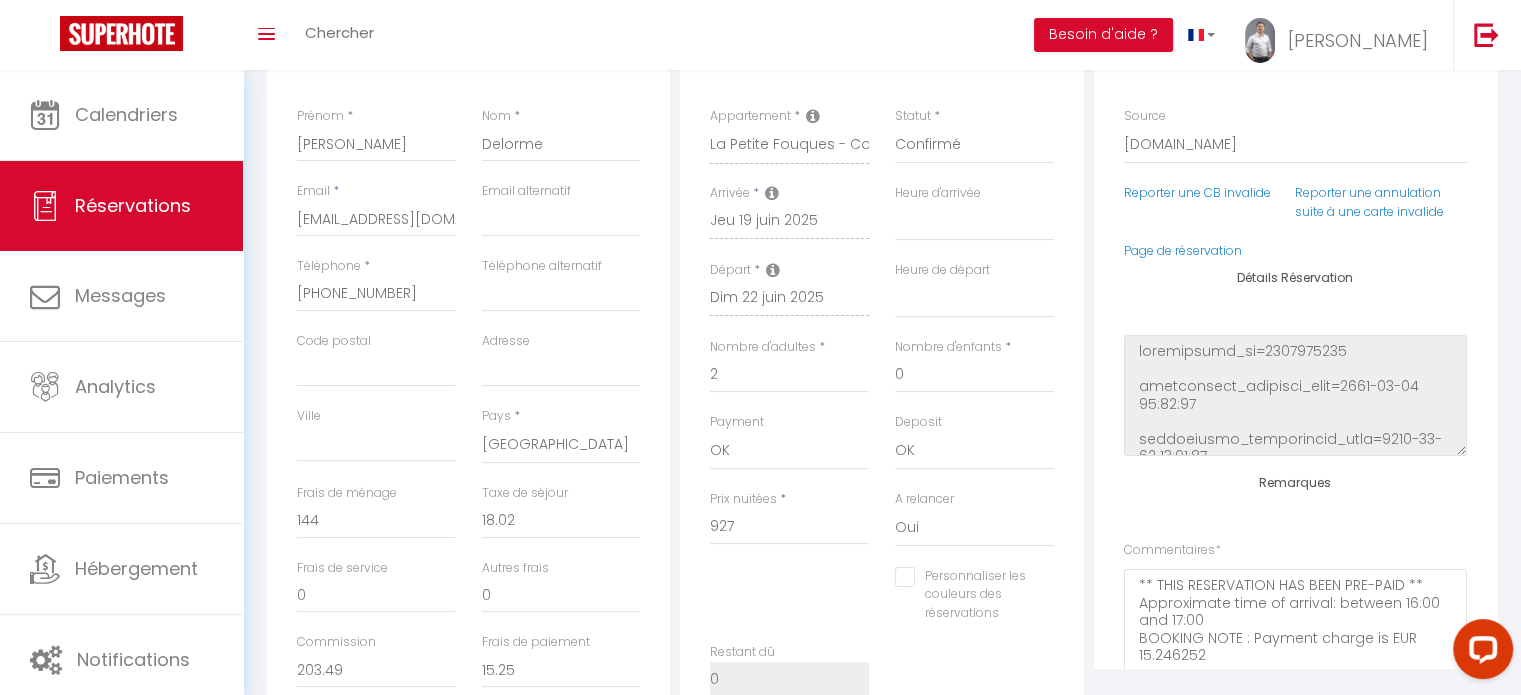 scroll, scrollTop: 100, scrollLeft: 0, axis: vertical 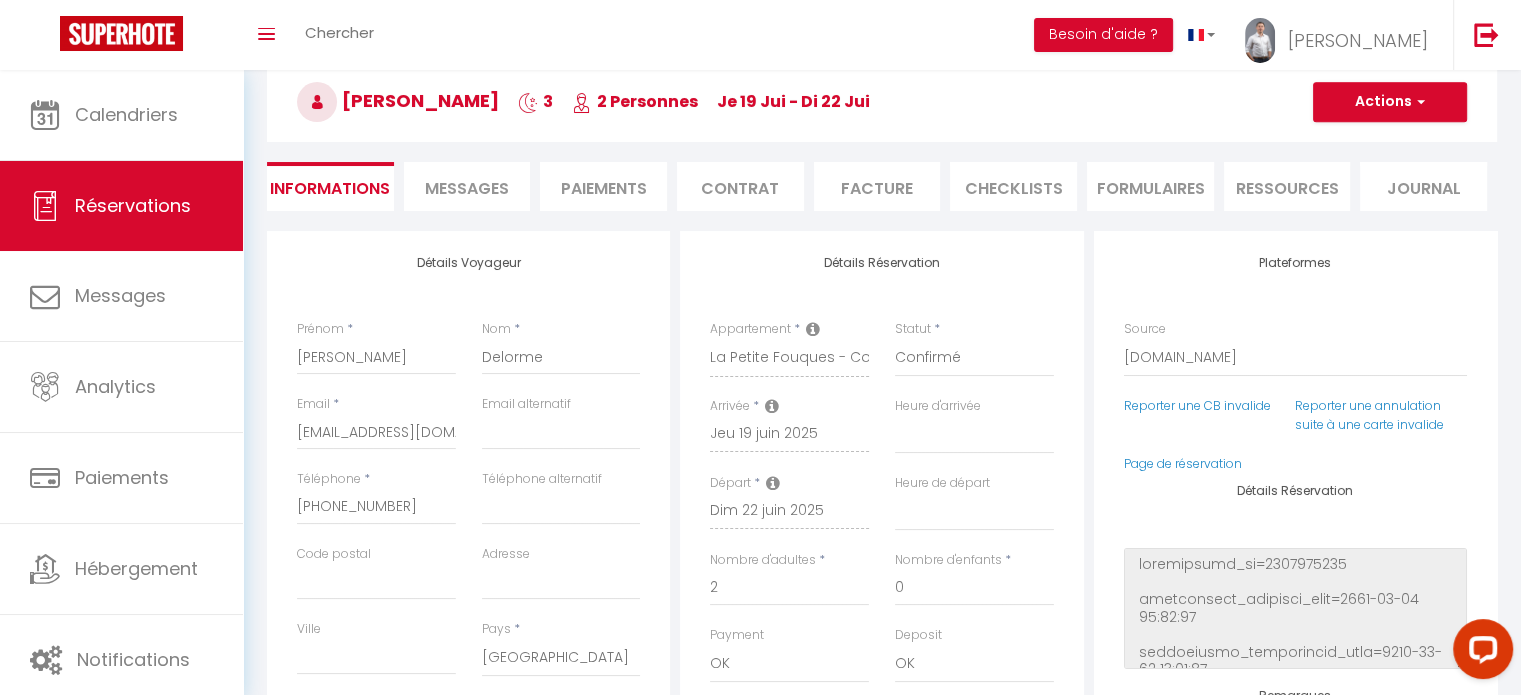 click on "Facture" at bounding box center (877, 186) 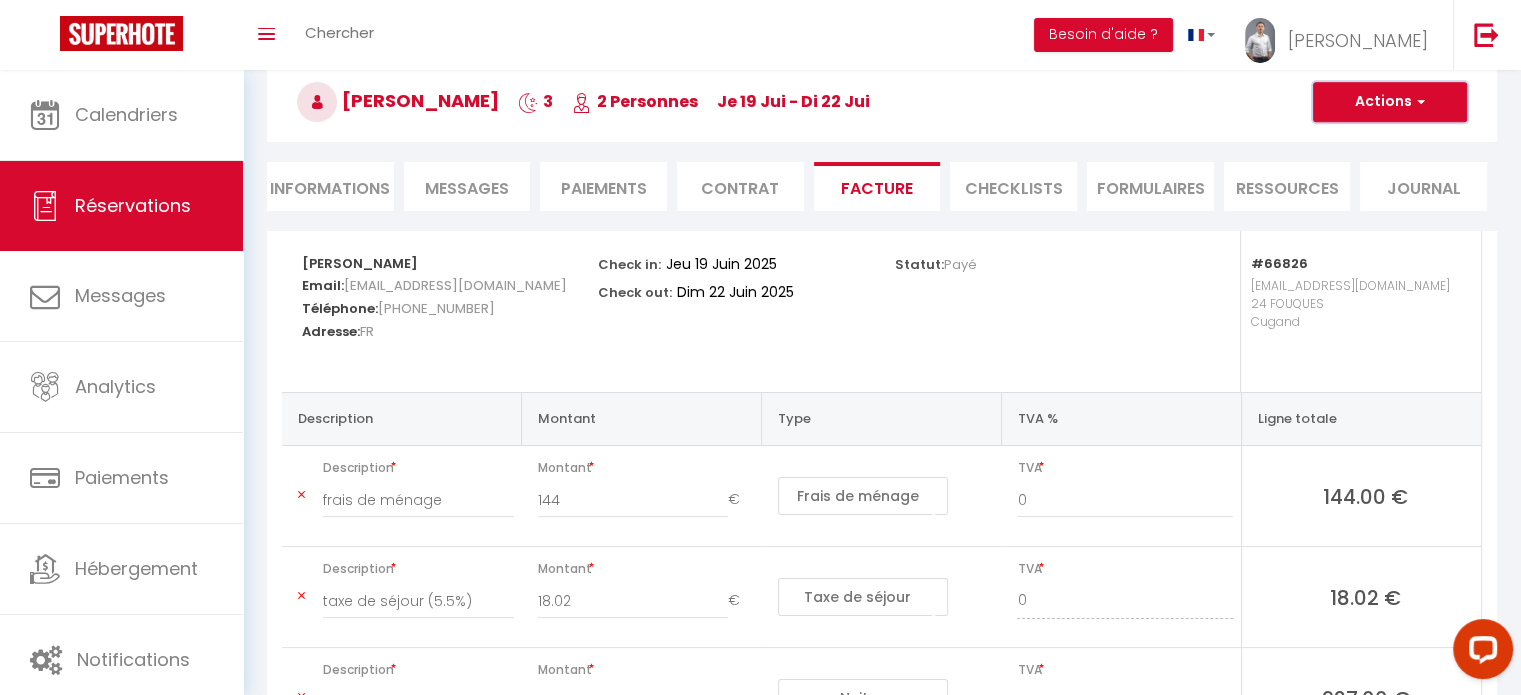 click on "Actions" at bounding box center [1390, 102] 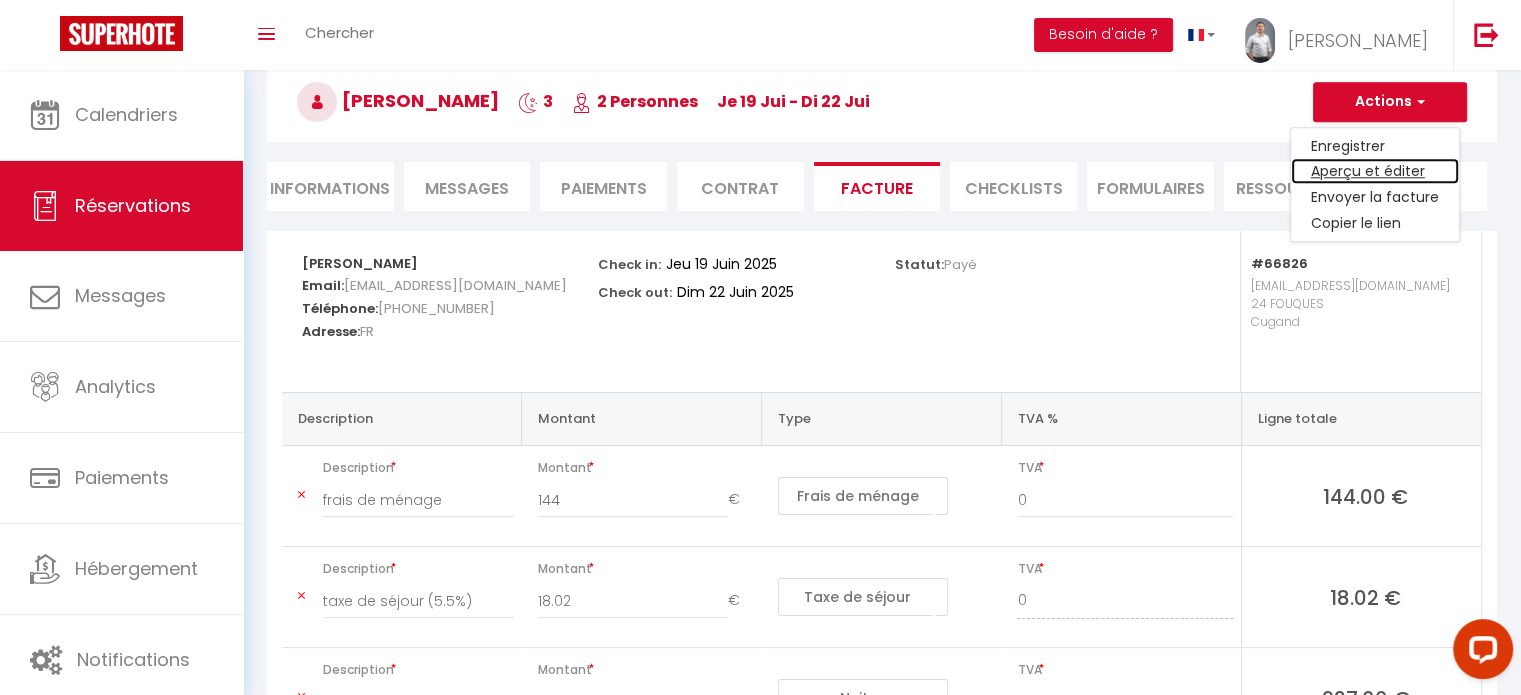 click on "Aperçu et éditer" at bounding box center [1375, 172] 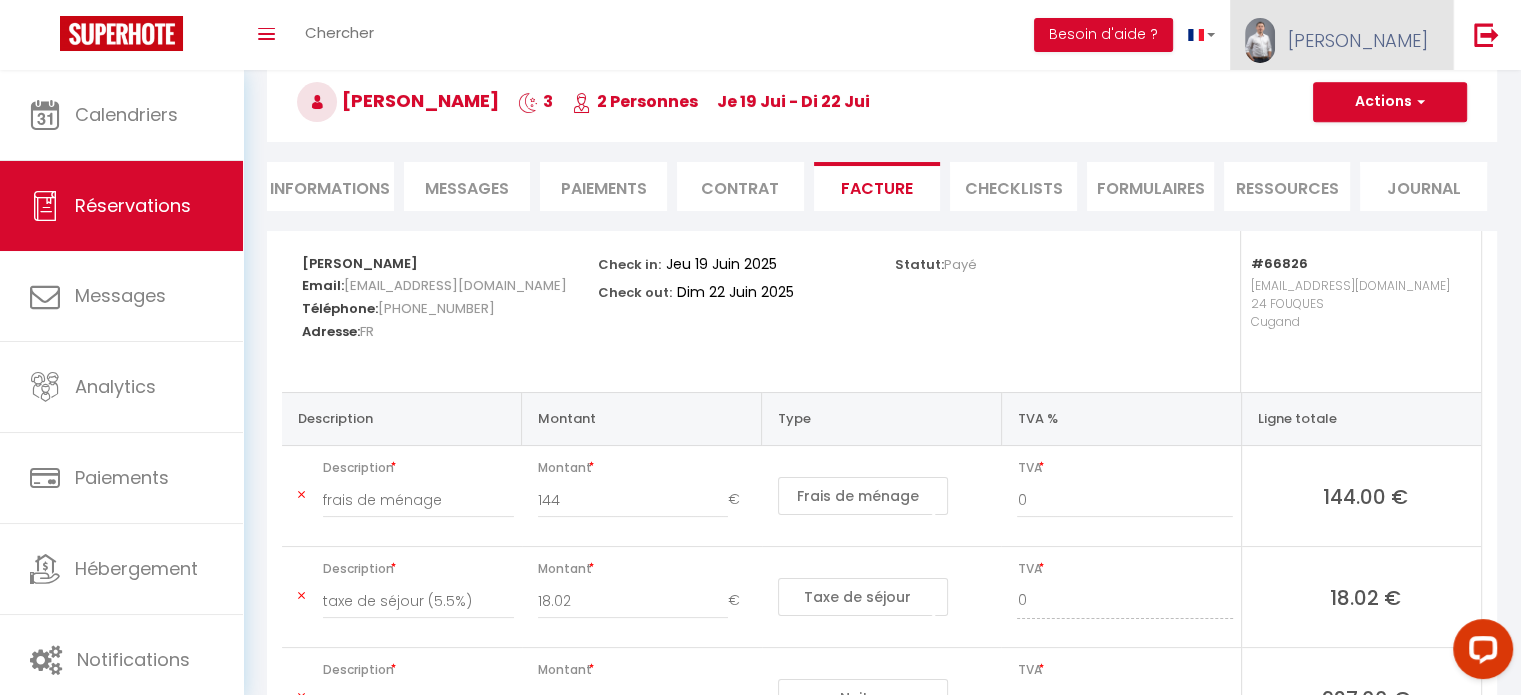 click on "[PERSON_NAME]" at bounding box center (1358, 40) 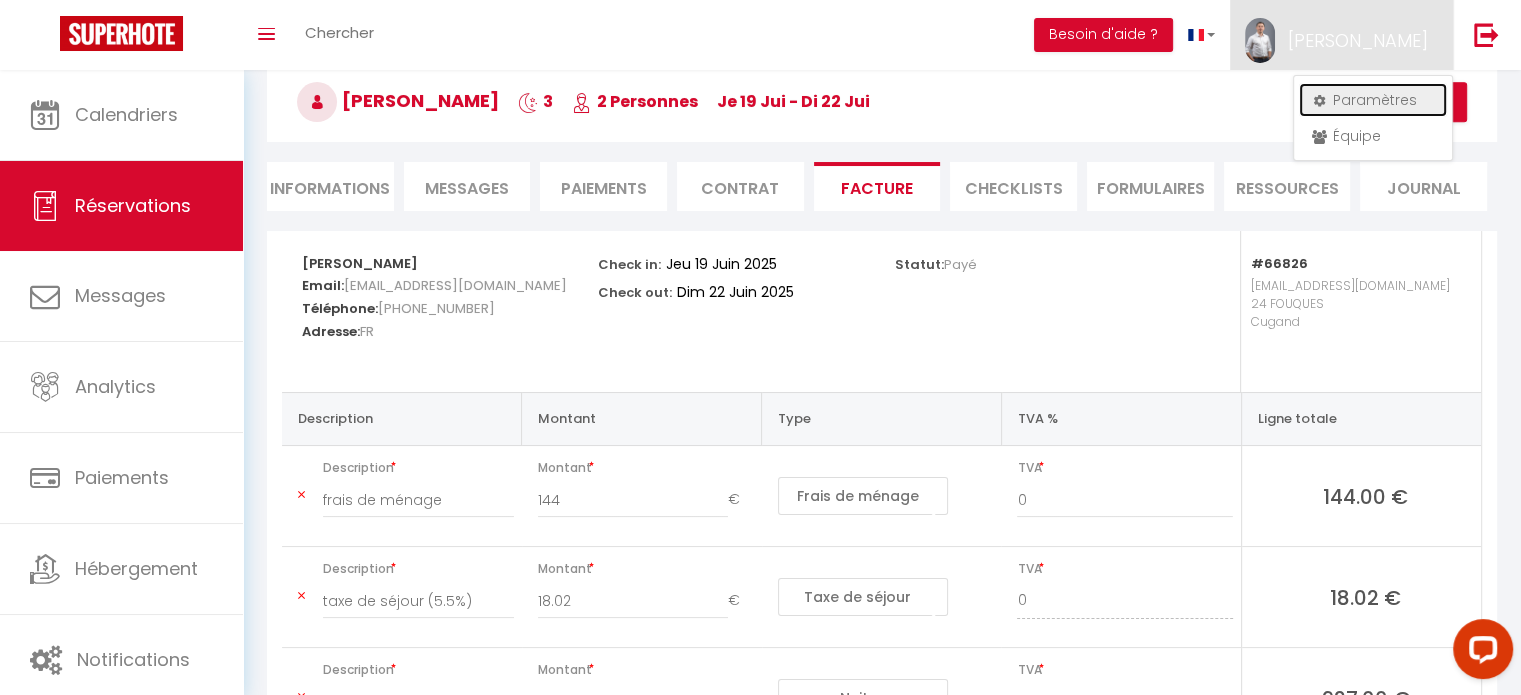 click on "Paramètres" at bounding box center [1373, 100] 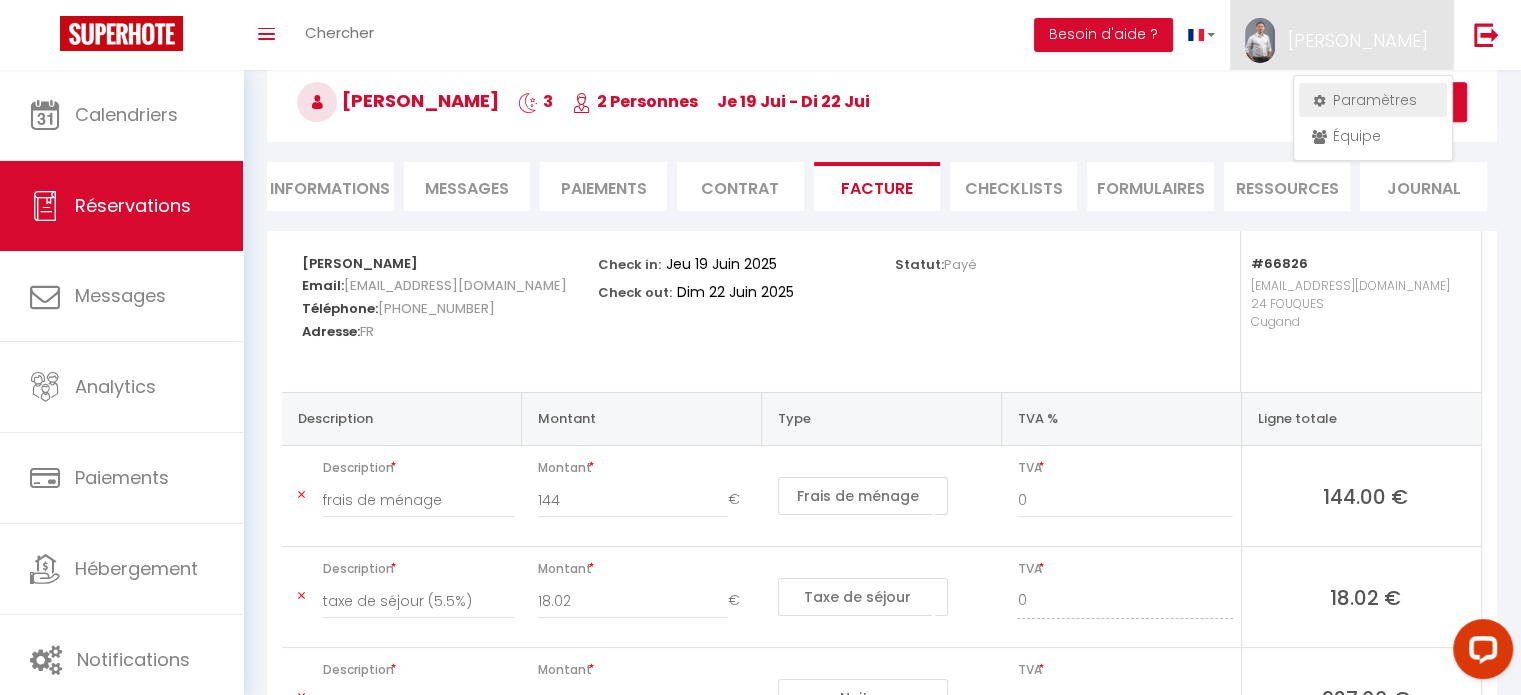 select on "fr" 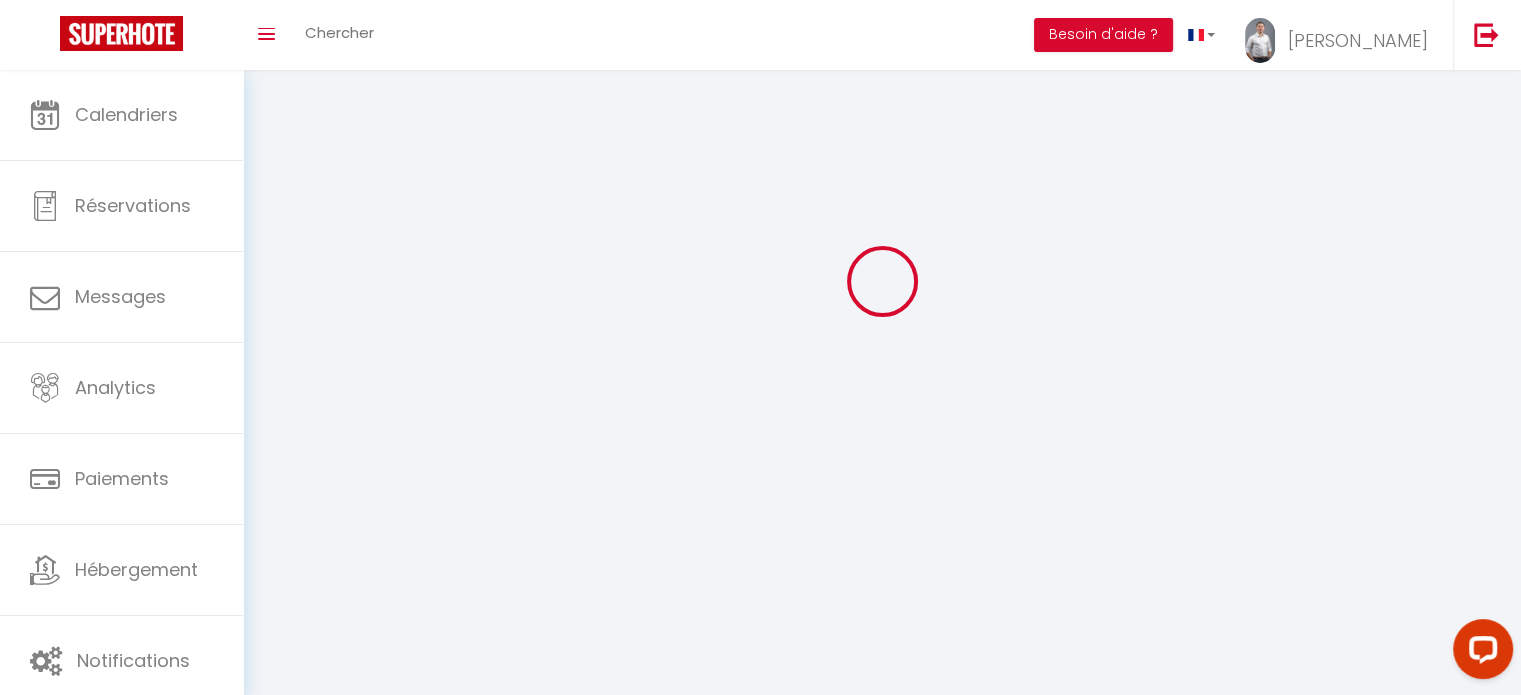 scroll, scrollTop: 70, scrollLeft: 0, axis: vertical 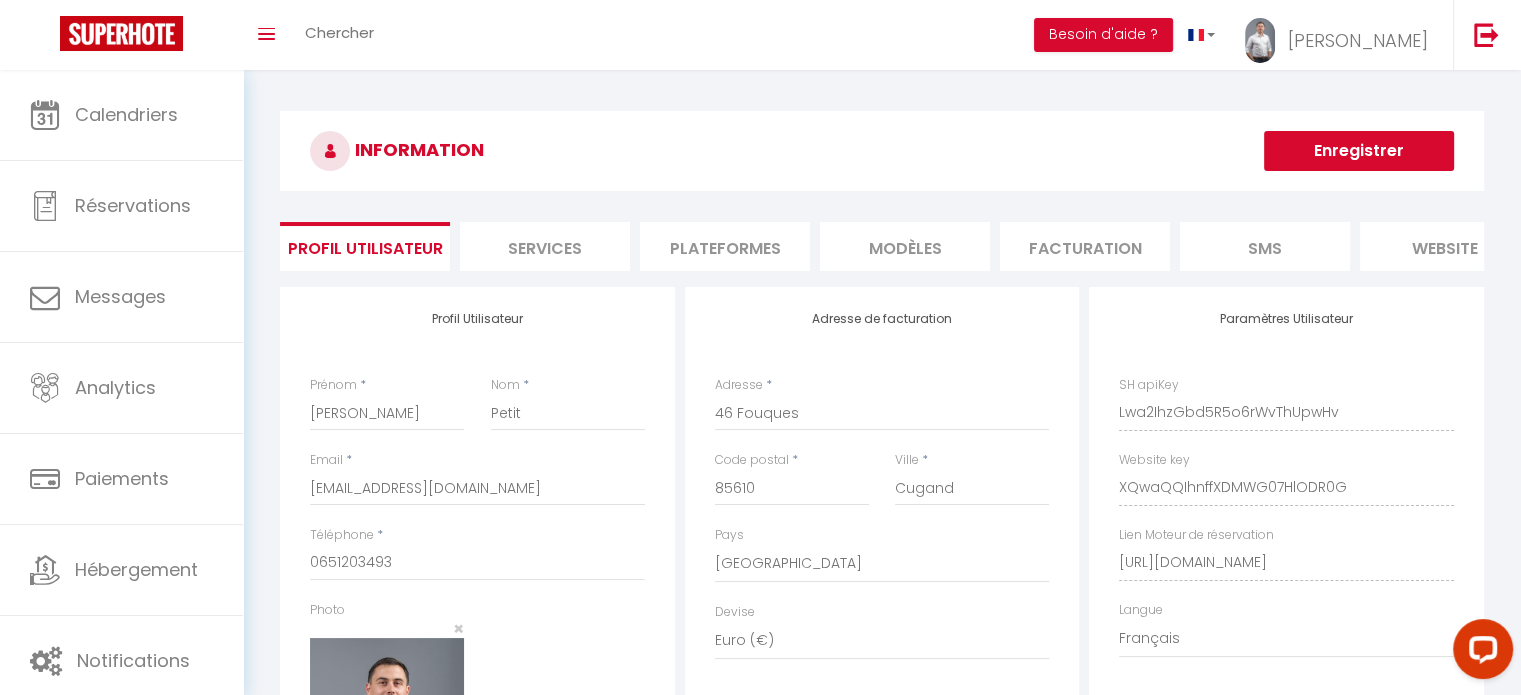 click on "website" at bounding box center (1445, 246) 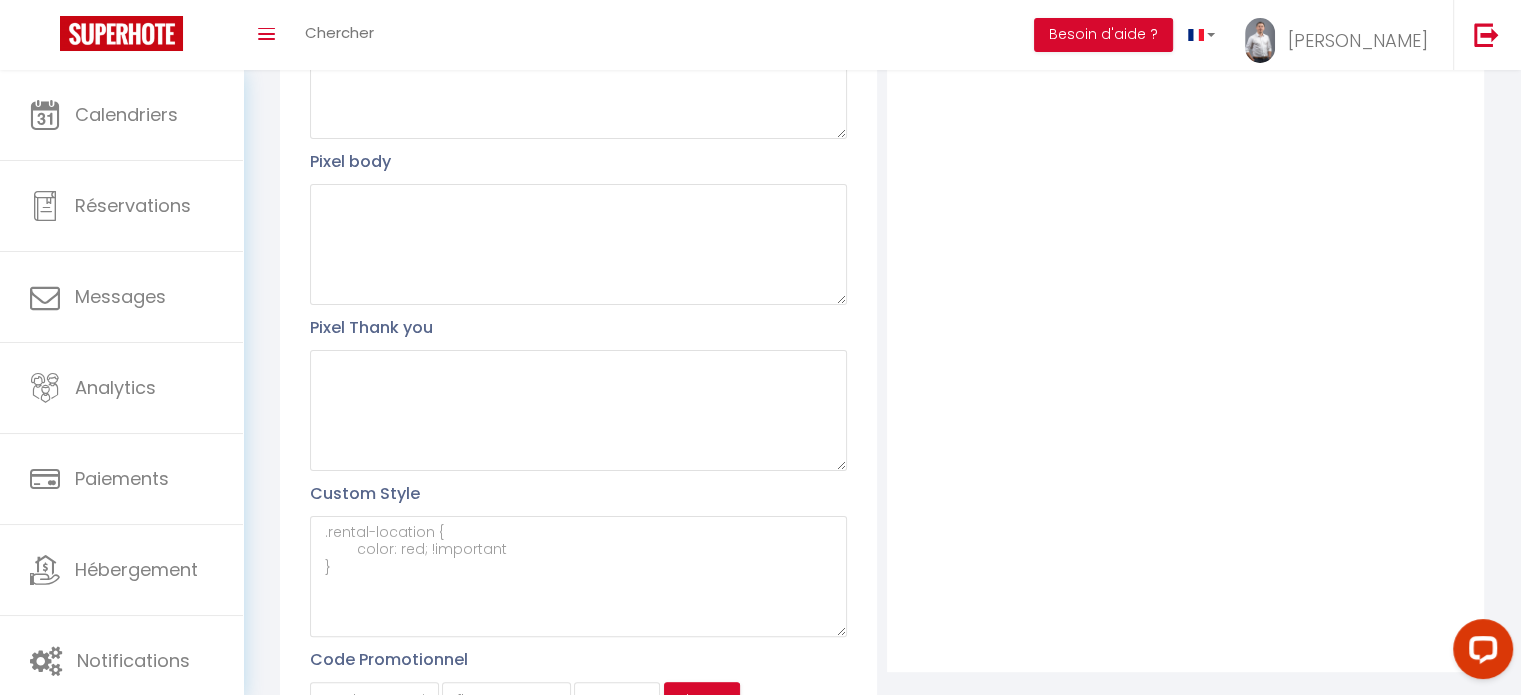 scroll, scrollTop: 579, scrollLeft: 0, axis: vertical 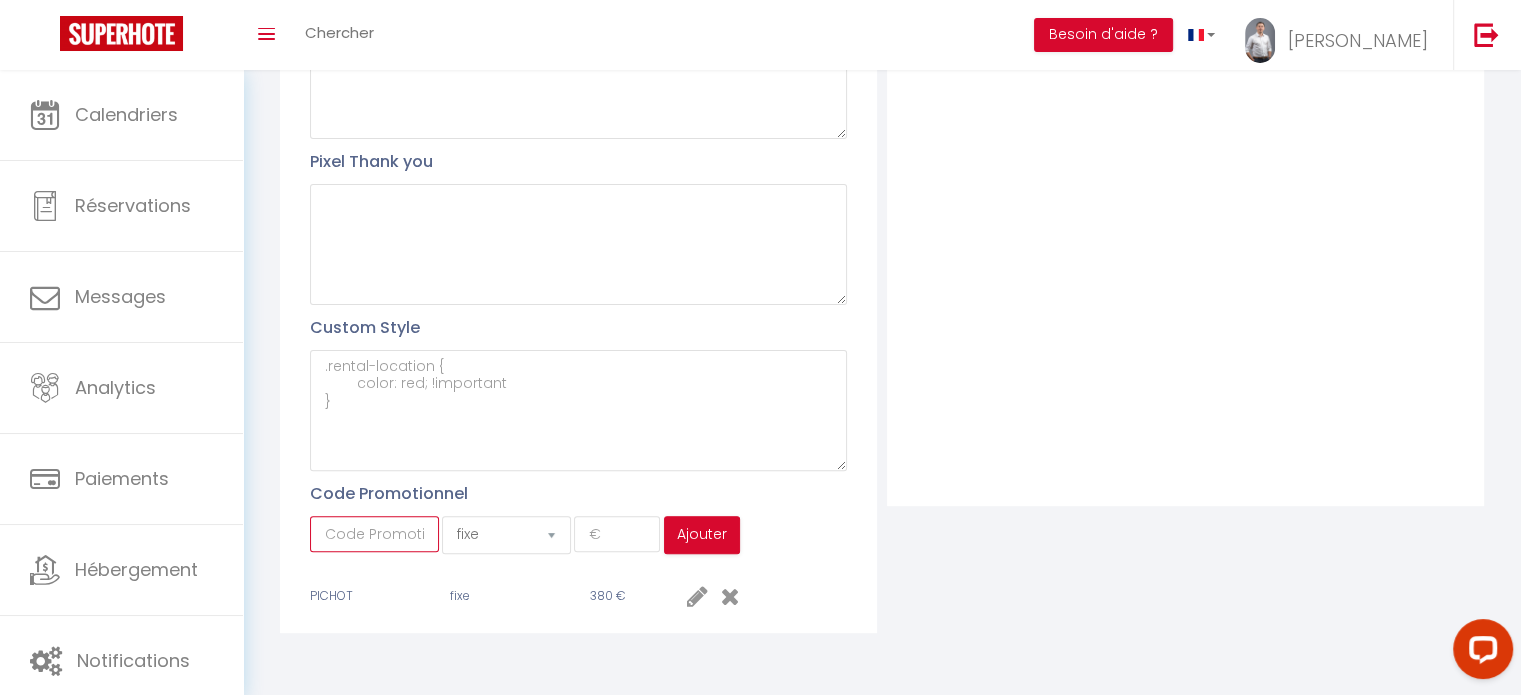 click at bounding box center (374, 534) 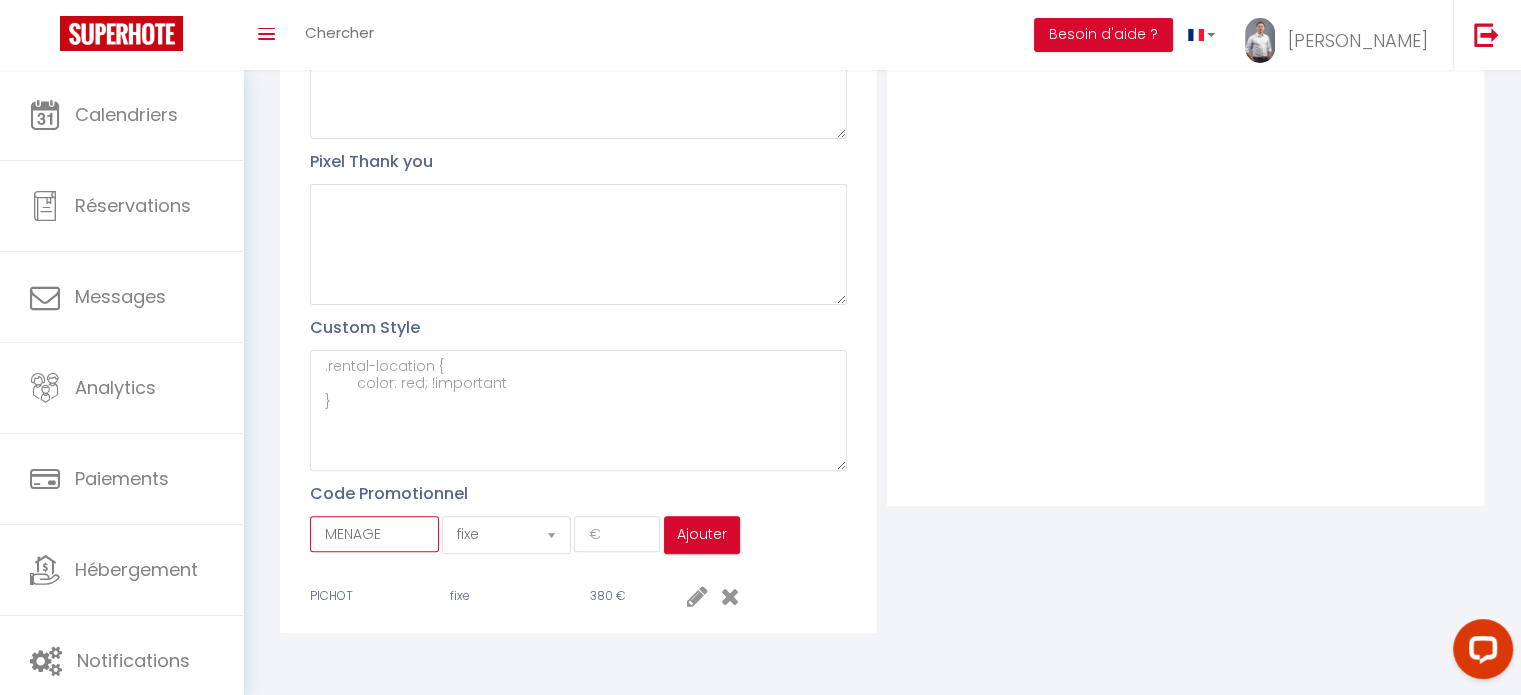 type on "MENAGE" 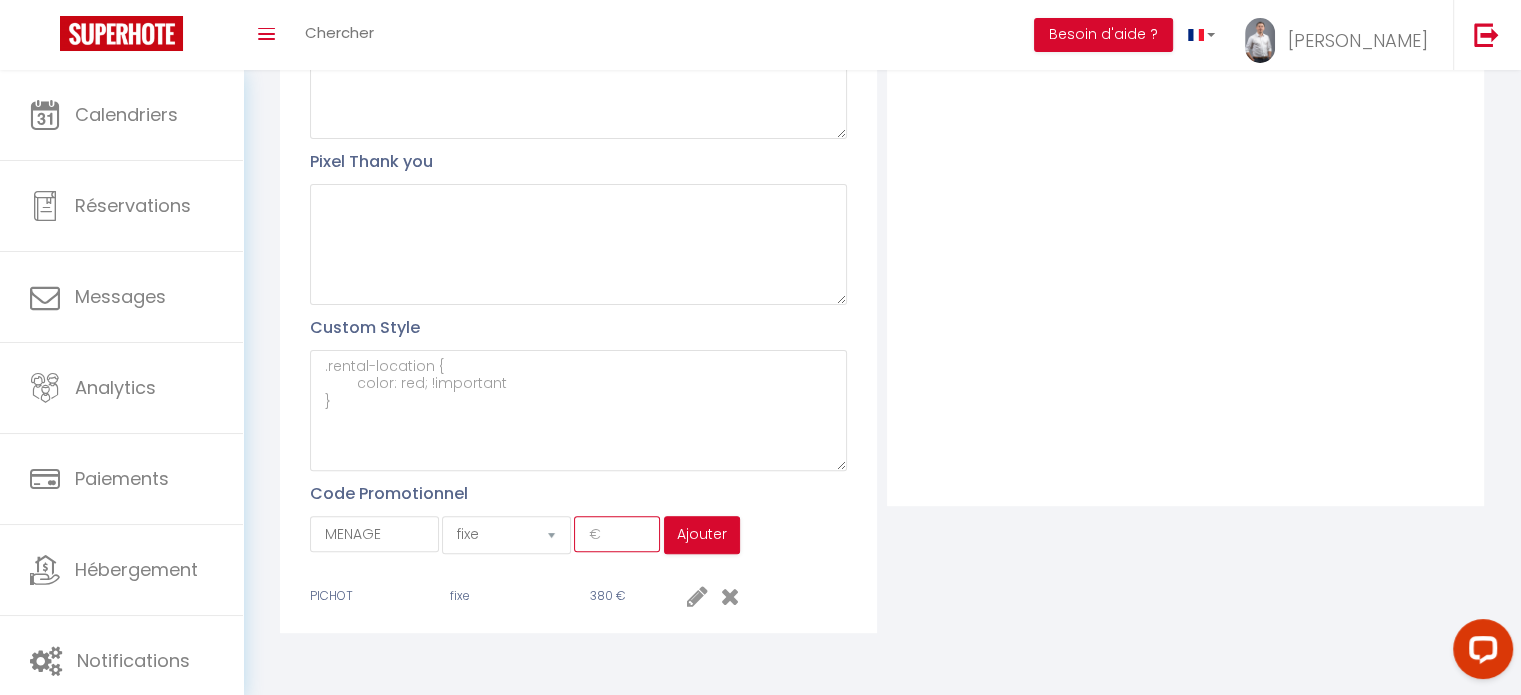 click at bounding box center [617, 534] 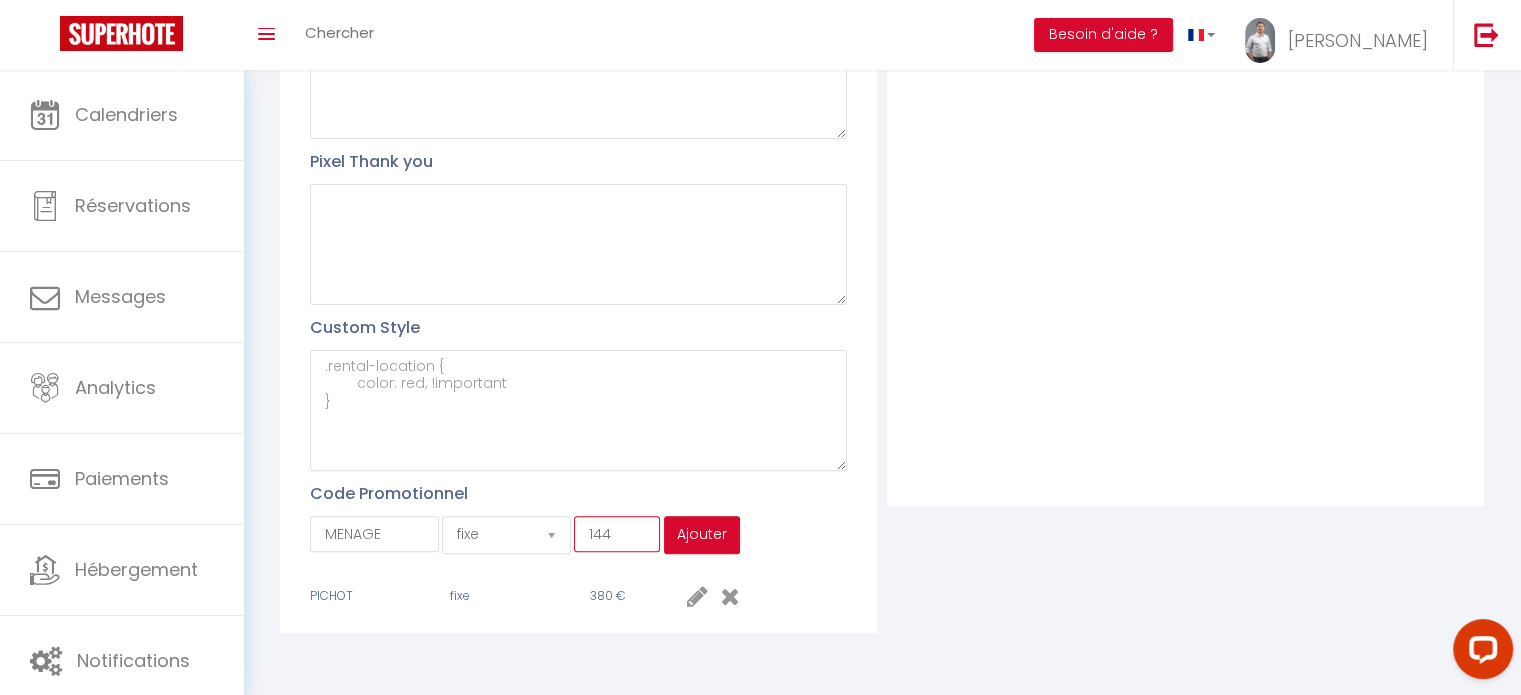 type on "144" 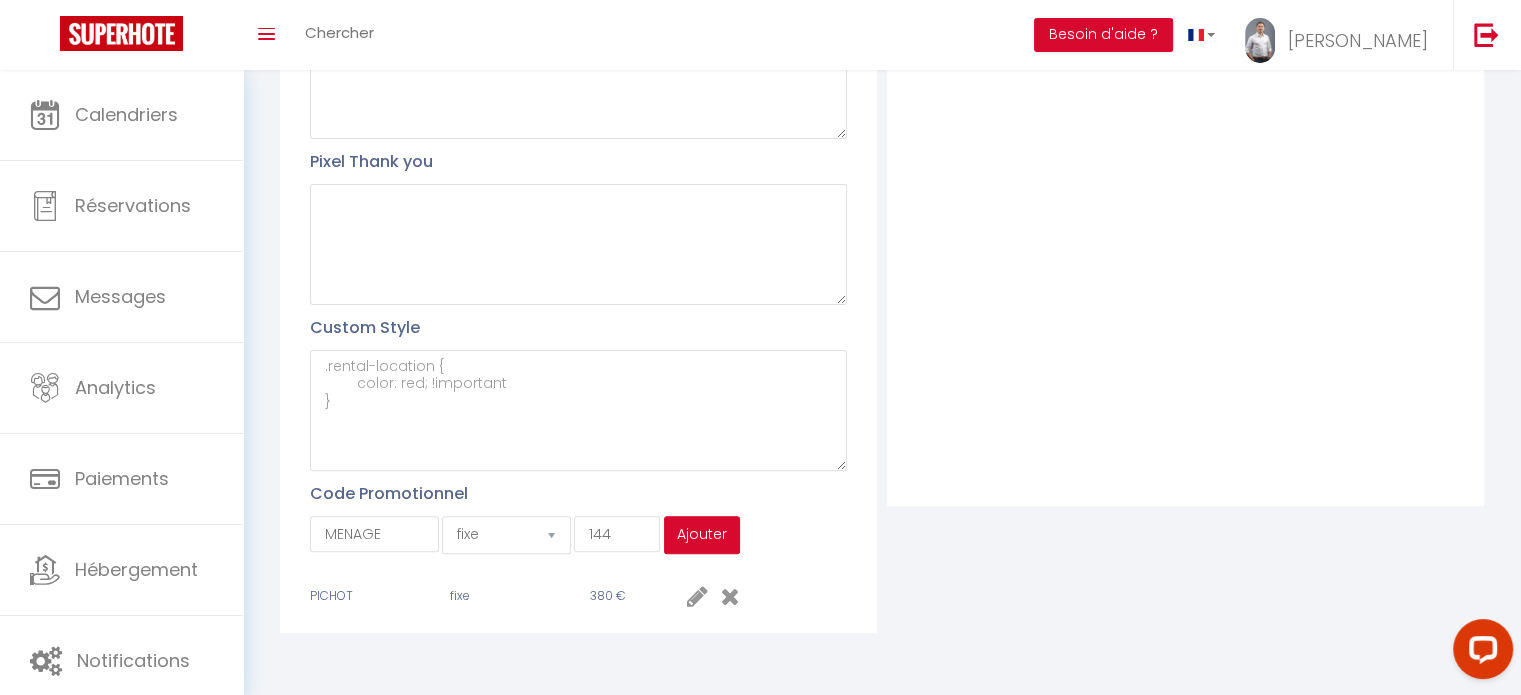 click on "Ajouter" at bounding box center (702, 535) 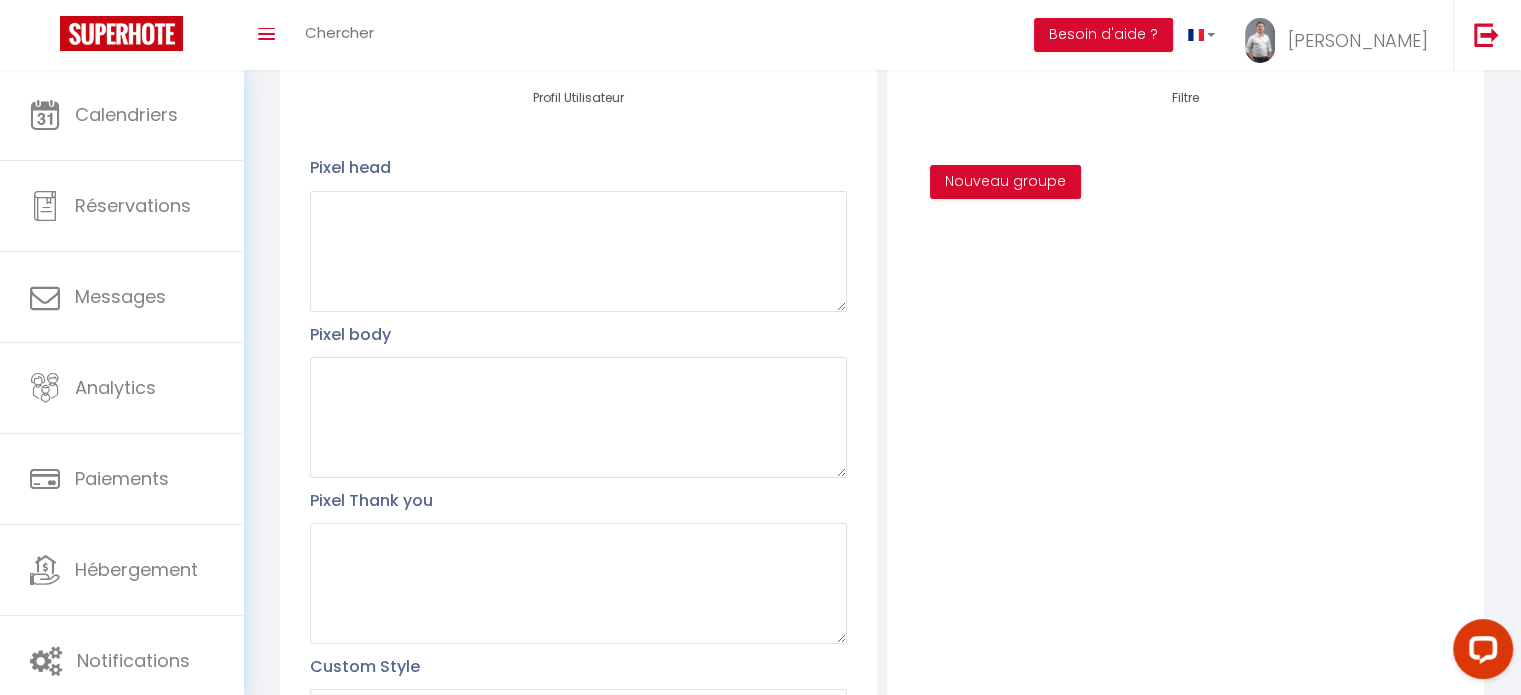 scroll, scrollTop: 0, scrollLeft: 0, axis: both 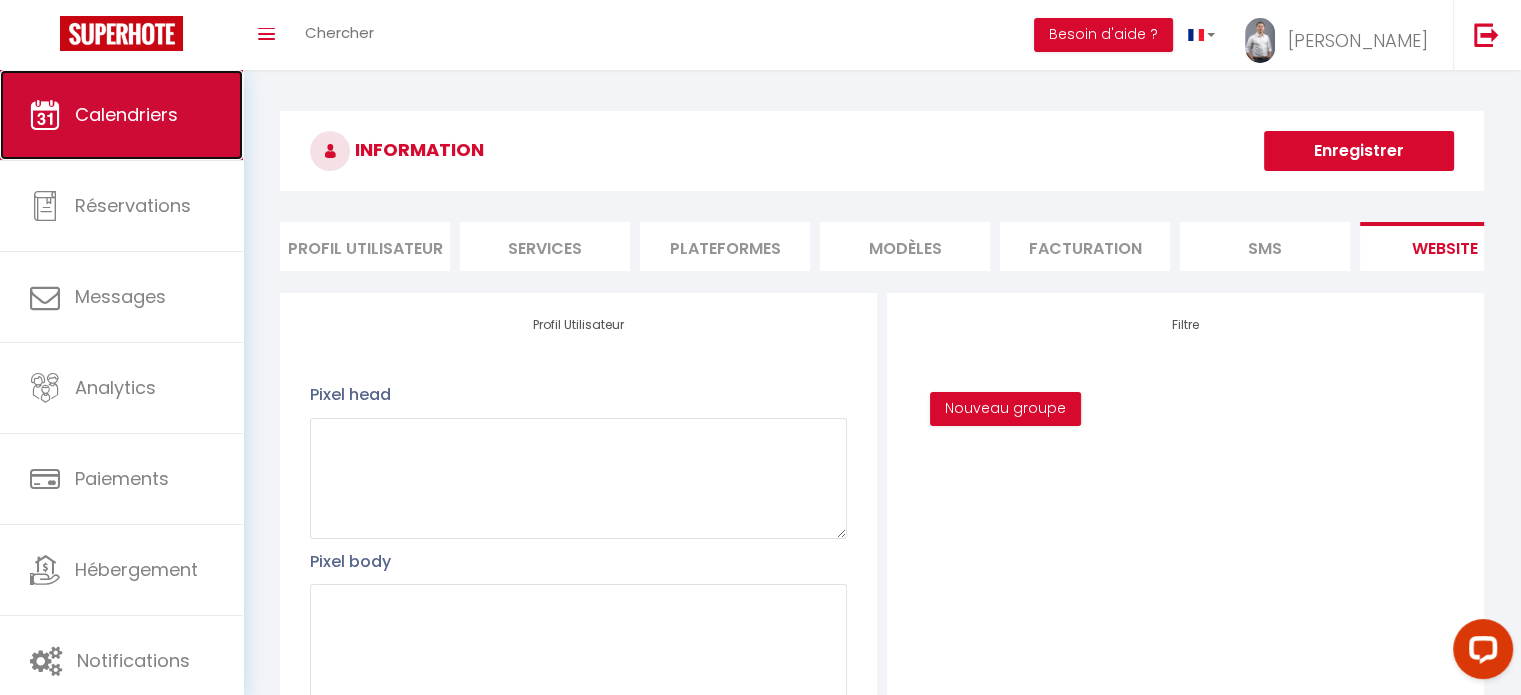 click on "Calendriers" at bounding box center [126, 114] 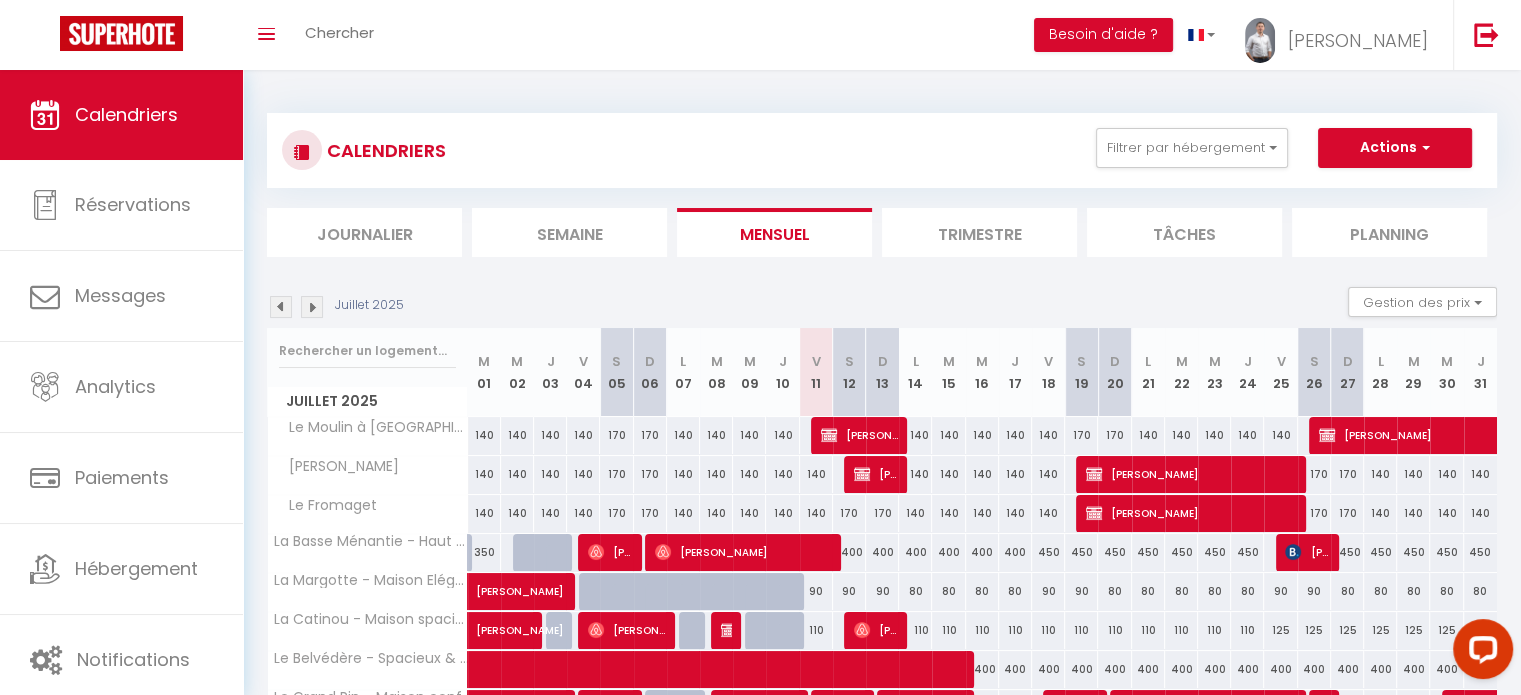 scroll, scrollTop: 200, scrollLeft: 0, axis: vertical 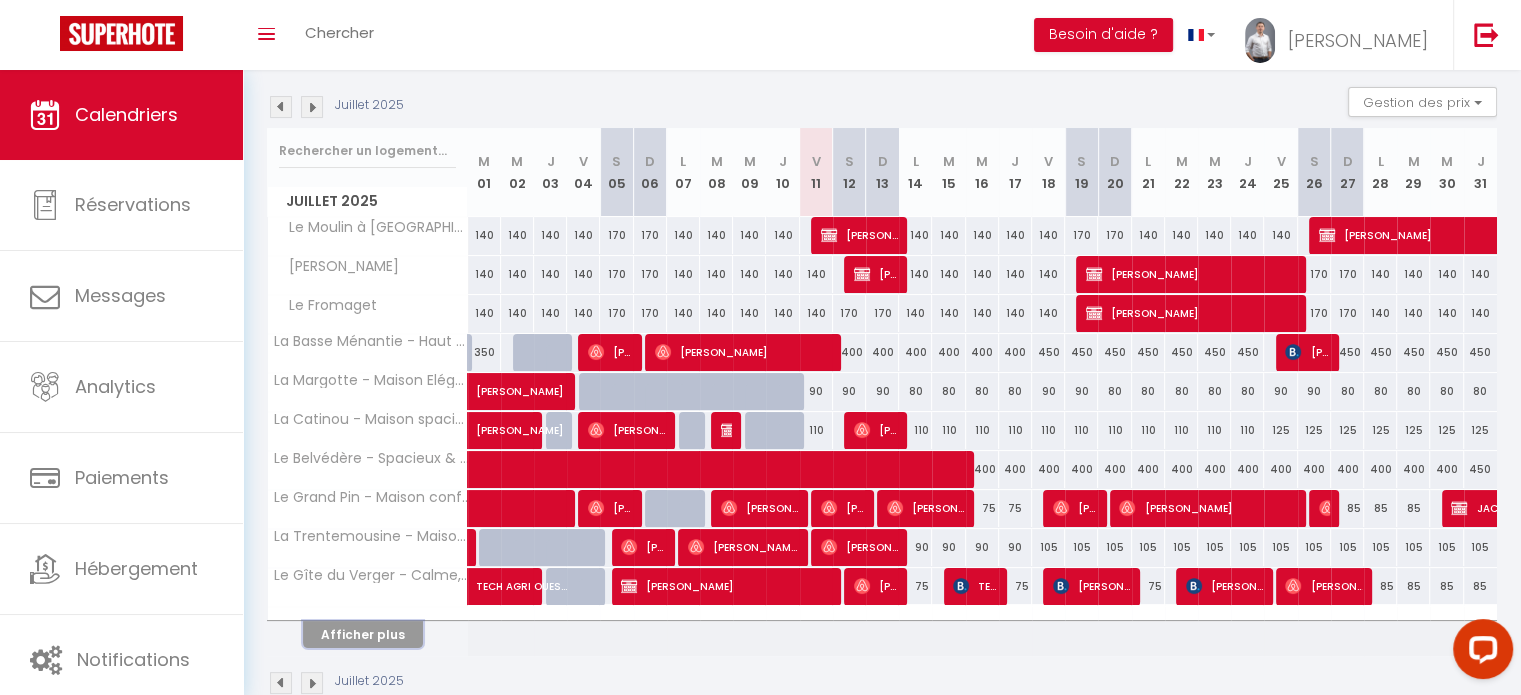 click on "Afficher plus" at bounding box center (363, 634) 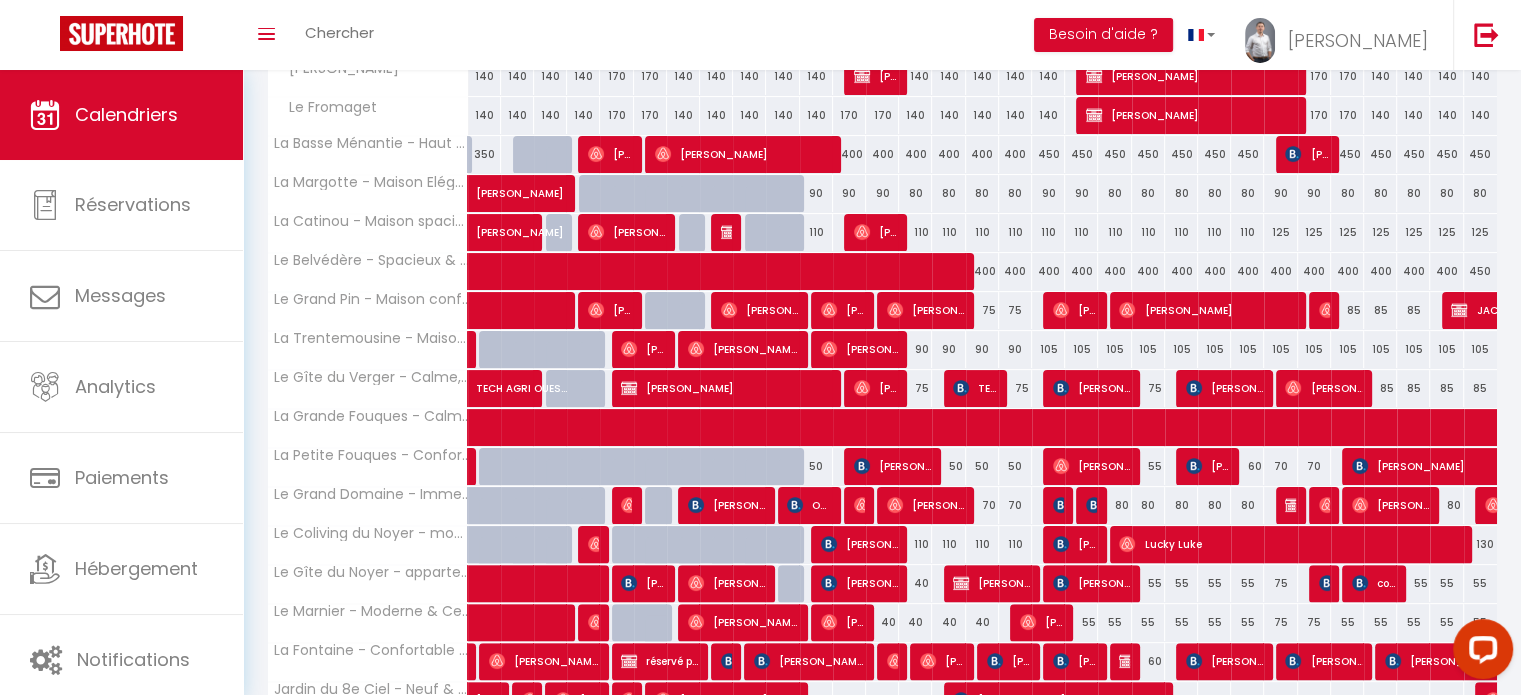 scroll, scrollTop: 400, scrollLeft: 0, axis: vertical 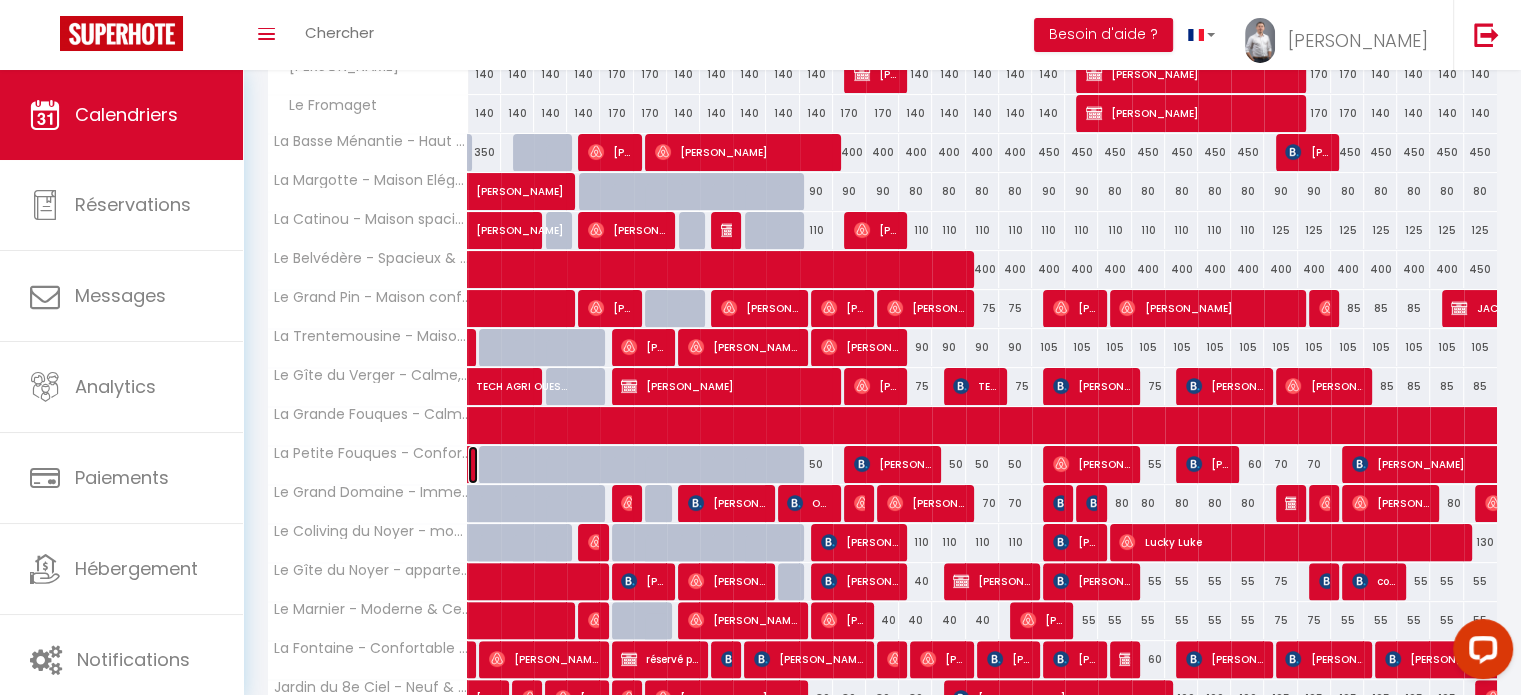 click at bounding box center (473, 465) 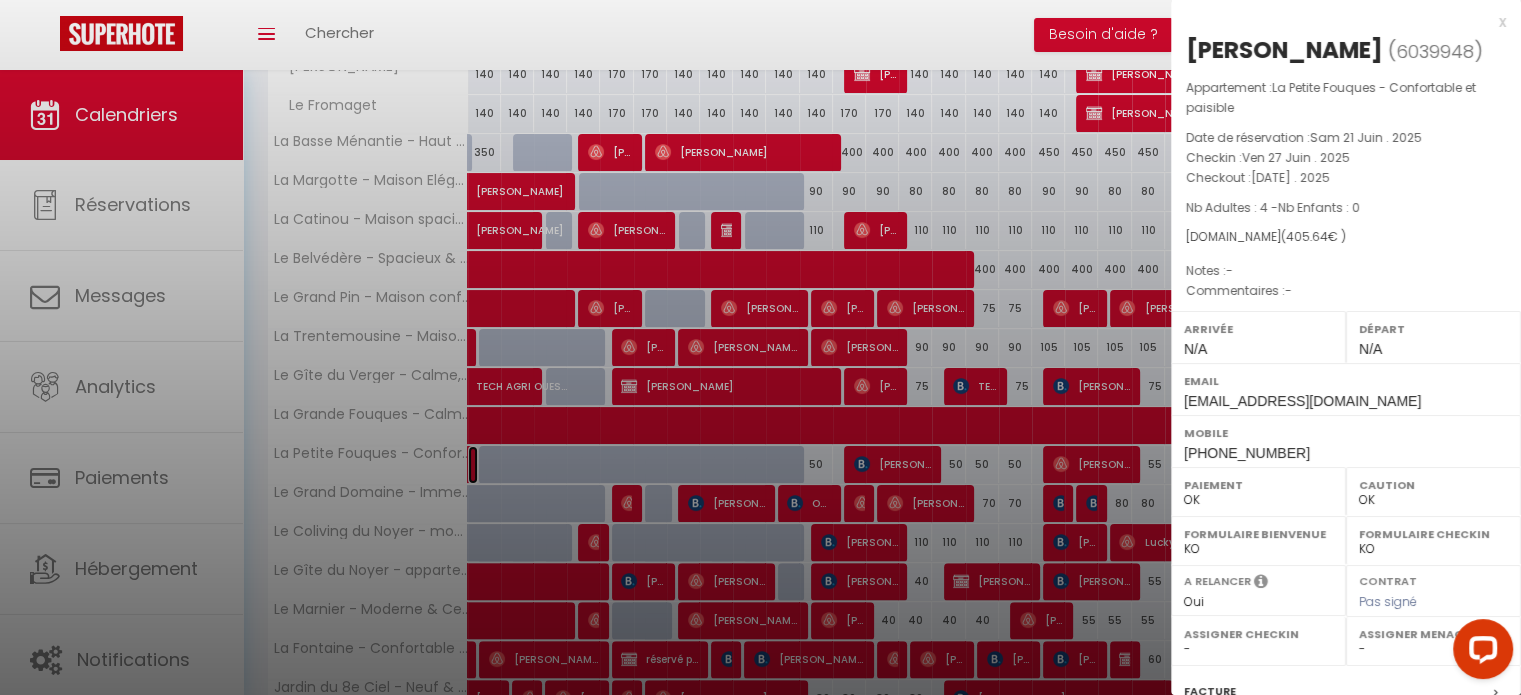 select on "46129" 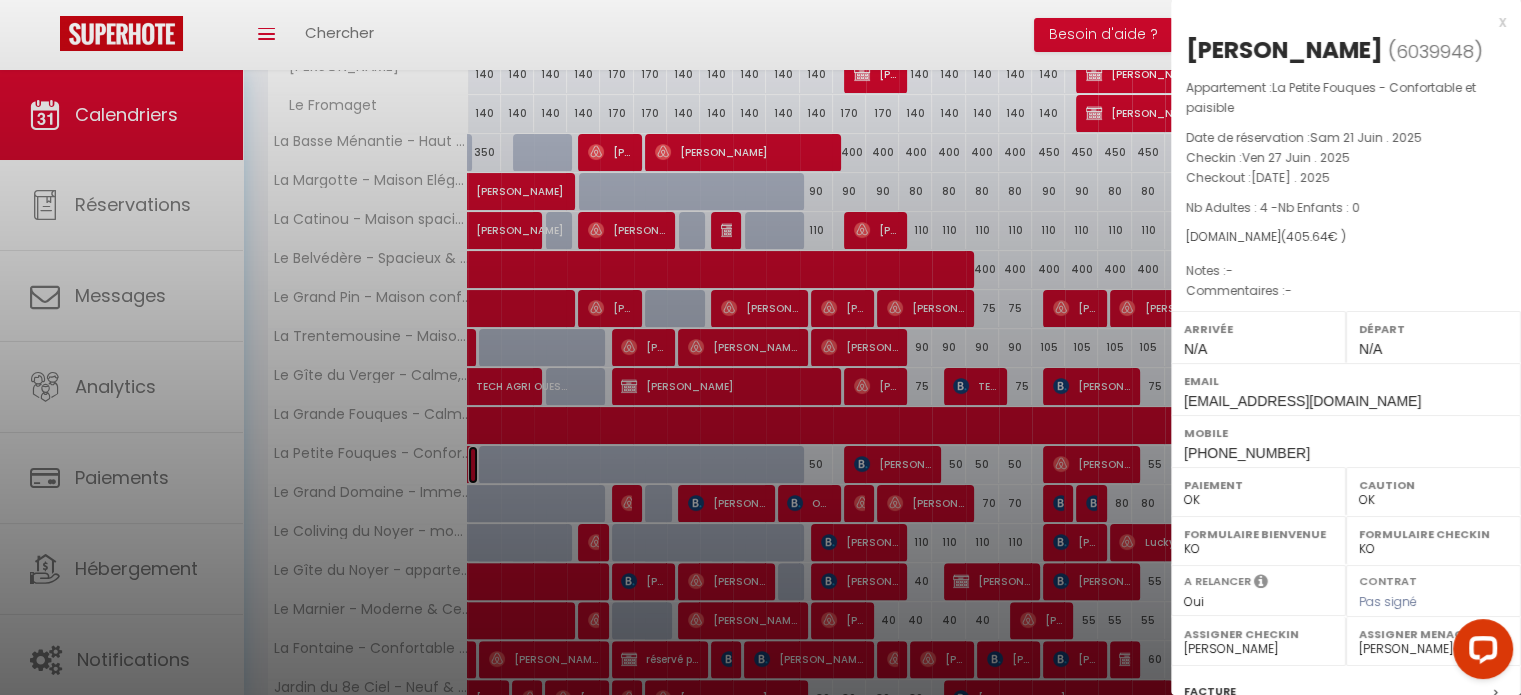 scroll, scrollTop: 285, scrollLeft: 0, axis: vertical 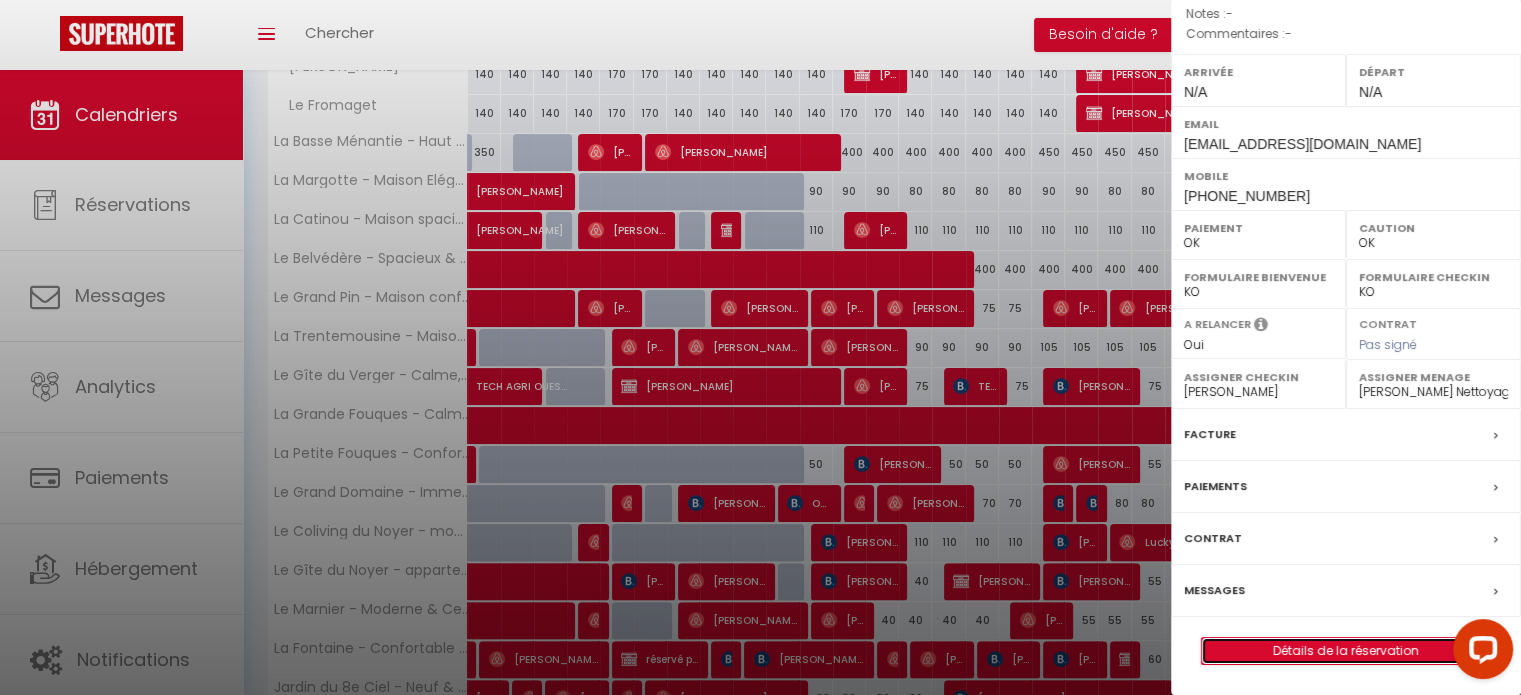 click on "Détails de la réservation" at bounding box center (1346, 651) 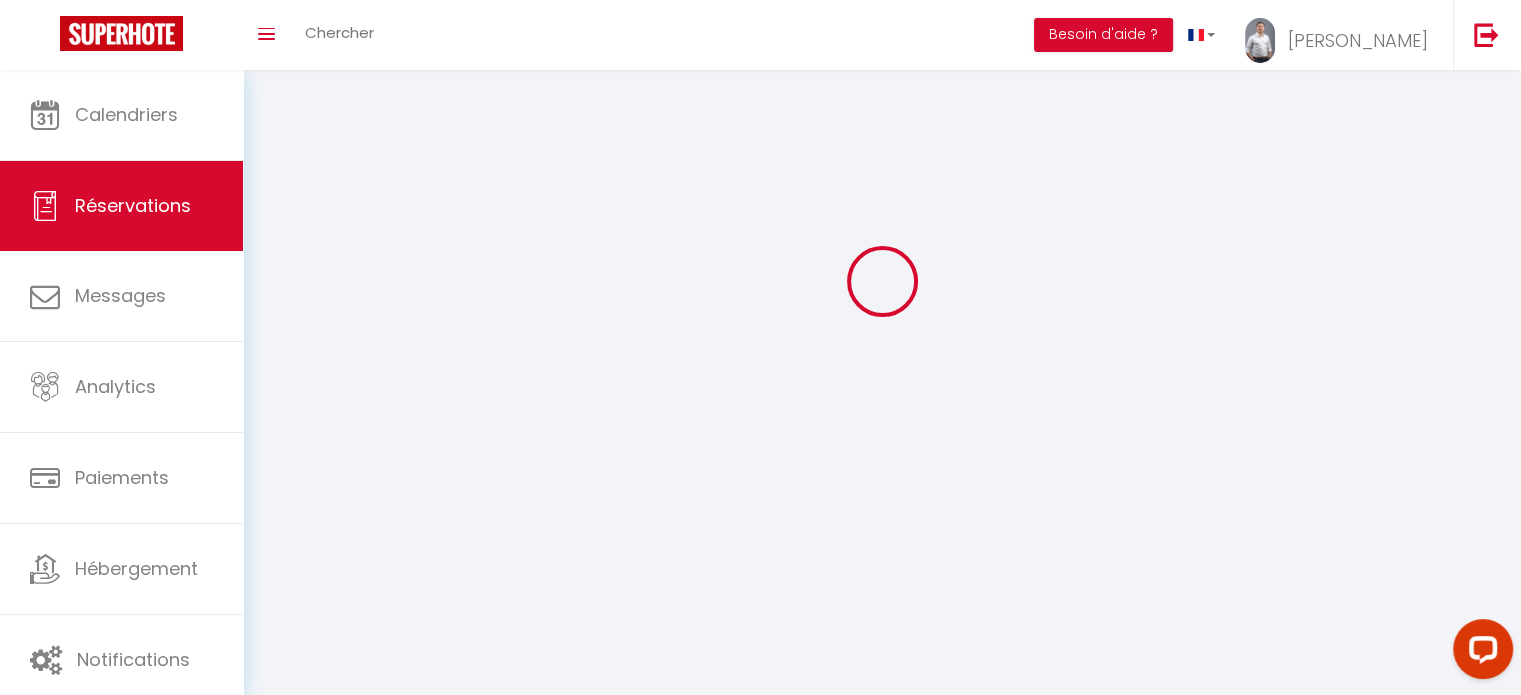 scroll, scrollTop: 0, scrollLeft: 0, axis: both 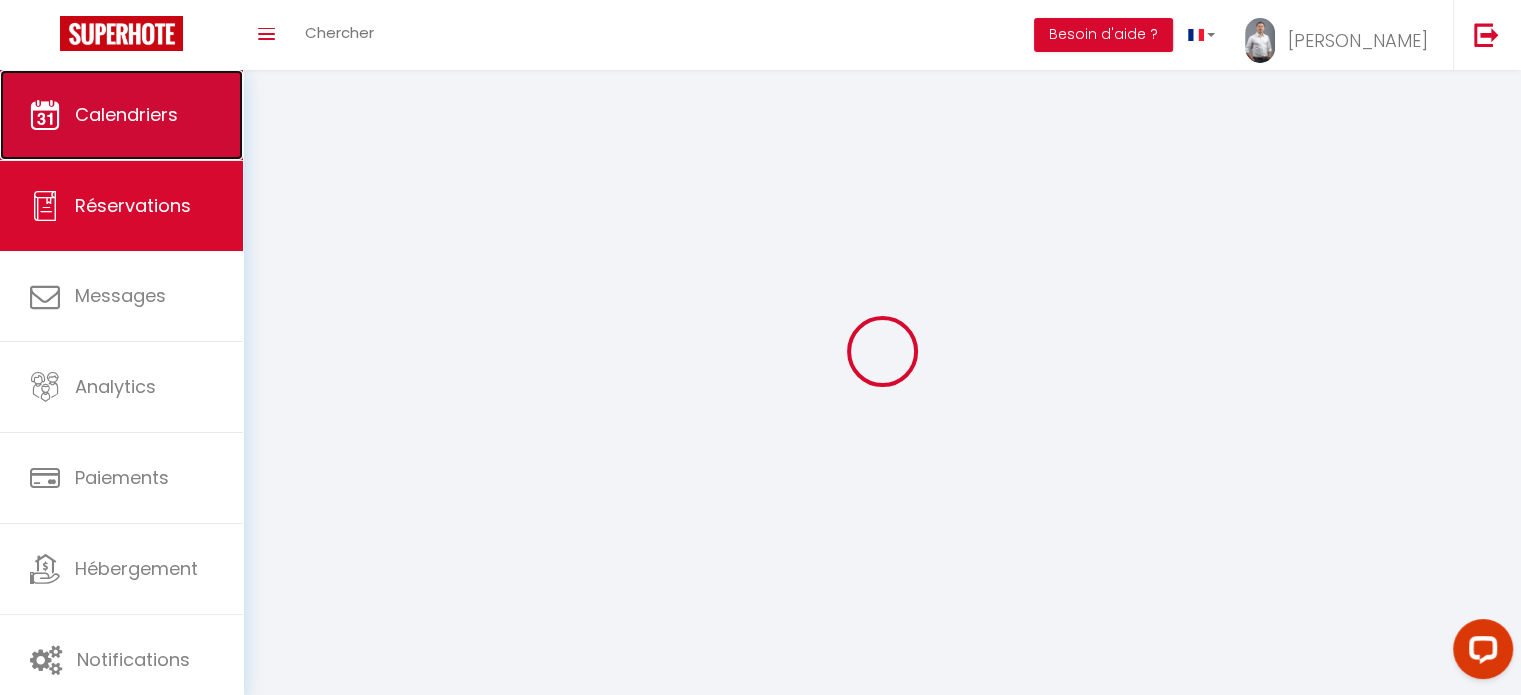 click on "Calendriers" at bounding box center [126, 114] 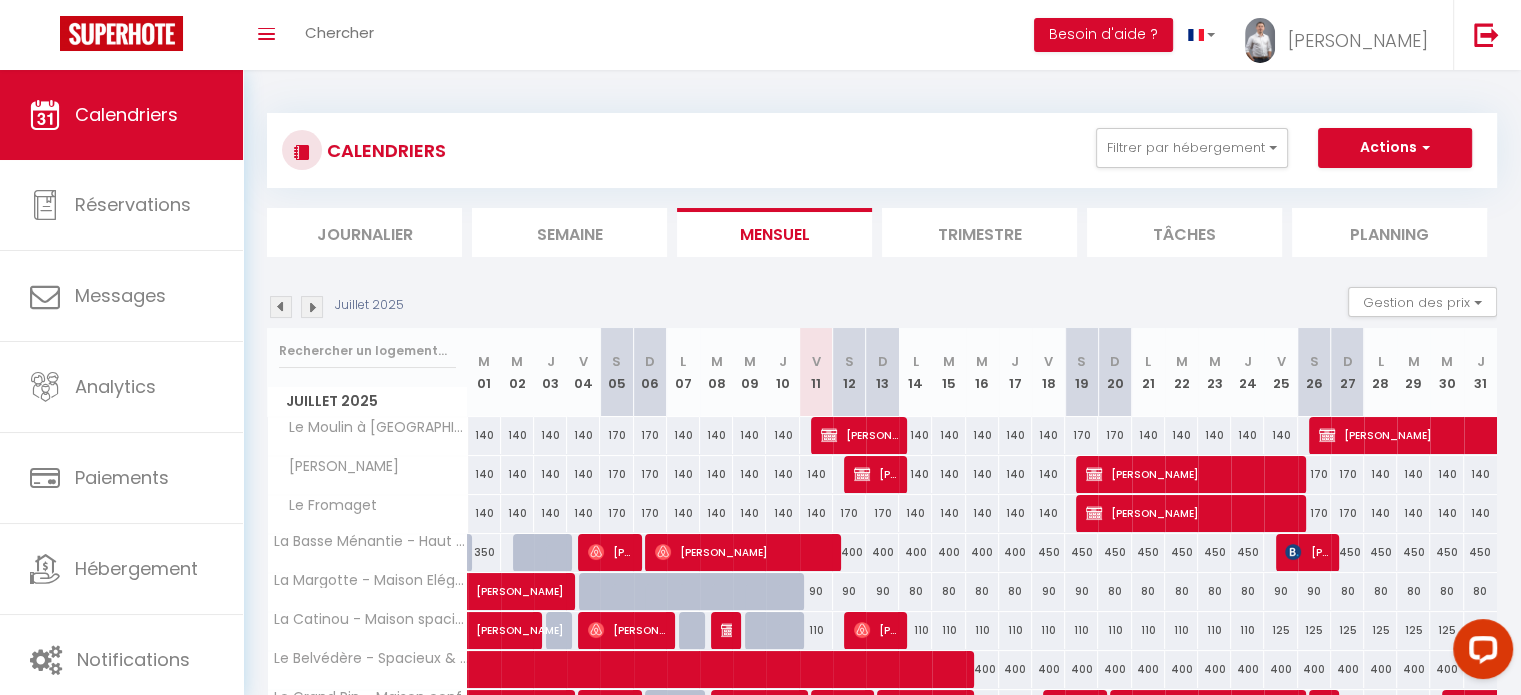 scroll, scrollTop: 200, scrollLeft: 0, axis: vertical 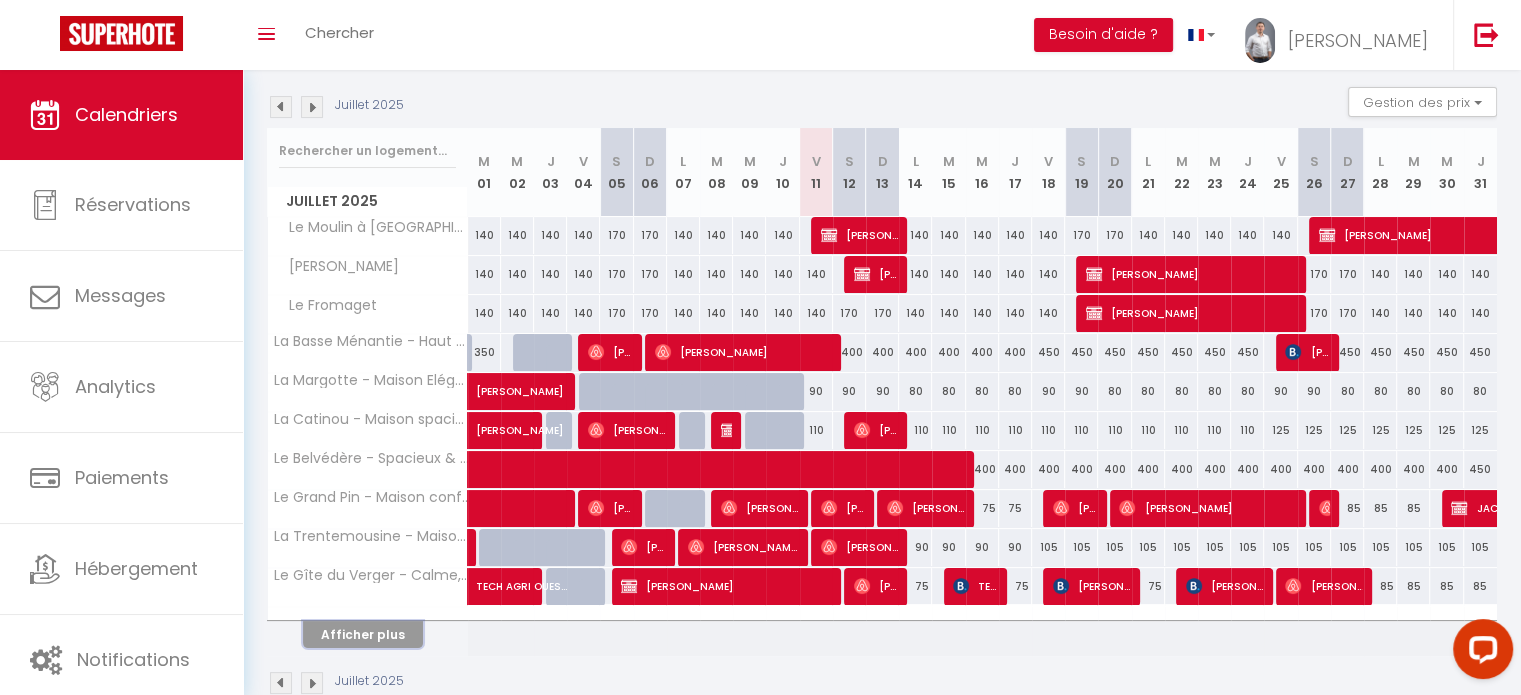 click on "Afficher plus" at bounding box center (363, 634) 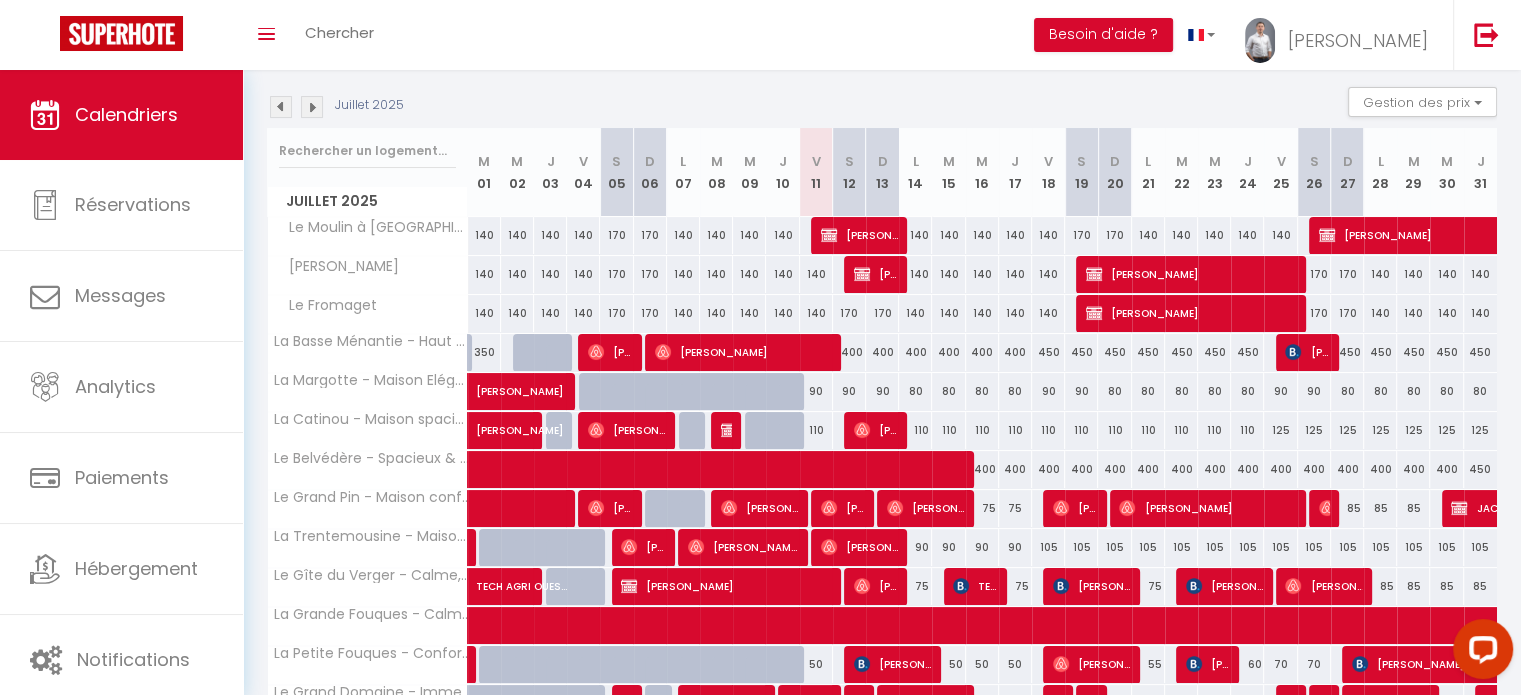 scroll, scrollTop: 500, scrollLeft: 0, axis: vertical 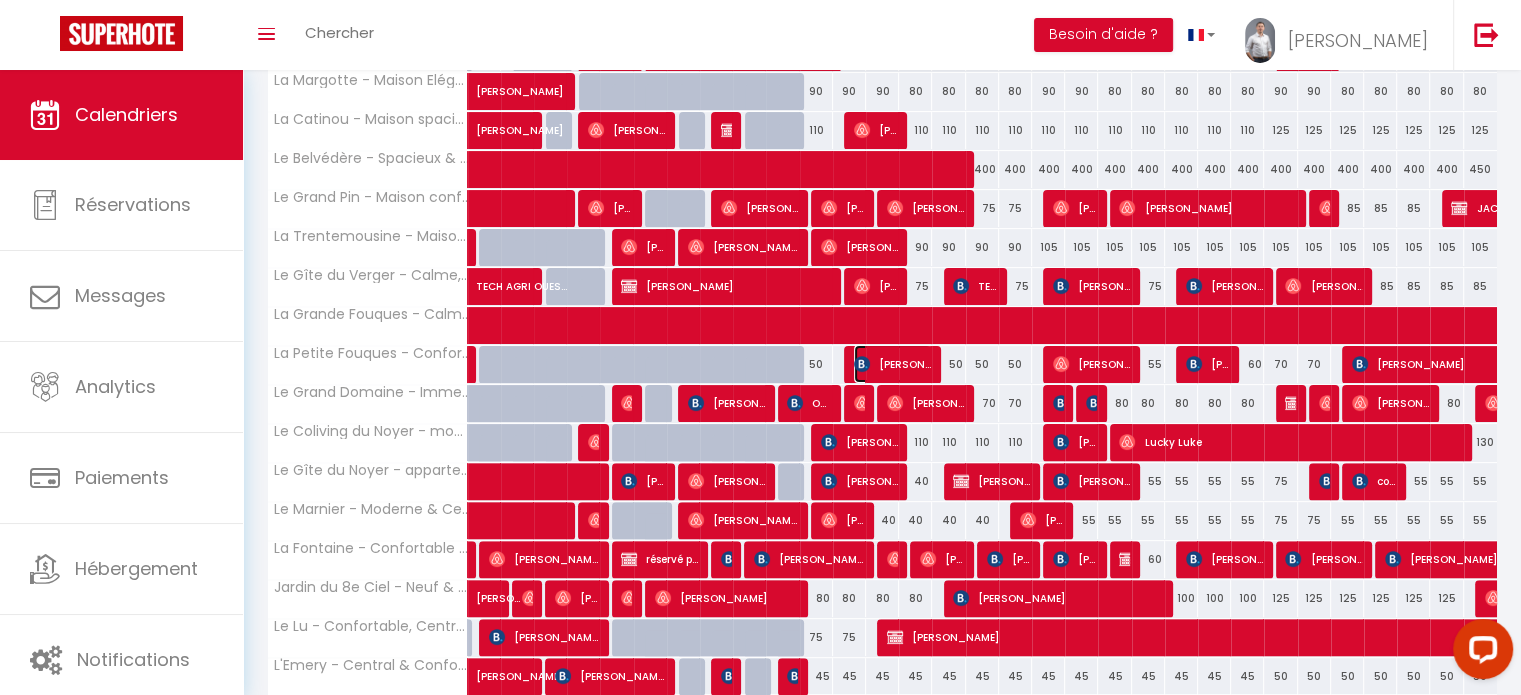 click at bounding box center [862, 364] 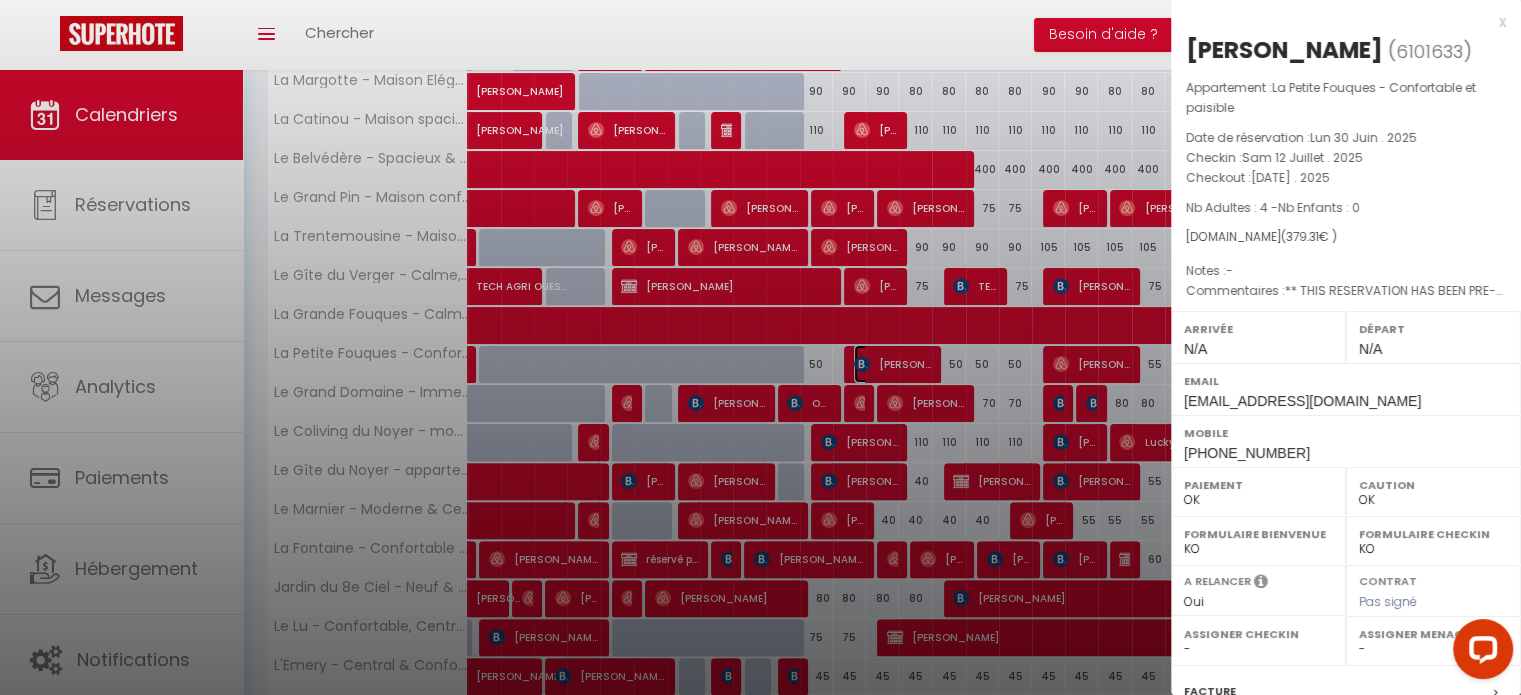 select on "46129" 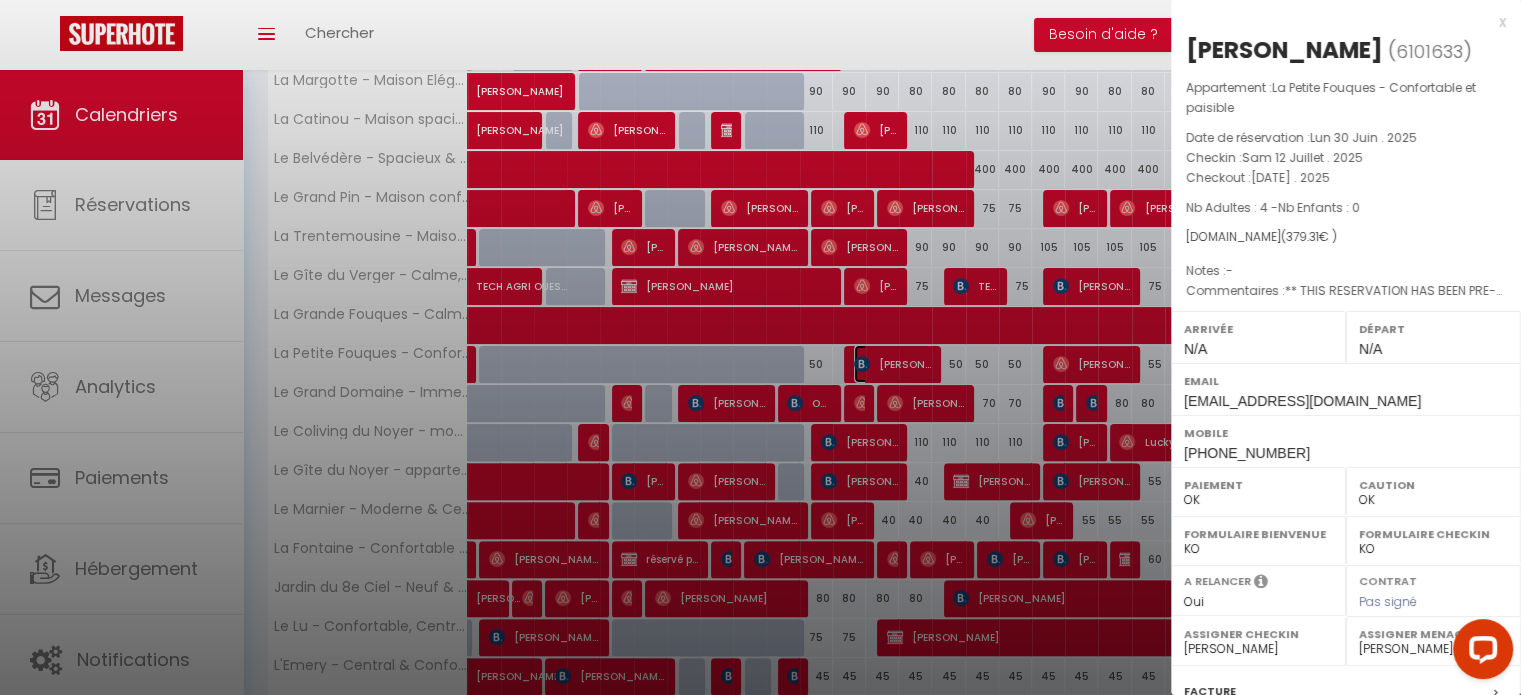 scroll, scrollTop: 253, scrollLeft: 0, axis: vertical 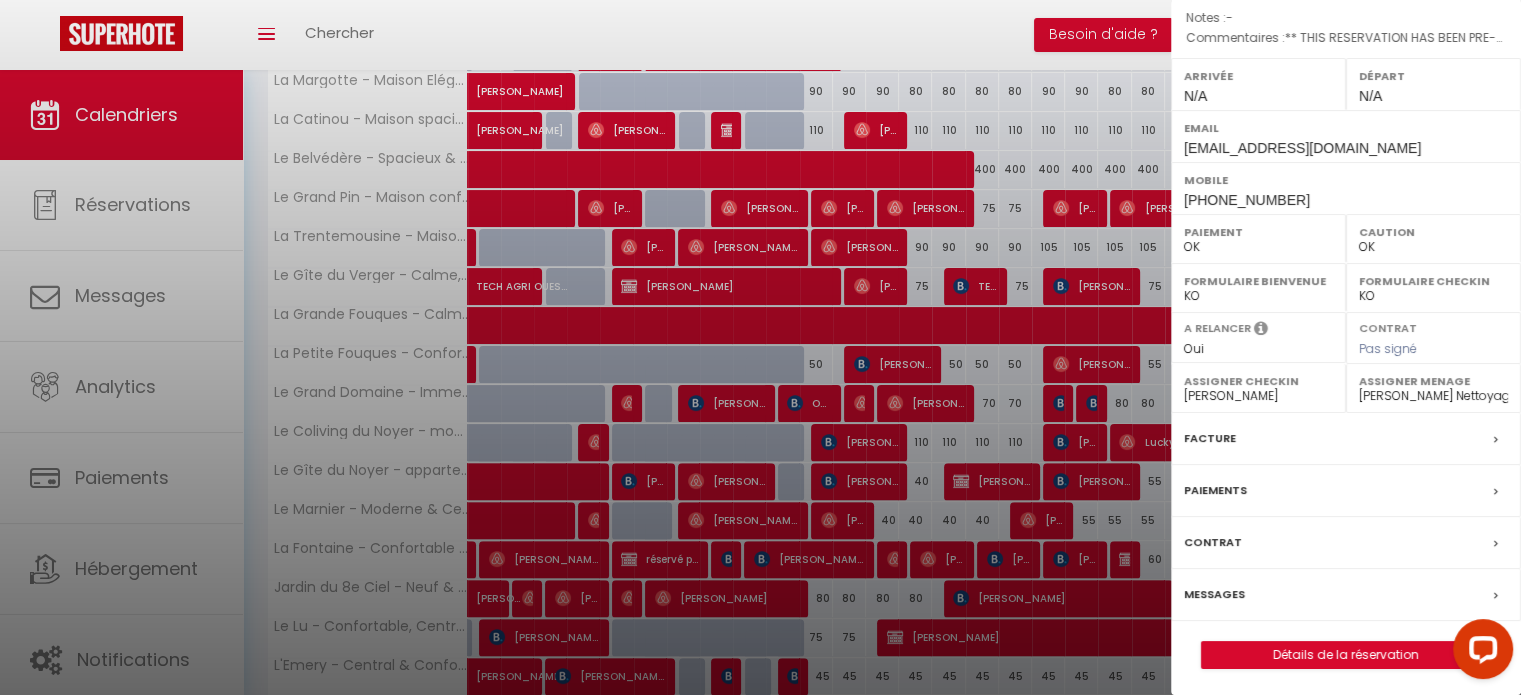 click on "Messages" at bounding box center [1346, 595] 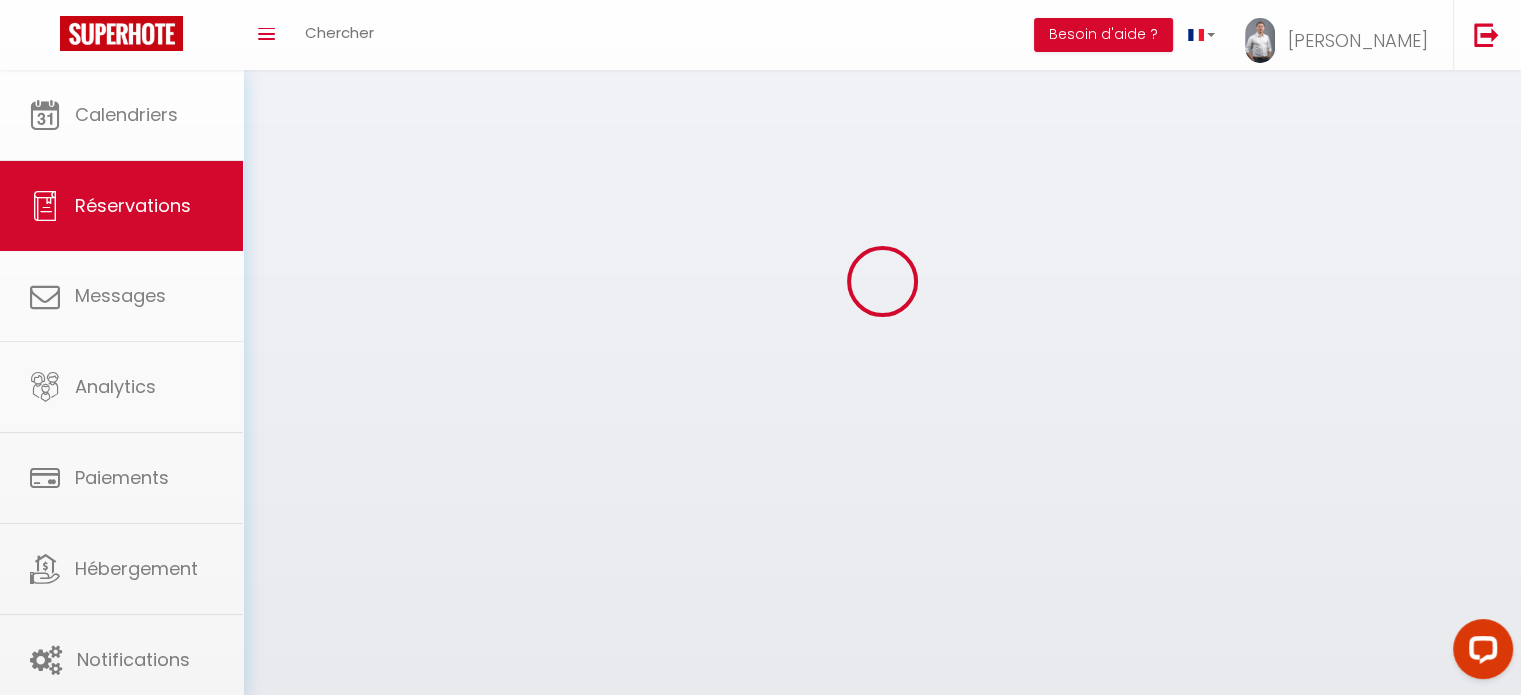 scroll, scrollTop: 0, scrollLeft: 0, axis: both 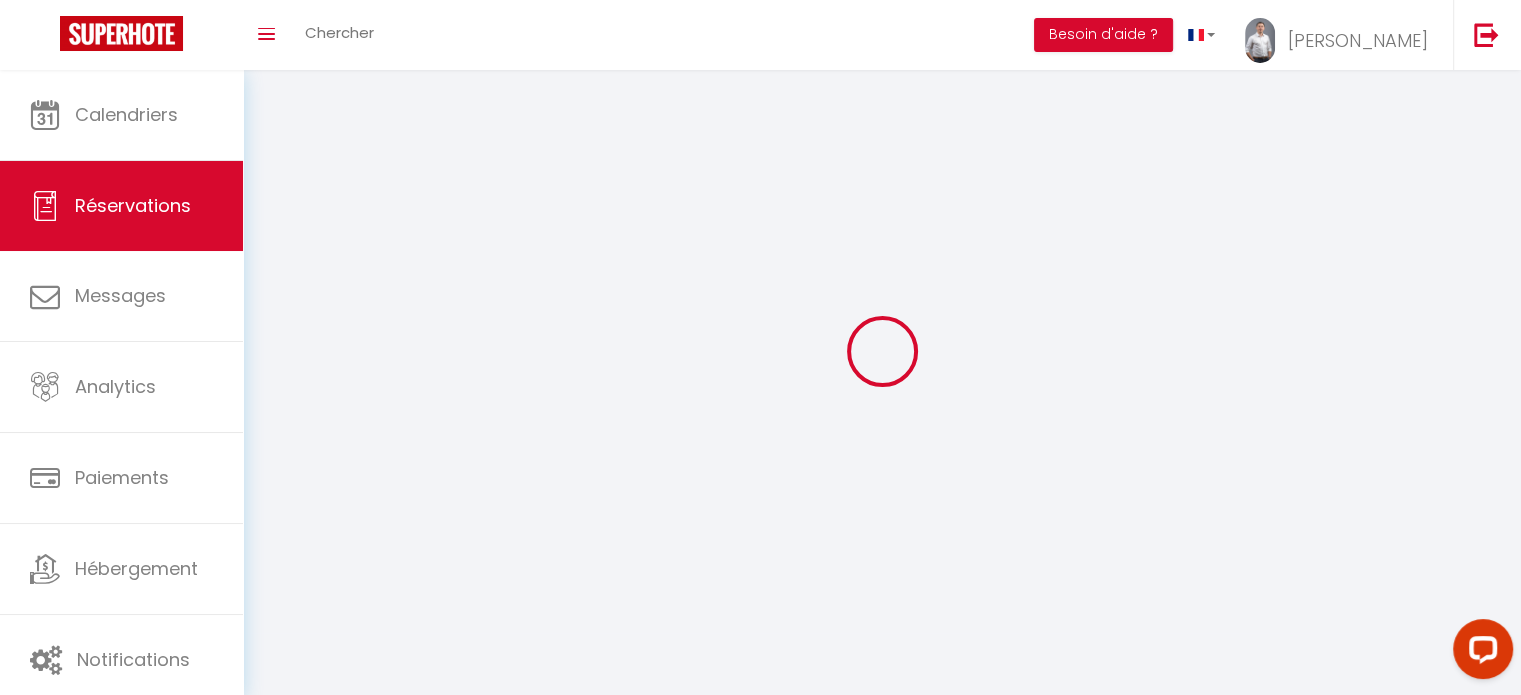 type on "[PERSON_NAME]" 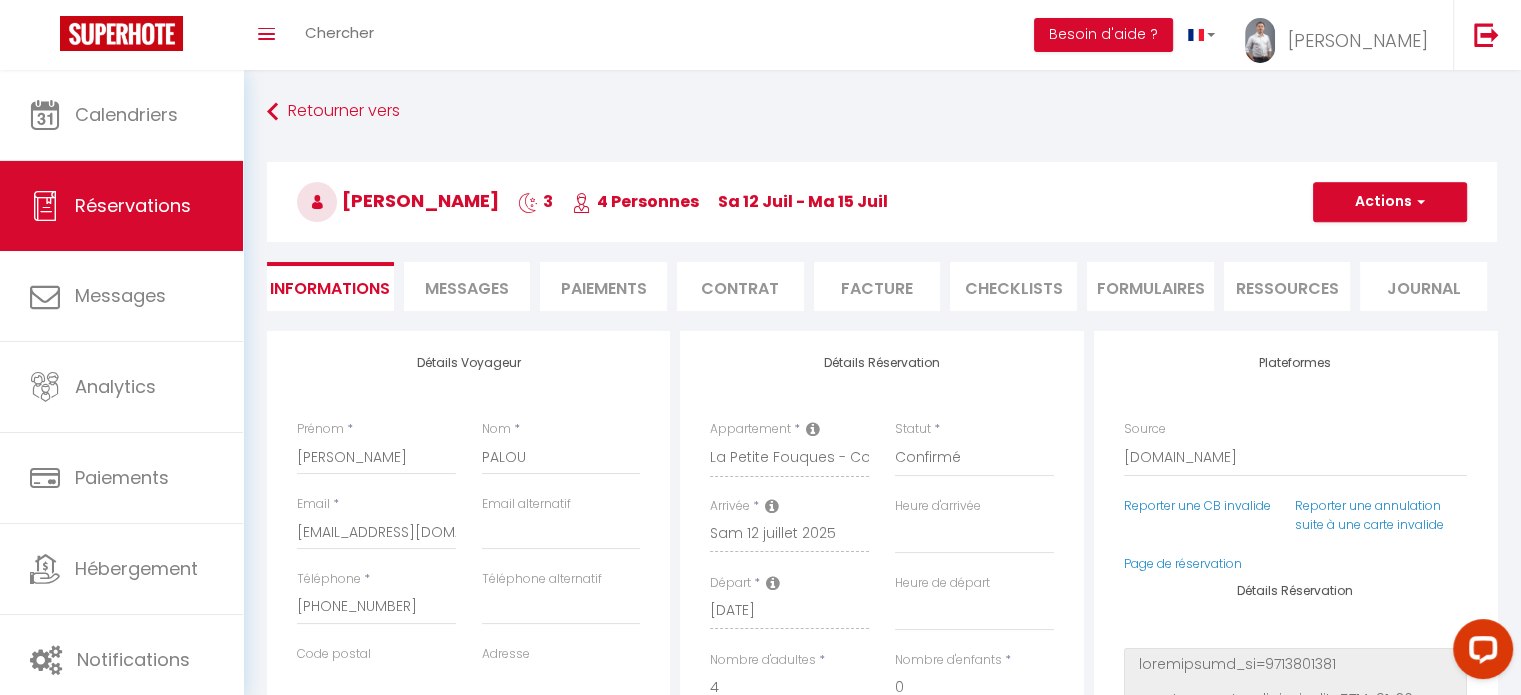 click on "Messages" at bounding box center [467, 288] 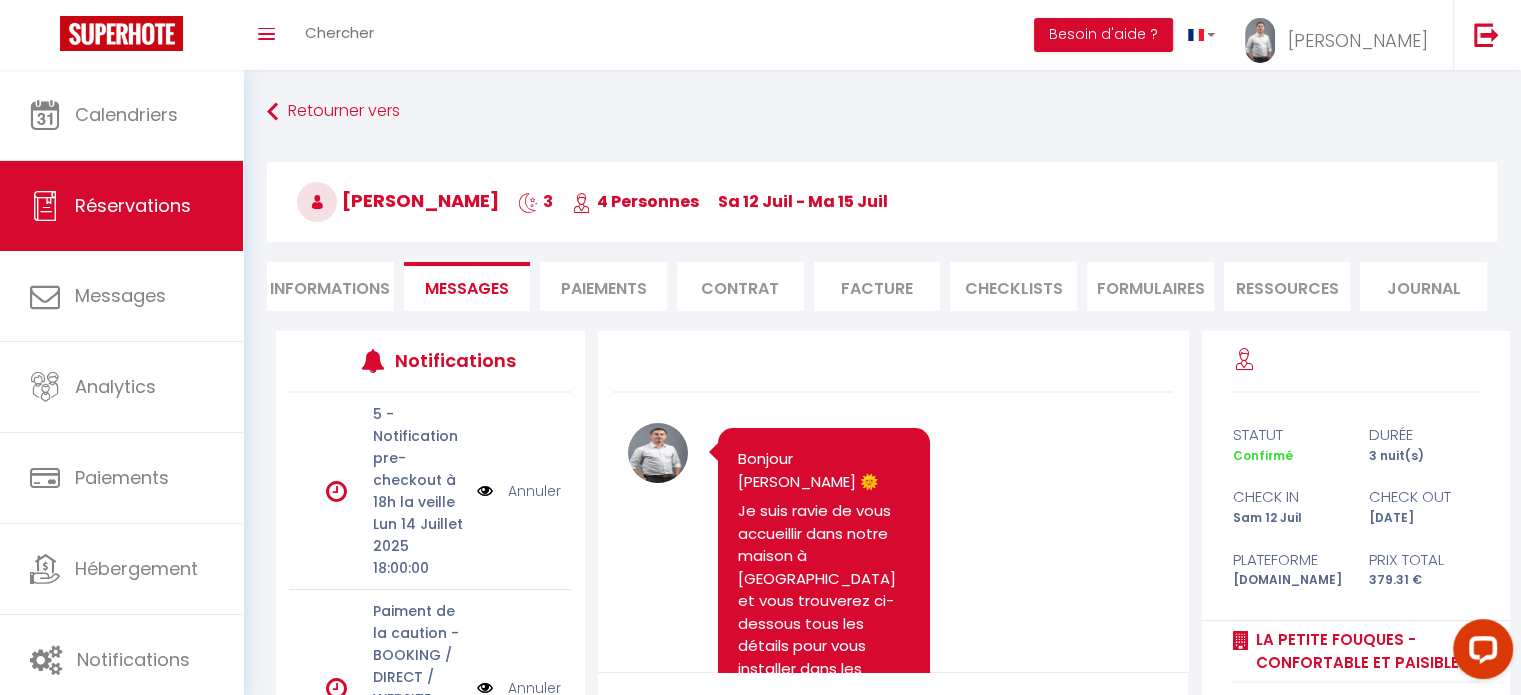 scroll, scrollTop: 2832, scrollLeft: 0, axis: vertical 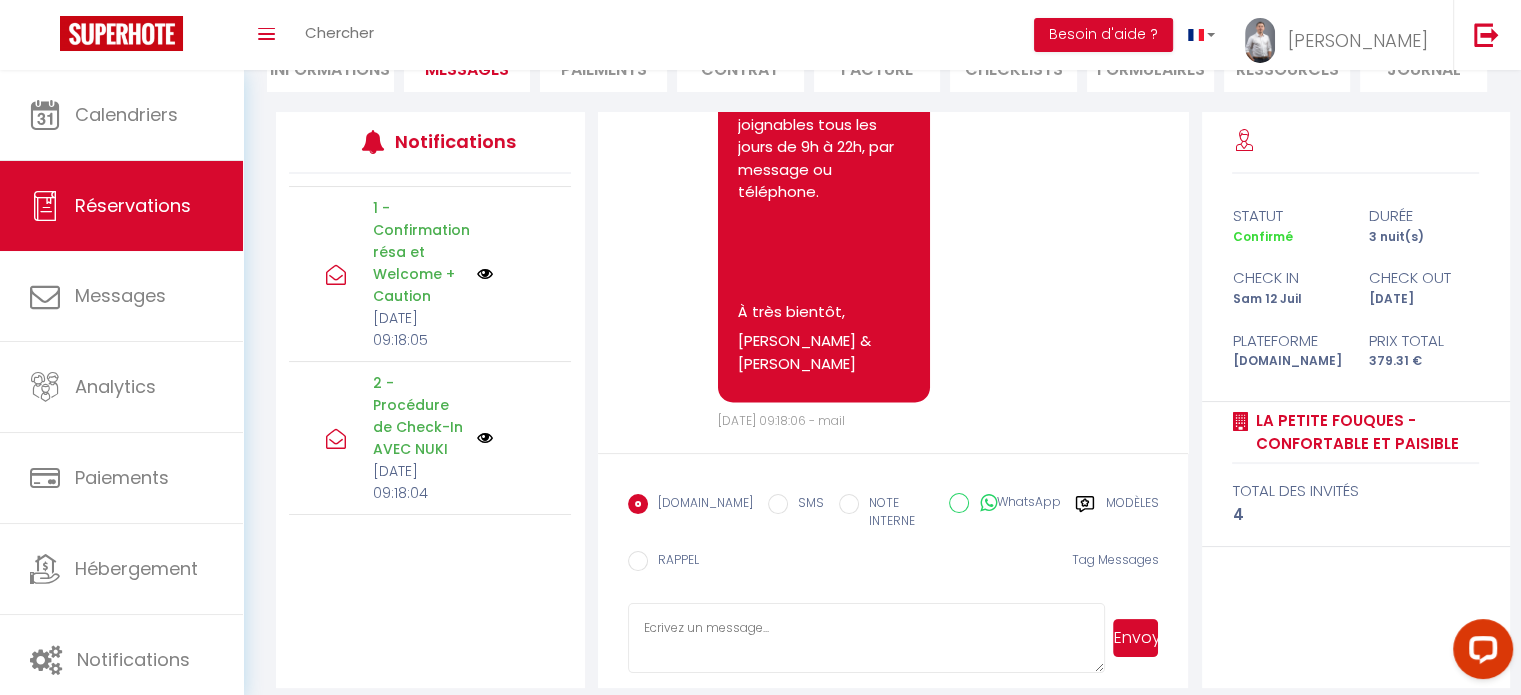 click at bounding box center (485, 438) 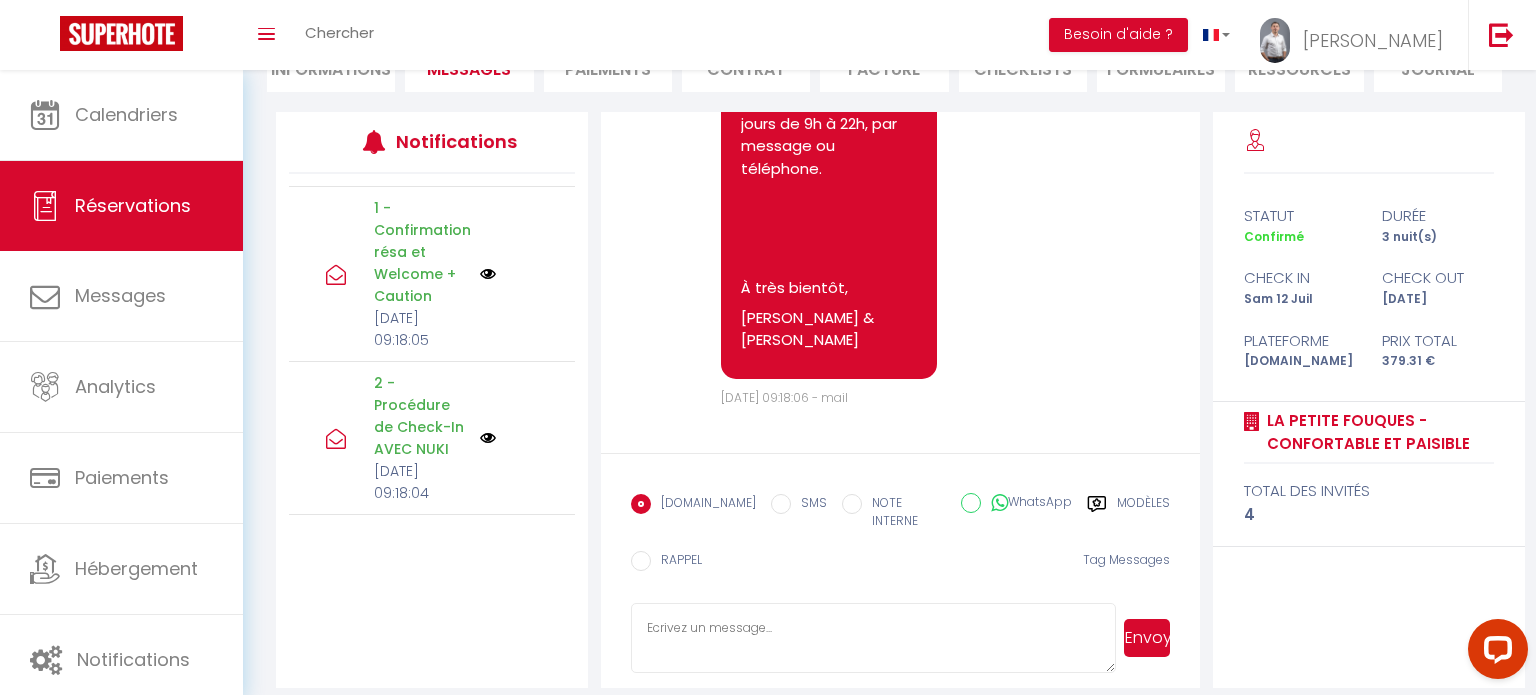 scroll, scrollTop: 2788, scrollLeft: 0, axis: vertical 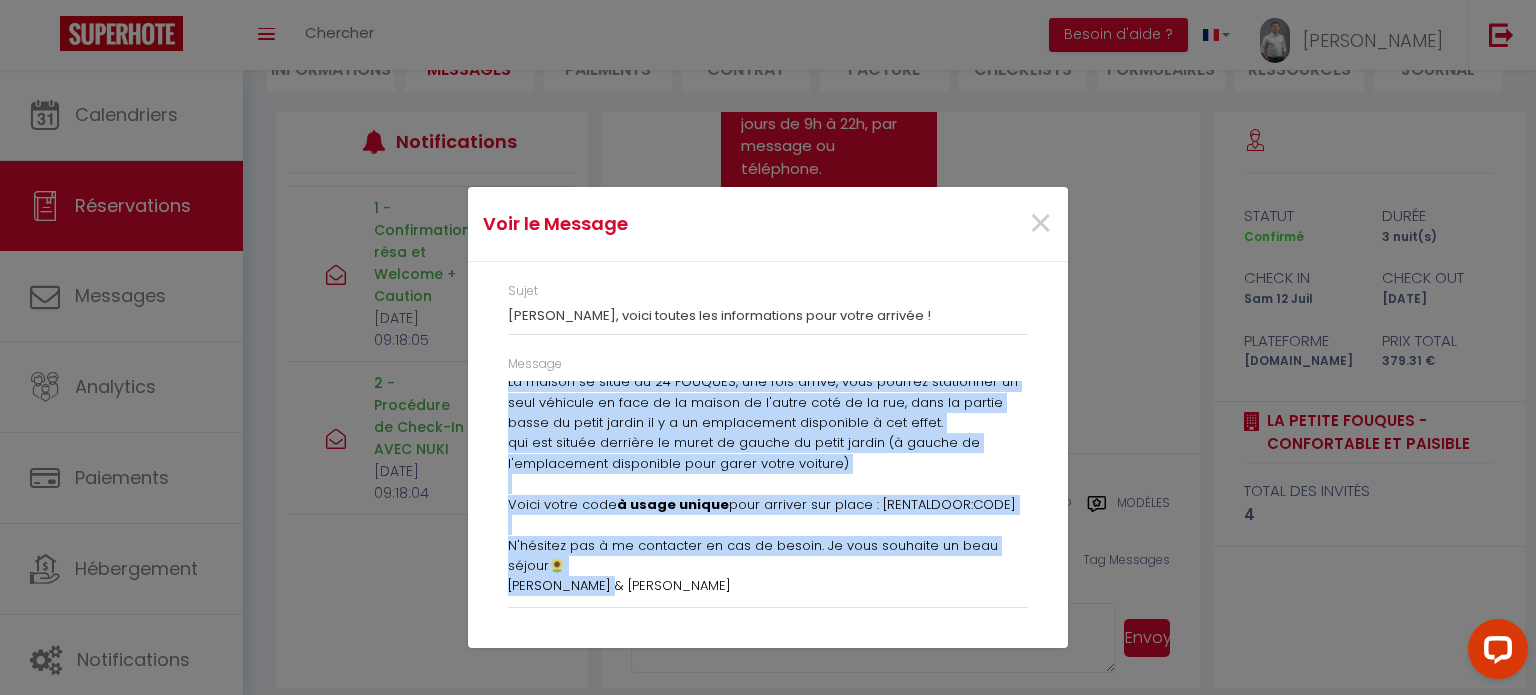 drag, startPoint x: 510, startPoint y: 391, endPoint x: 764, endPoint y: 644, distance: 358.50385 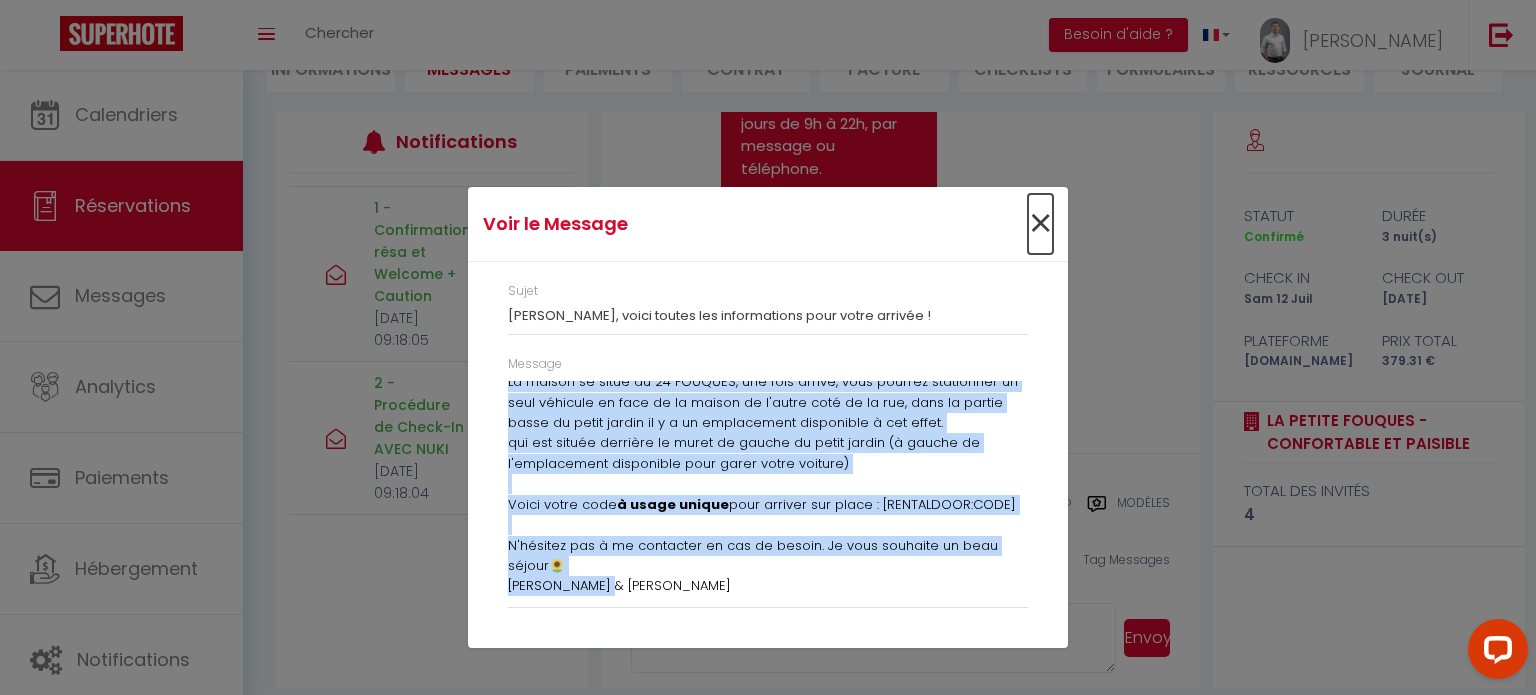 click on "×" at bounding box center (1040, 224) 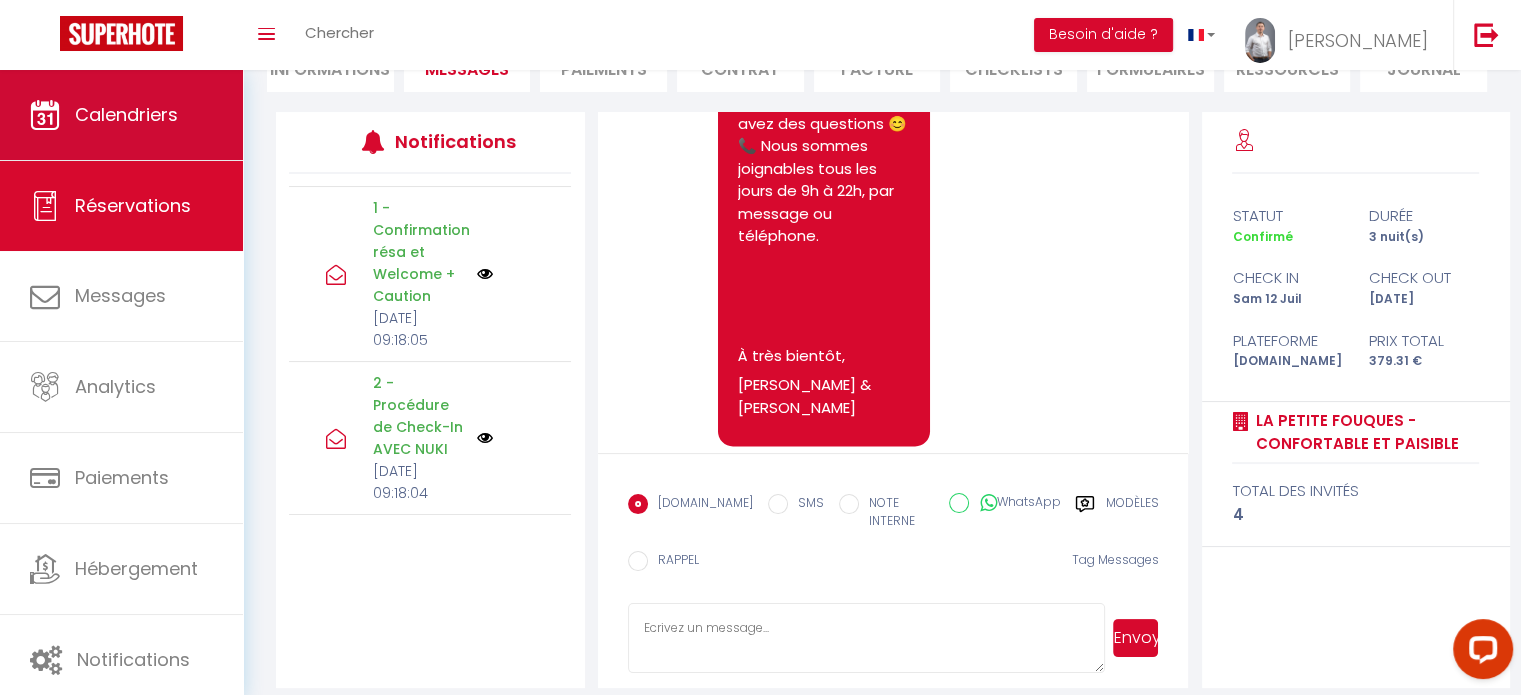 scroll, scrollTop: 2832, scrollLeft: 0, axis: vertical 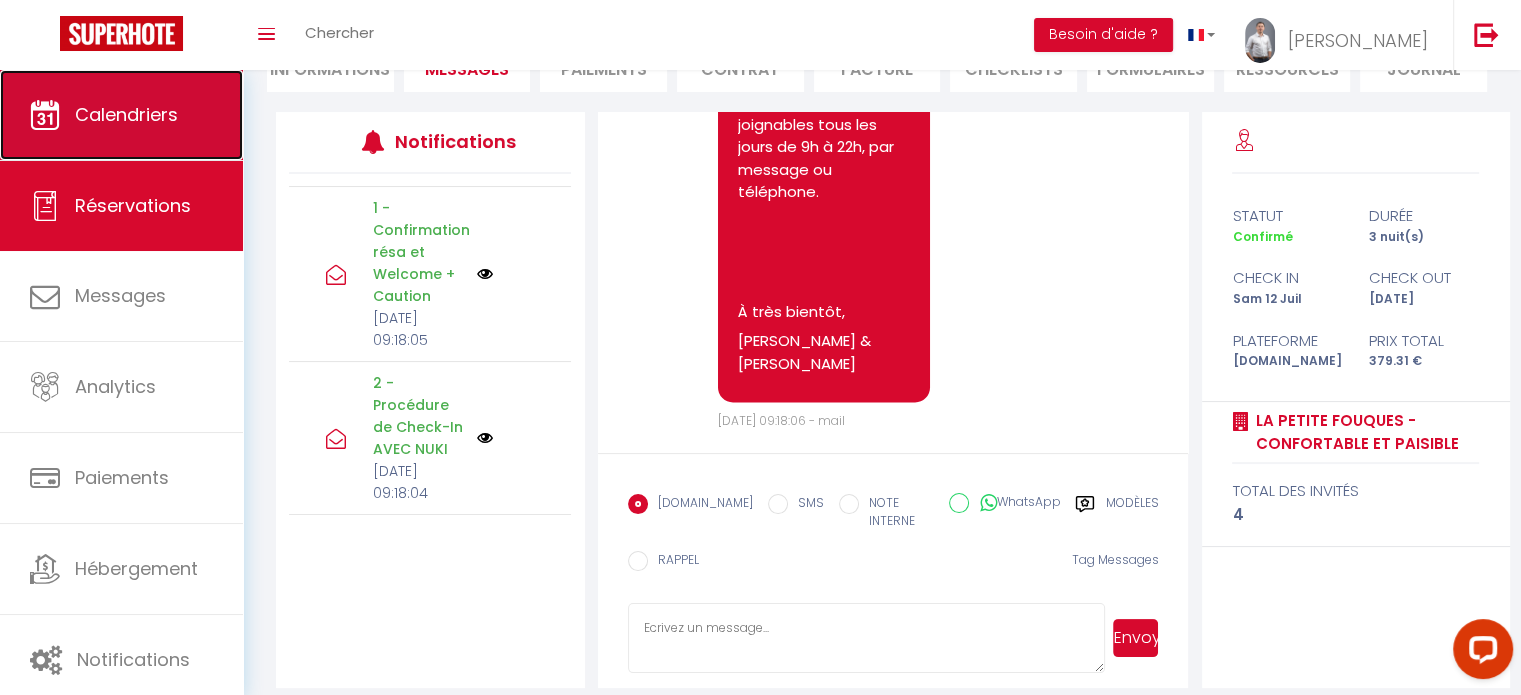 click on "Calendriers" at bounding box center [126, 114] 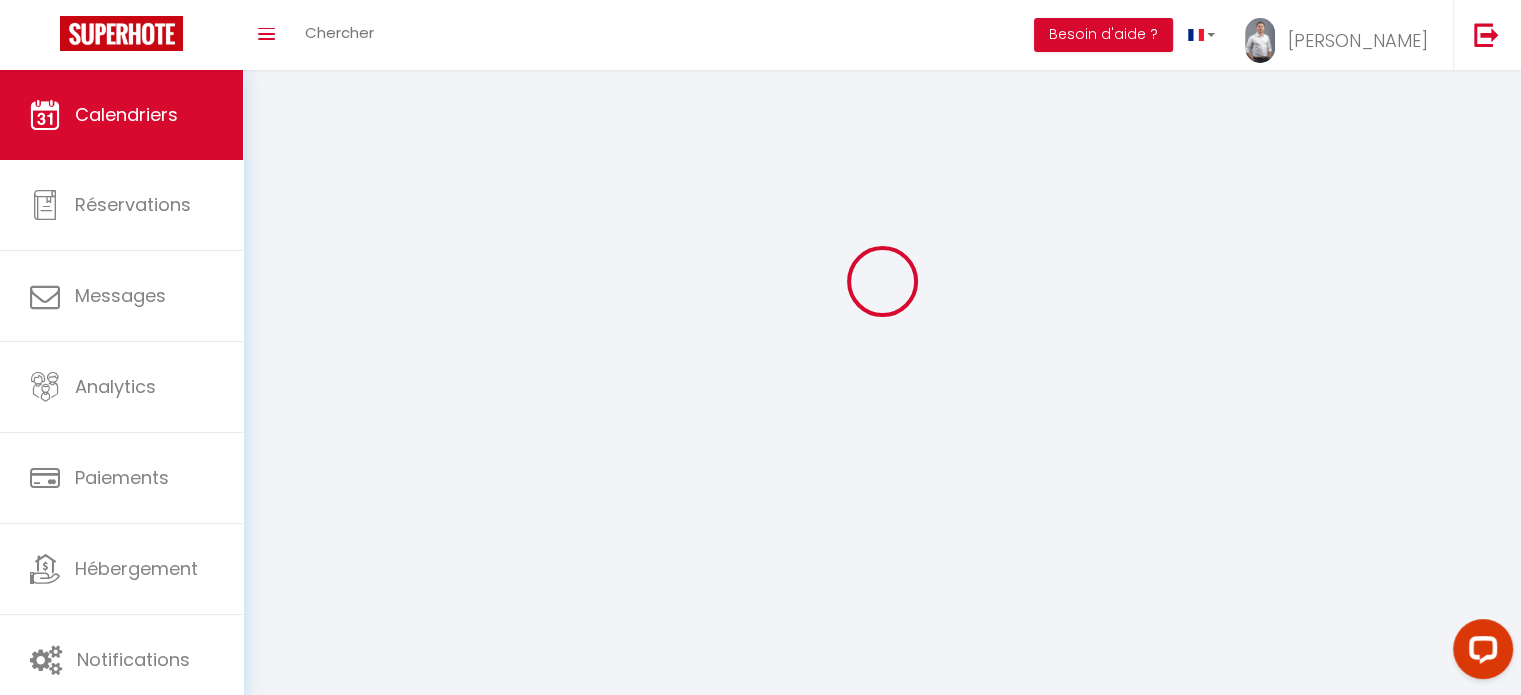 scroll, scrollTop: 0, scrollLeft: 0, axis: both 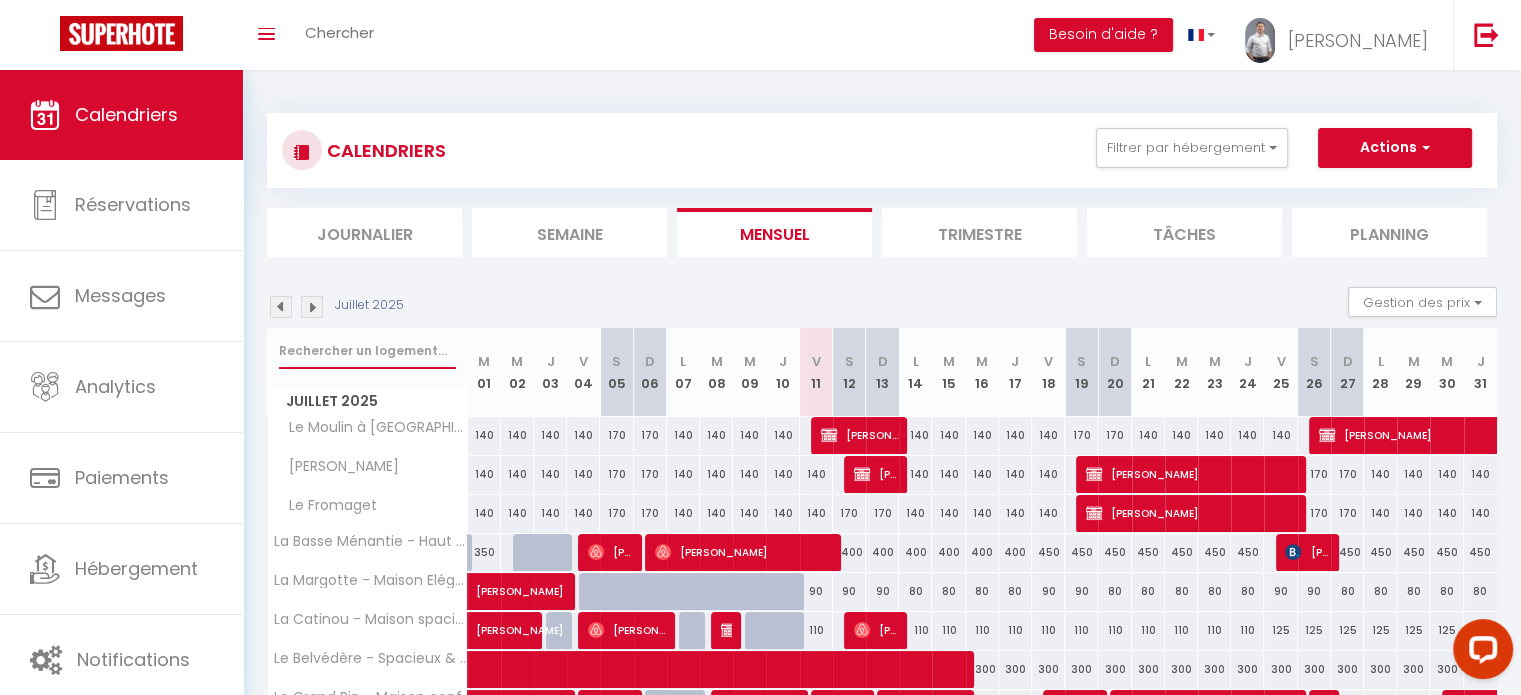 click at bounding box center (367, 351) 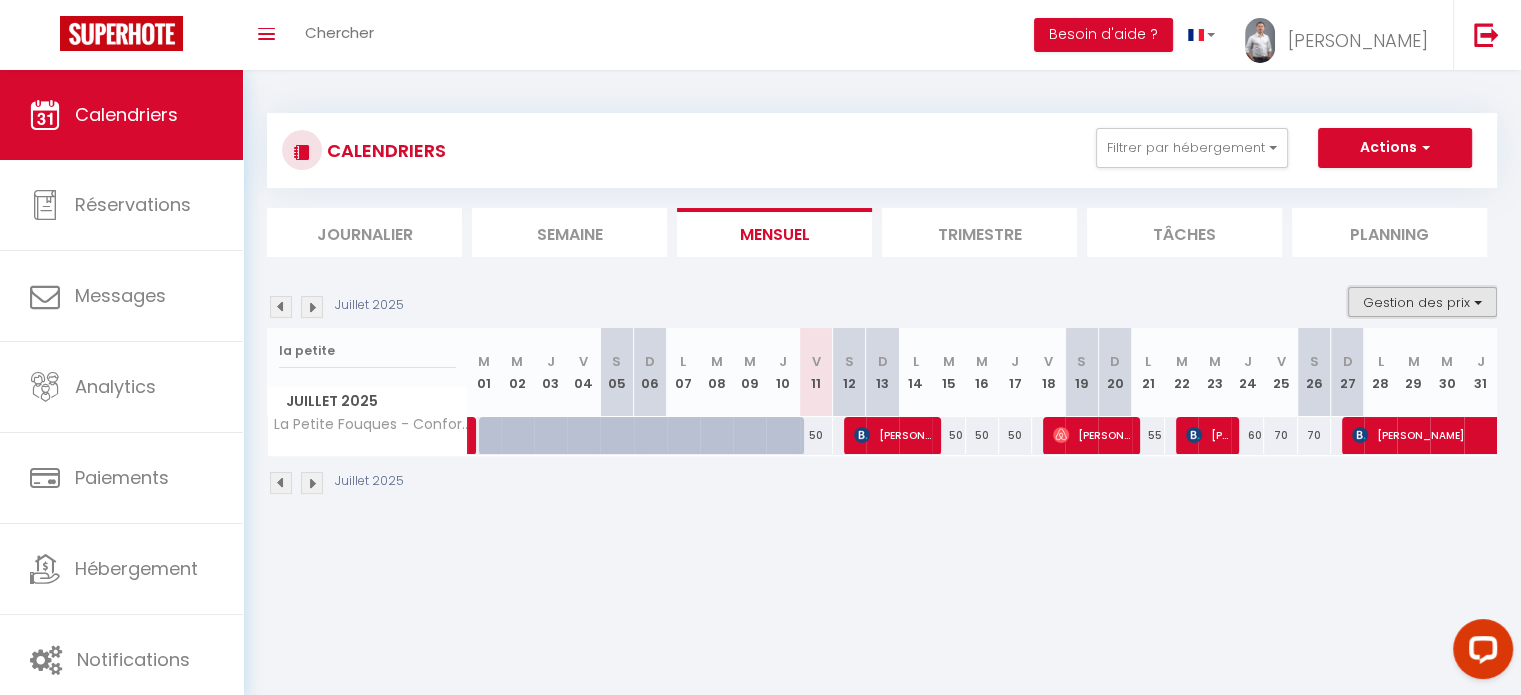 click on "Gestion des prix" at bounding box center (1422, 302) 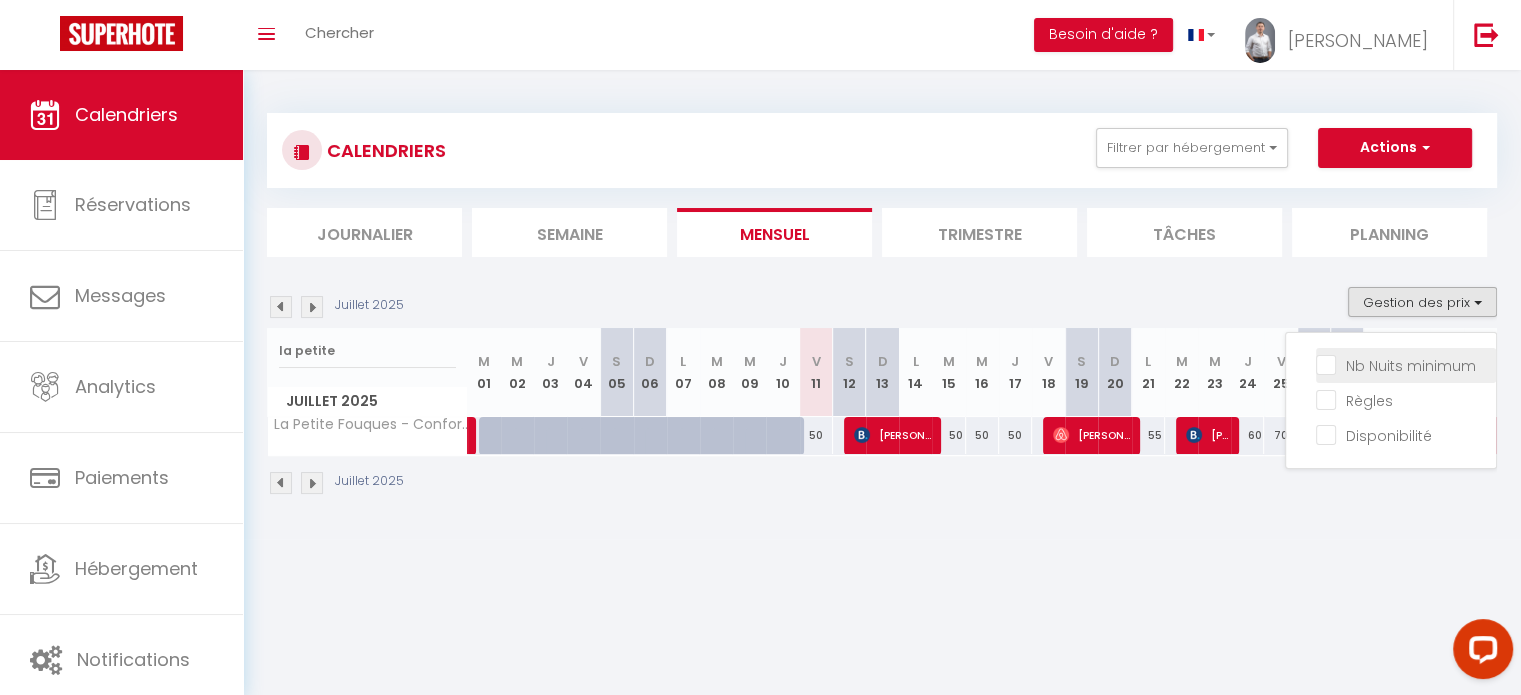 click on "Nb Nuits minimum" at bounding box center [1406, 364] 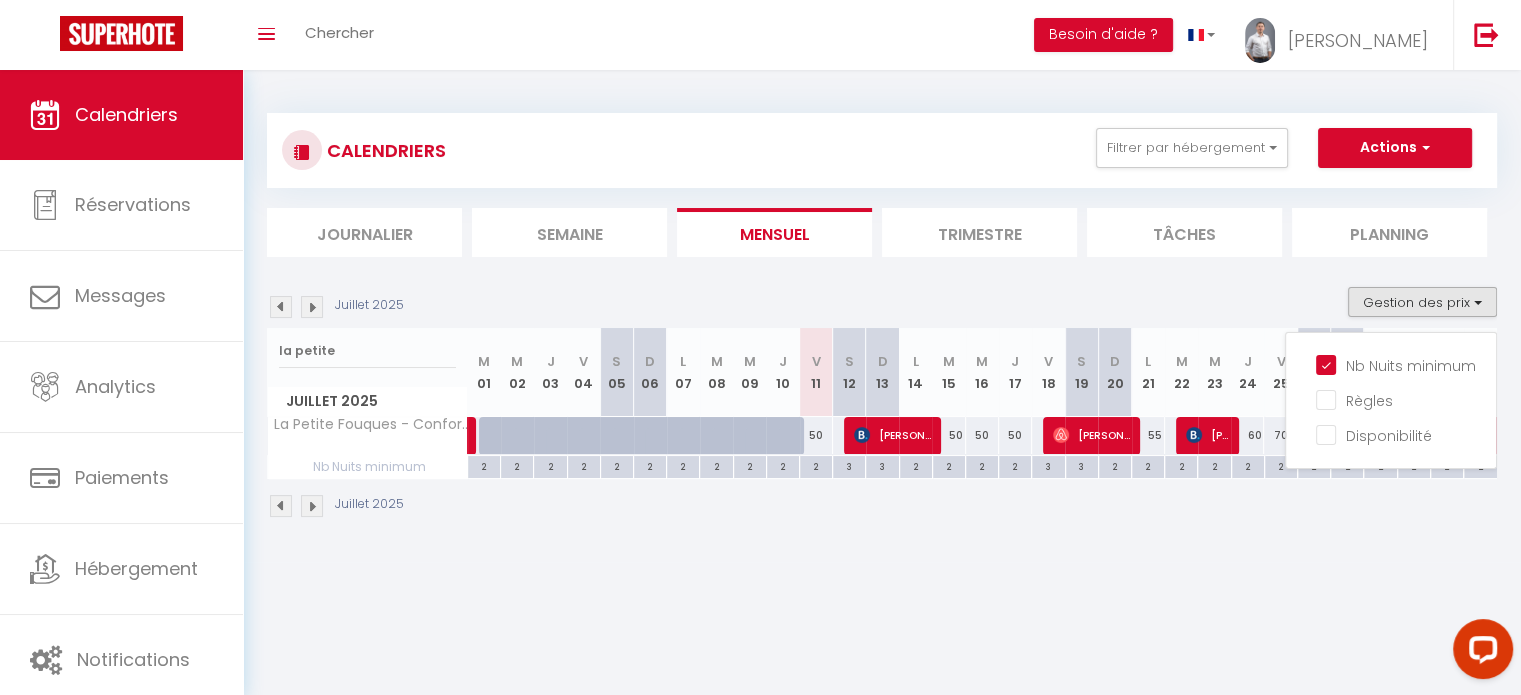 click on "2" at bounding box center (816, 465) 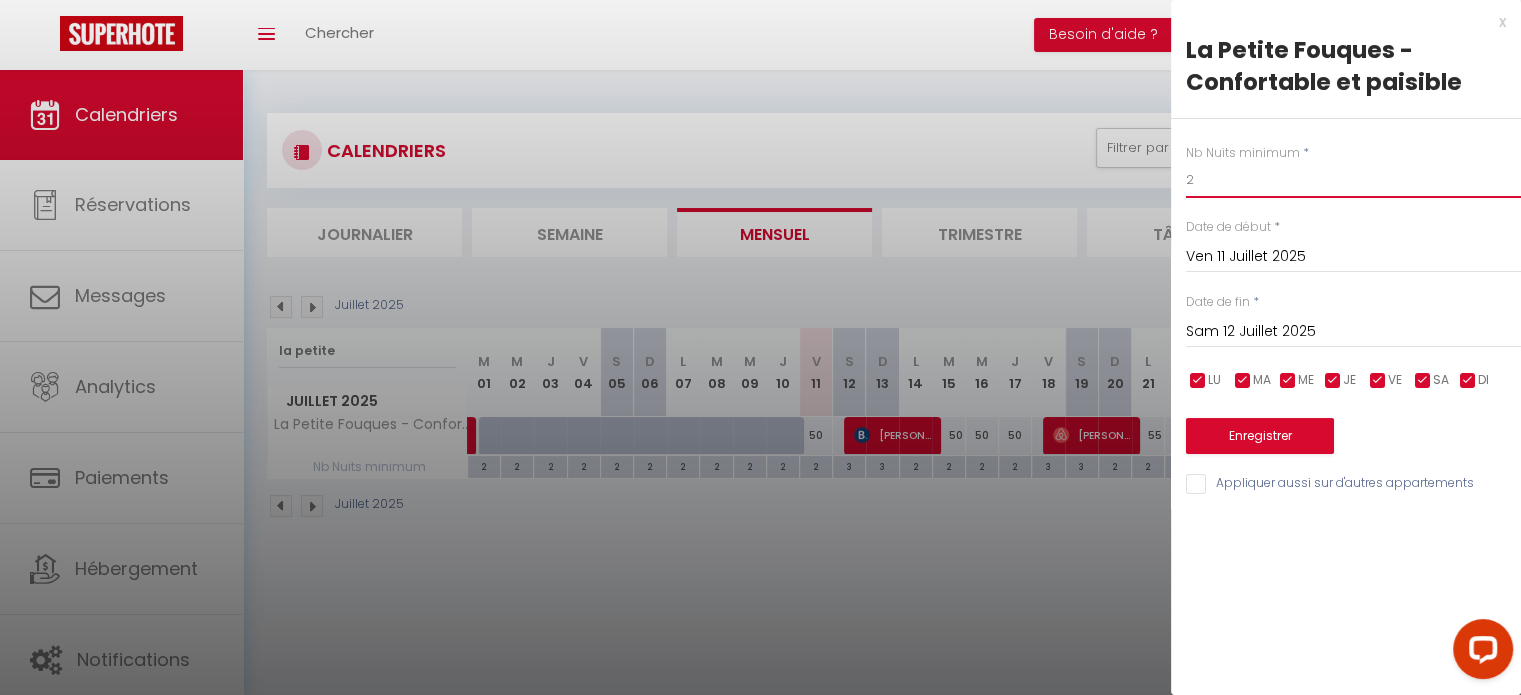 drag, startPoint x: 1194, startPoint y: 194, endPoint x: 1051, endPoint y: 200, distance: 143.12582 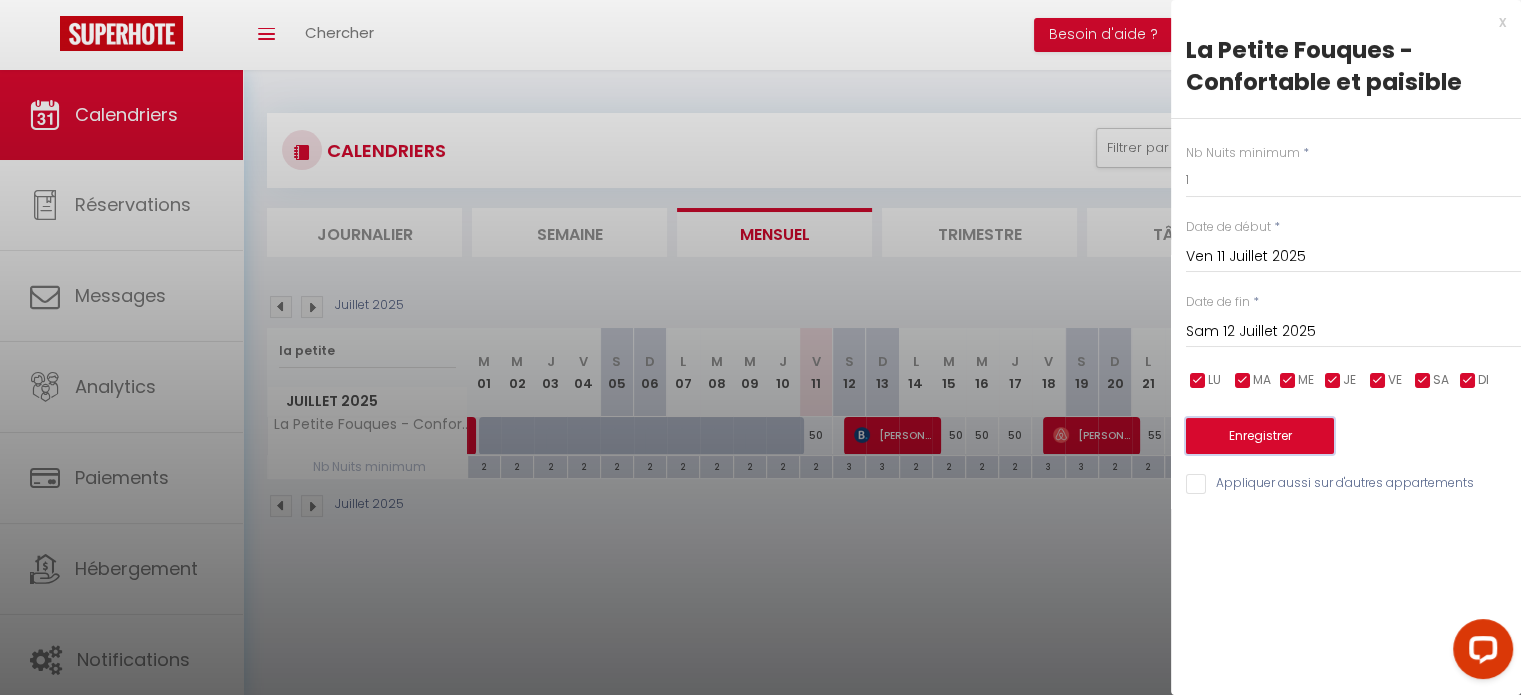 click on "Enregistrer" at bounding box center (1260, 436) 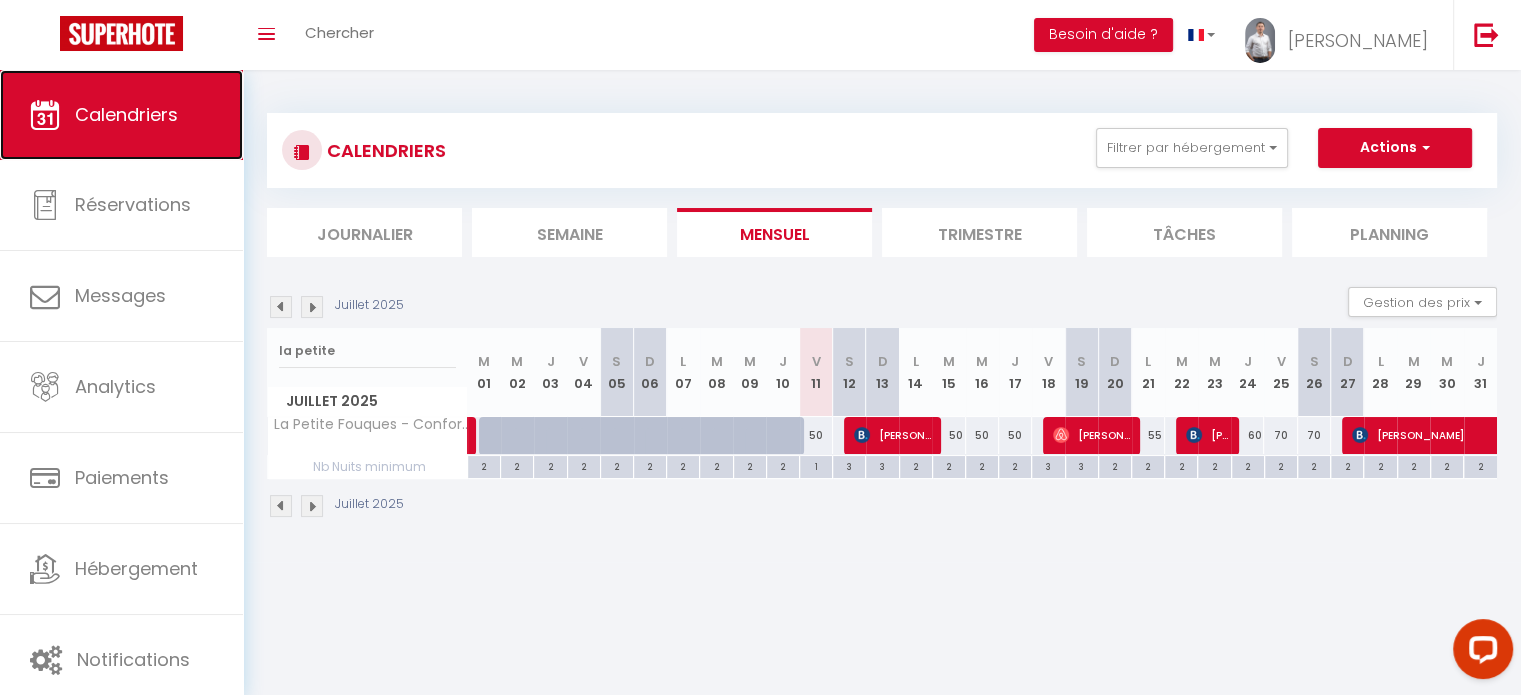 click on "Calendriers" at bounding box center (121, 115) 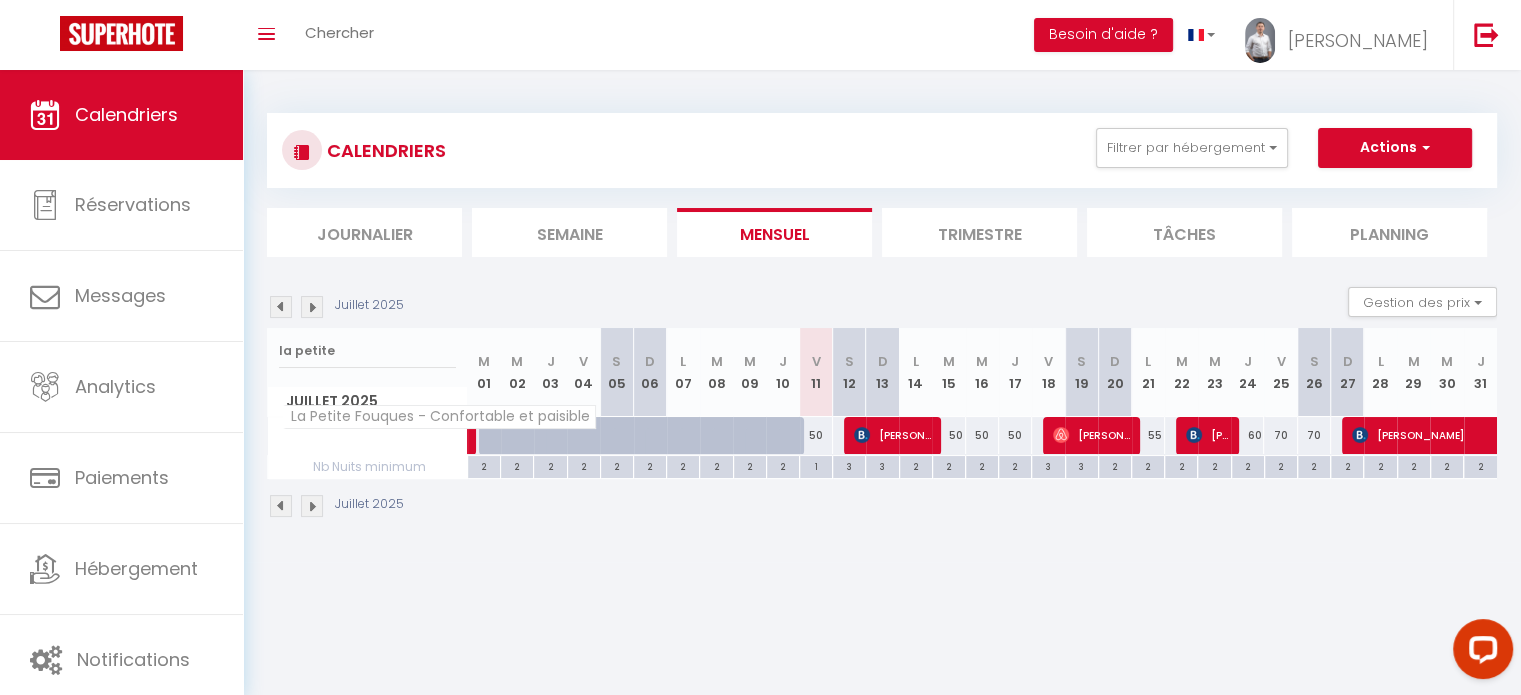 click on "La Petite Fouques - Confortable et paisible" at bounding box center [439, 417] 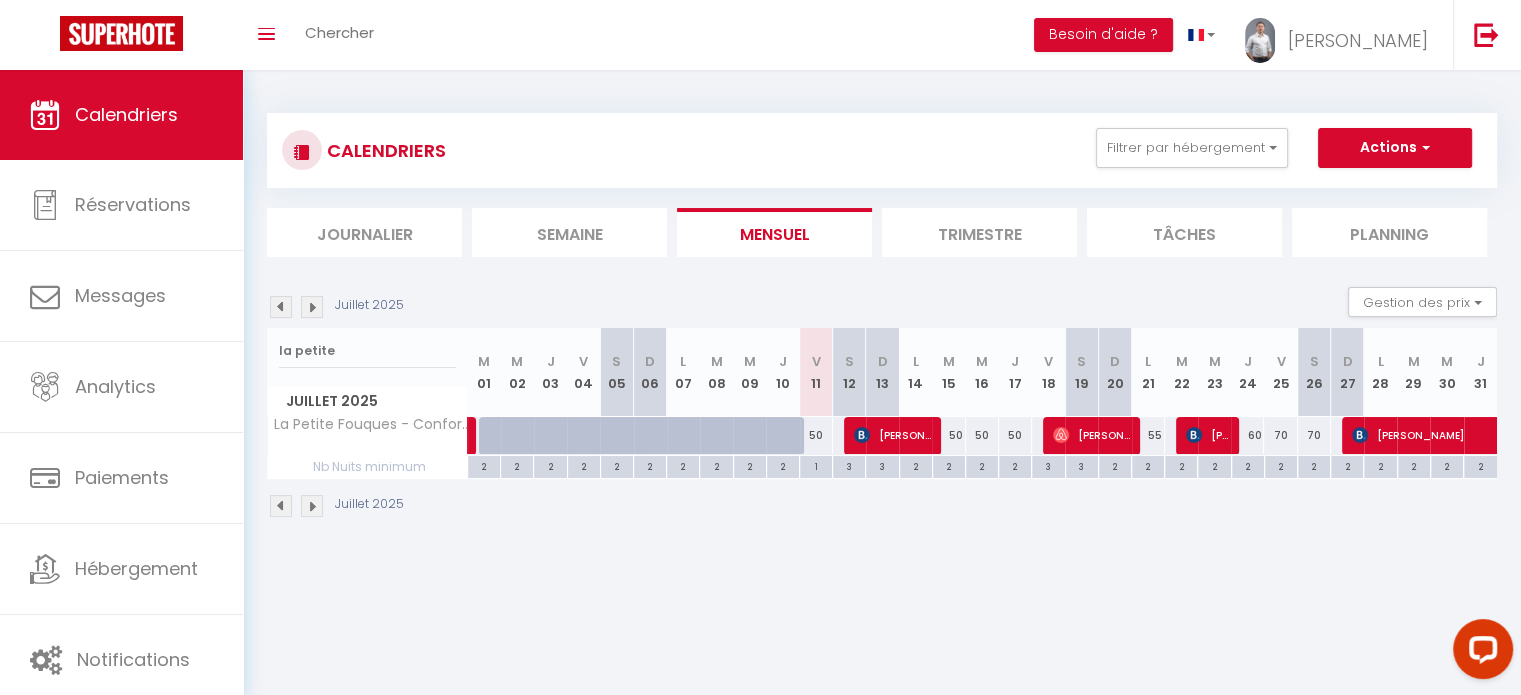 drag, startPoint x: 581, startPoint y: 645, endPoint x: 238, endPoint y: 446, distance: 396.5476 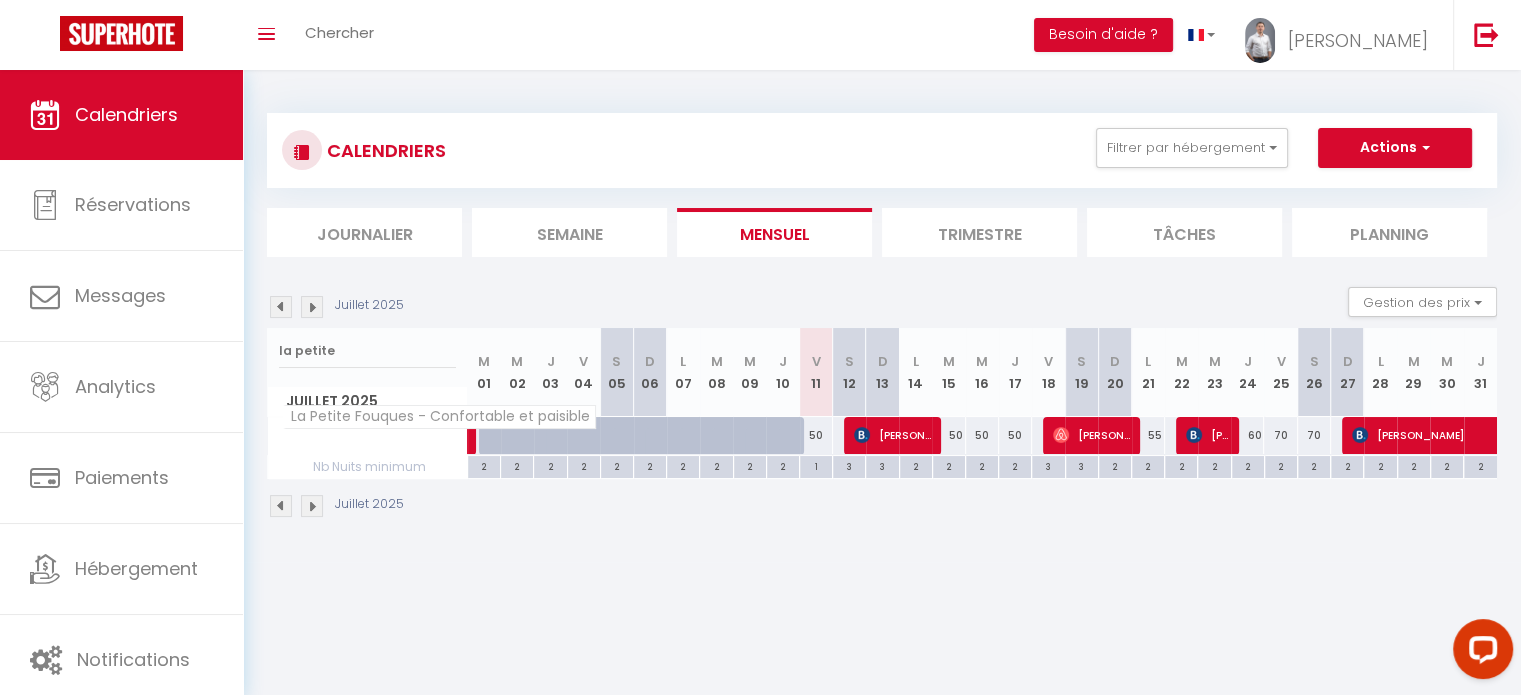 click on "La Petite Fouques - Confortable et paisible" at bounding box center [439, 417] 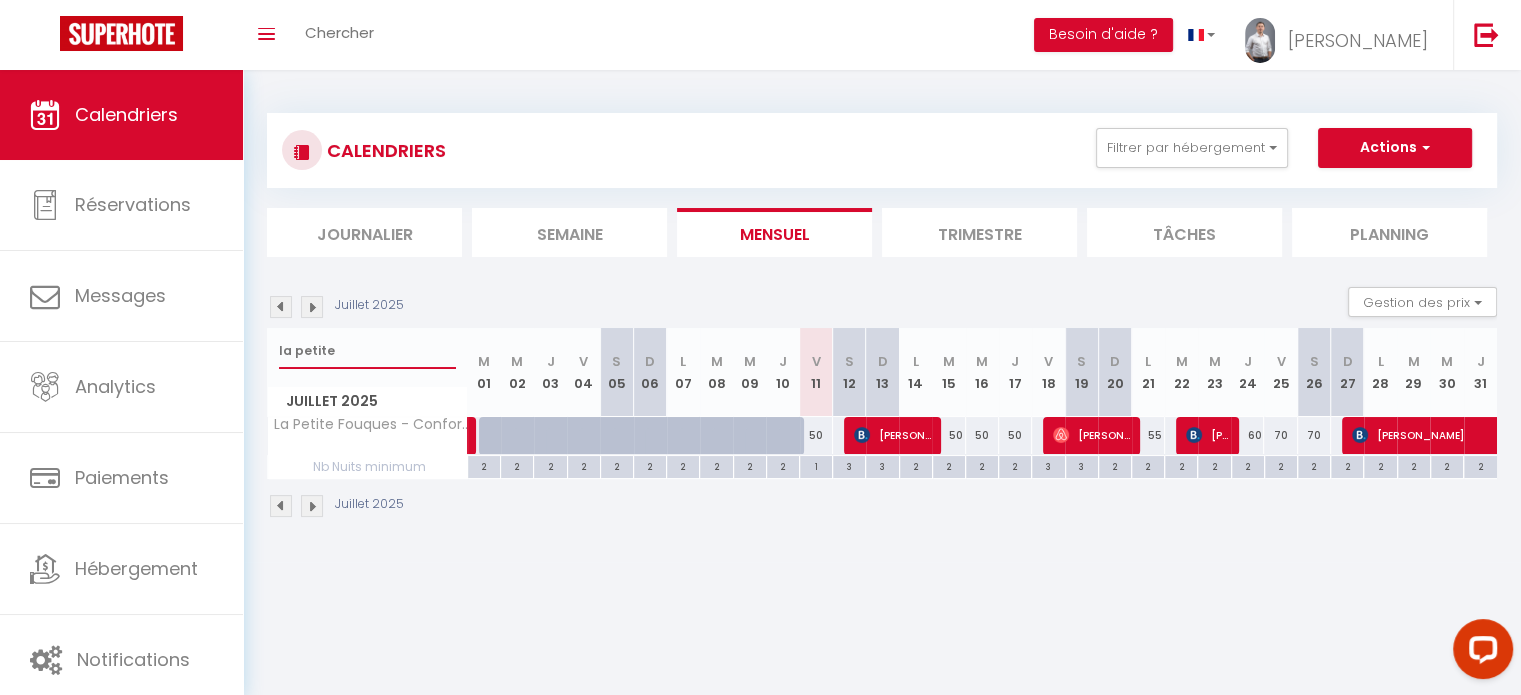 click on "la petite" at bounding box center (367, 351) 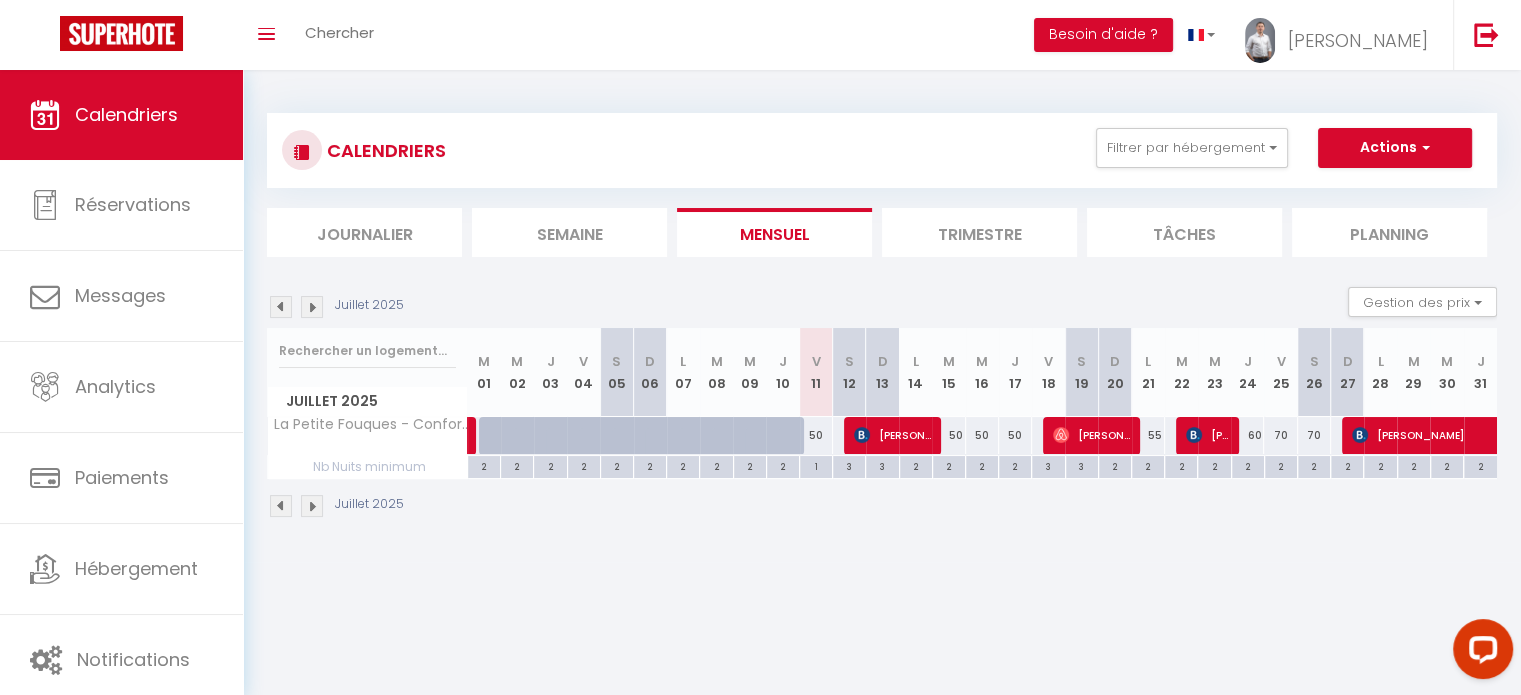 click on "Coaching SuperHote ce soir à 18h00, pour participer:  [URL][DOMAIN_NAME][SECURITY_DATA]   ×     Toggle navigation       Toggle Search     Toggle menubar     Chercher   BUTTON
Besoin d'aide ?
[PERSON_NAME]        Équipe     Résultat de la recherche   Aucun résultat     Calendriers     Réservations     Messages     Analytics      Paiements     Hébergement     Notifications                 Résultat de la recherche   Id   Appart   Voyageur    Checkin   Checkout   Nuits   Pers.   Plateforme   Statut     Résultat de la recherche   Aucun résultat           CALENDRIERS
Filtrer par hébergement
RSSF       01 · Studio plein centre avec espaces partagés     02 · Studio plein centre avec espaces partagés     03 · Studio plein centre avec espaces partagés     04 · Studio plein centre avec espaces partagés     05 · Studio plein centre avec espaces partagés" at bounding box center (760, 417) 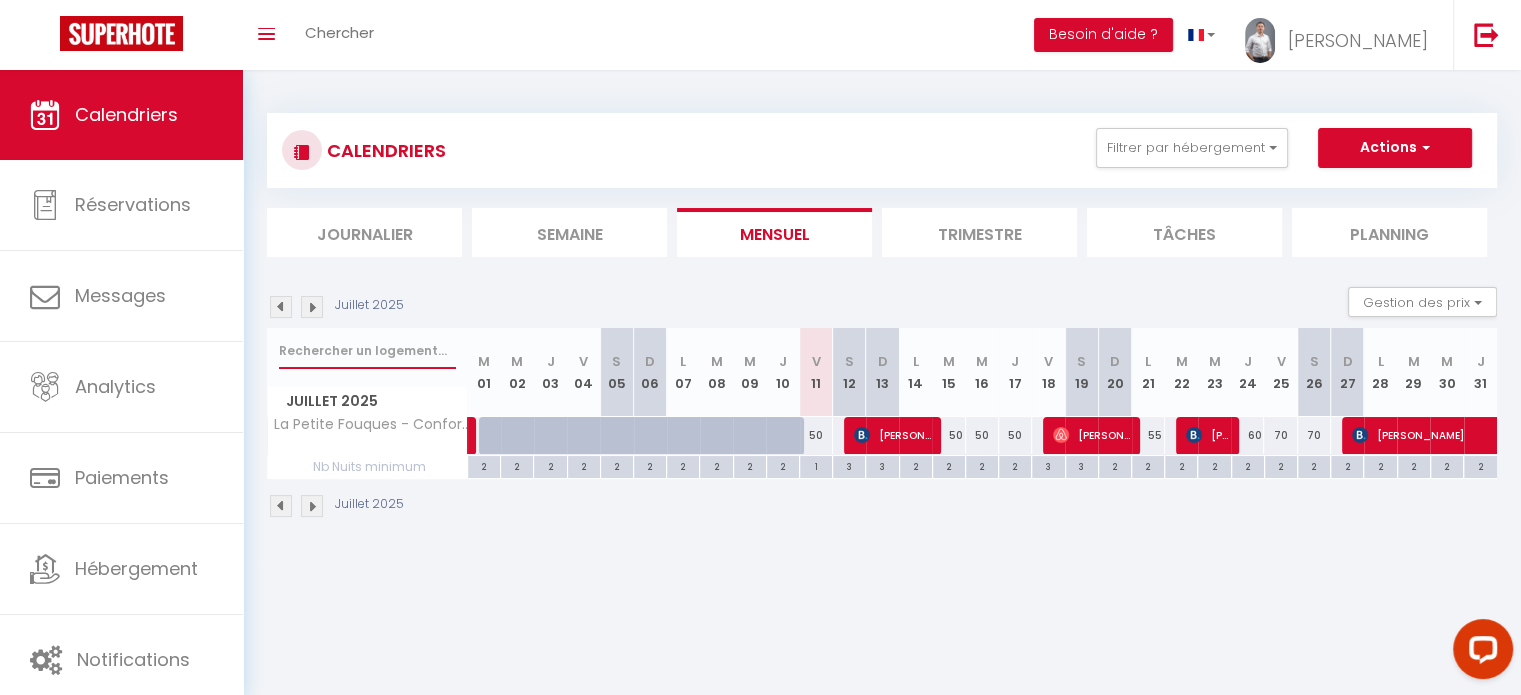 click at bounding box center (367, 351) 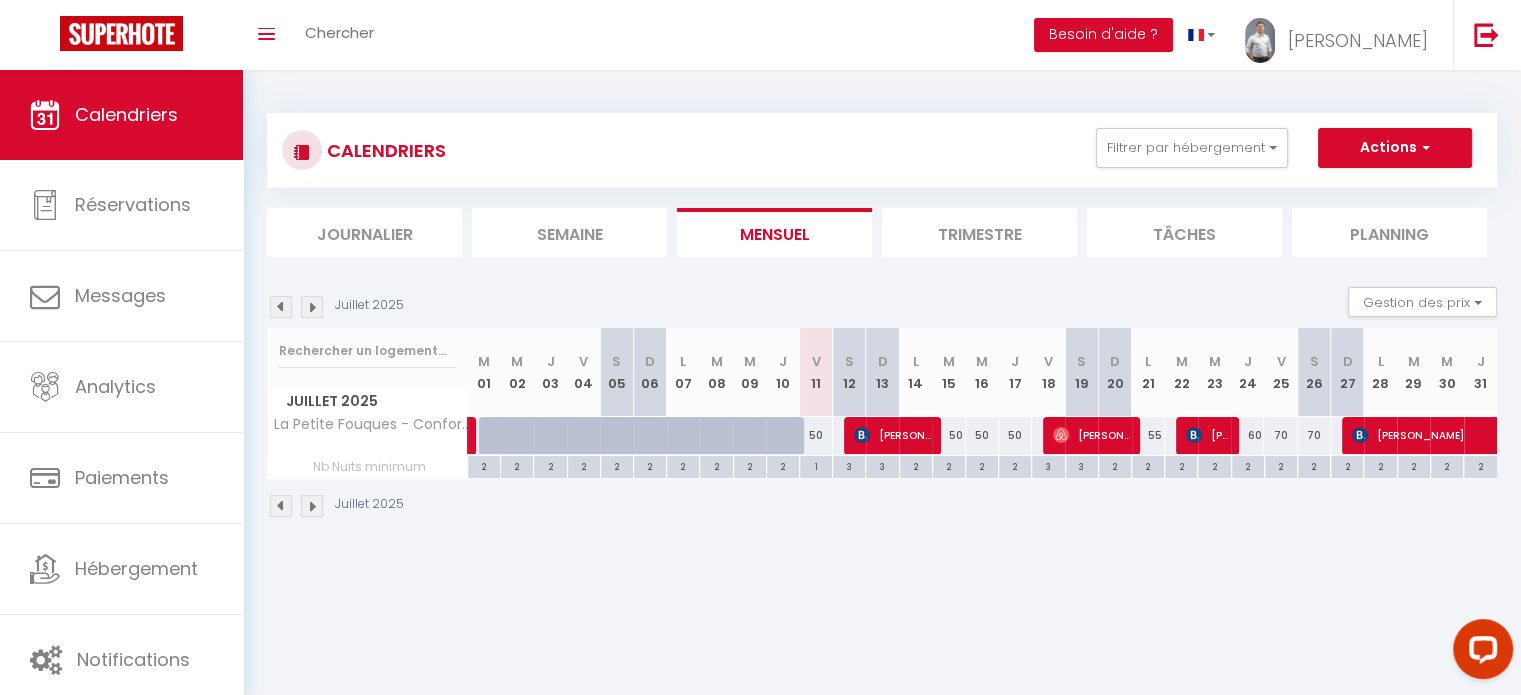 click at bounding box center [312, 307] 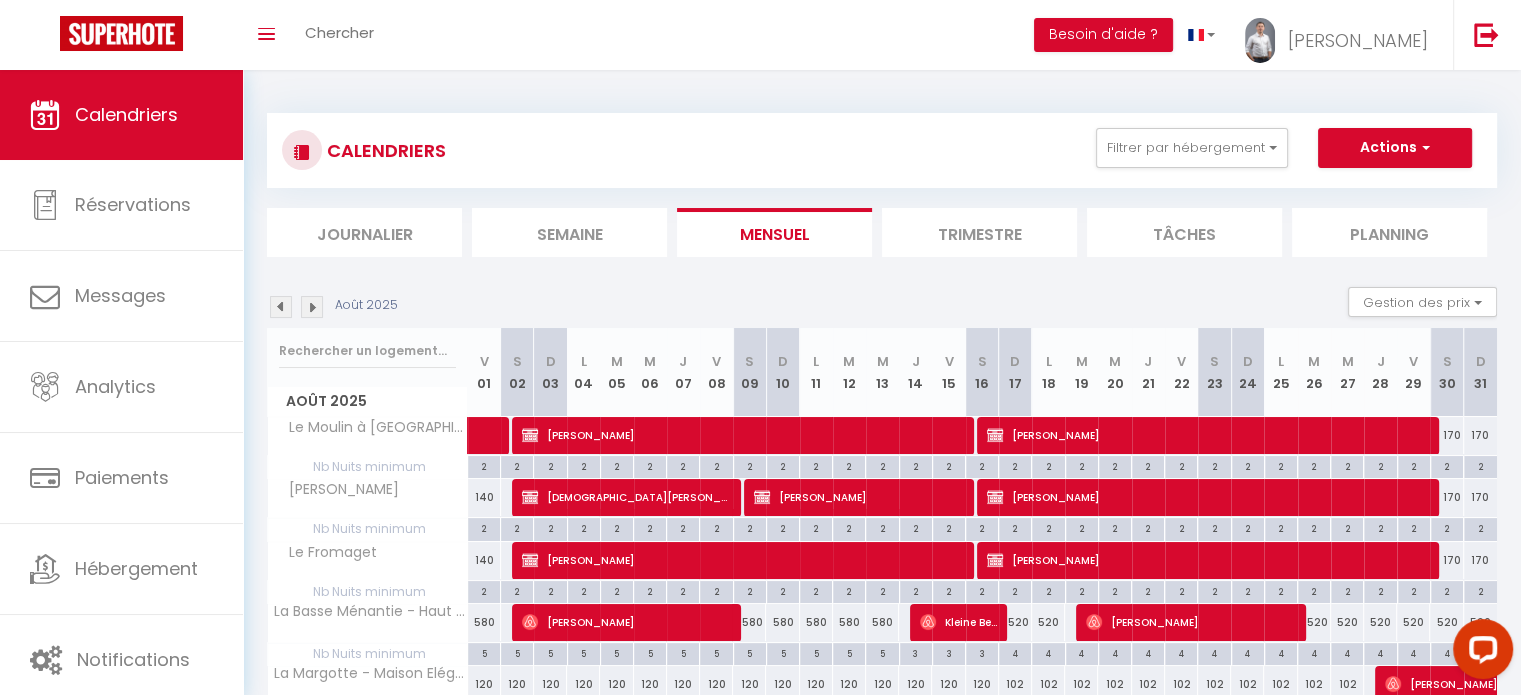 click at bounding box center (281, 307) 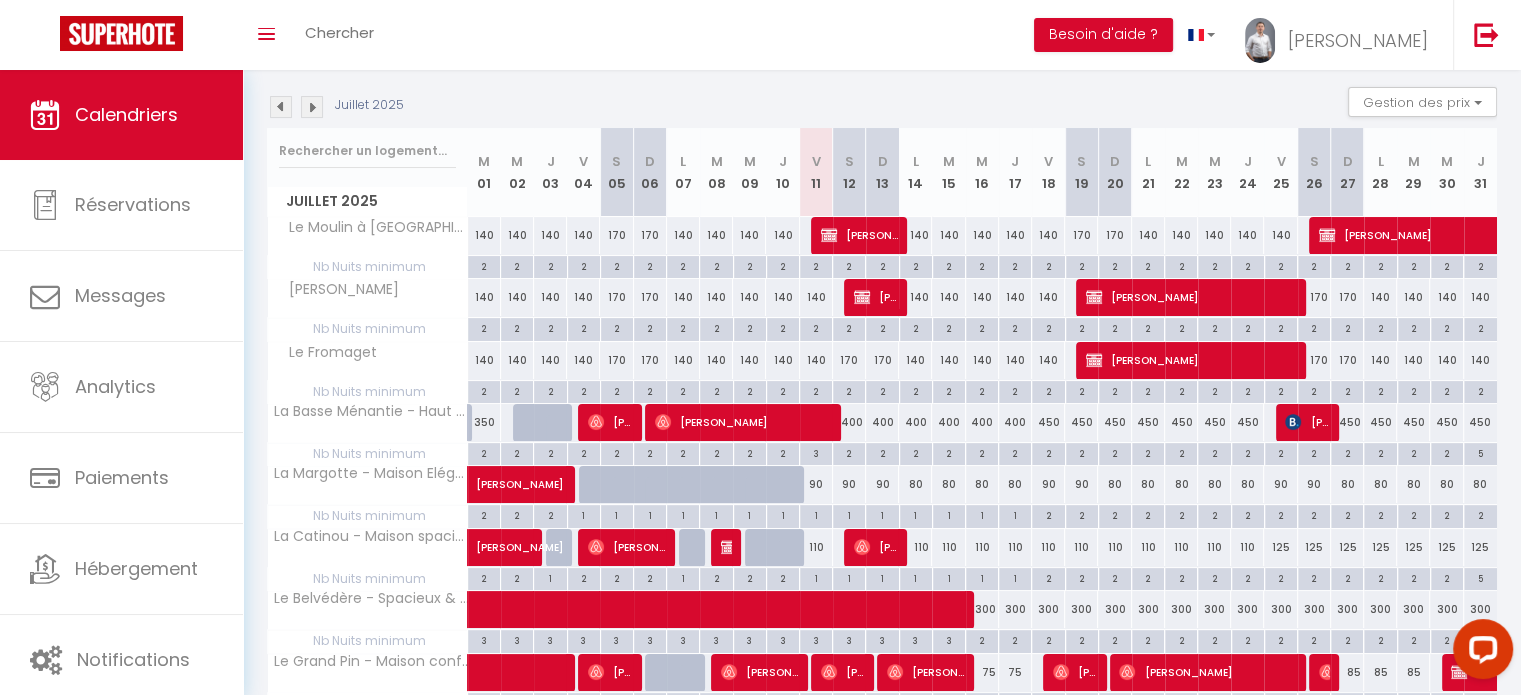scroll, scrollTop: 0, scrollLeft: 0, axis: both 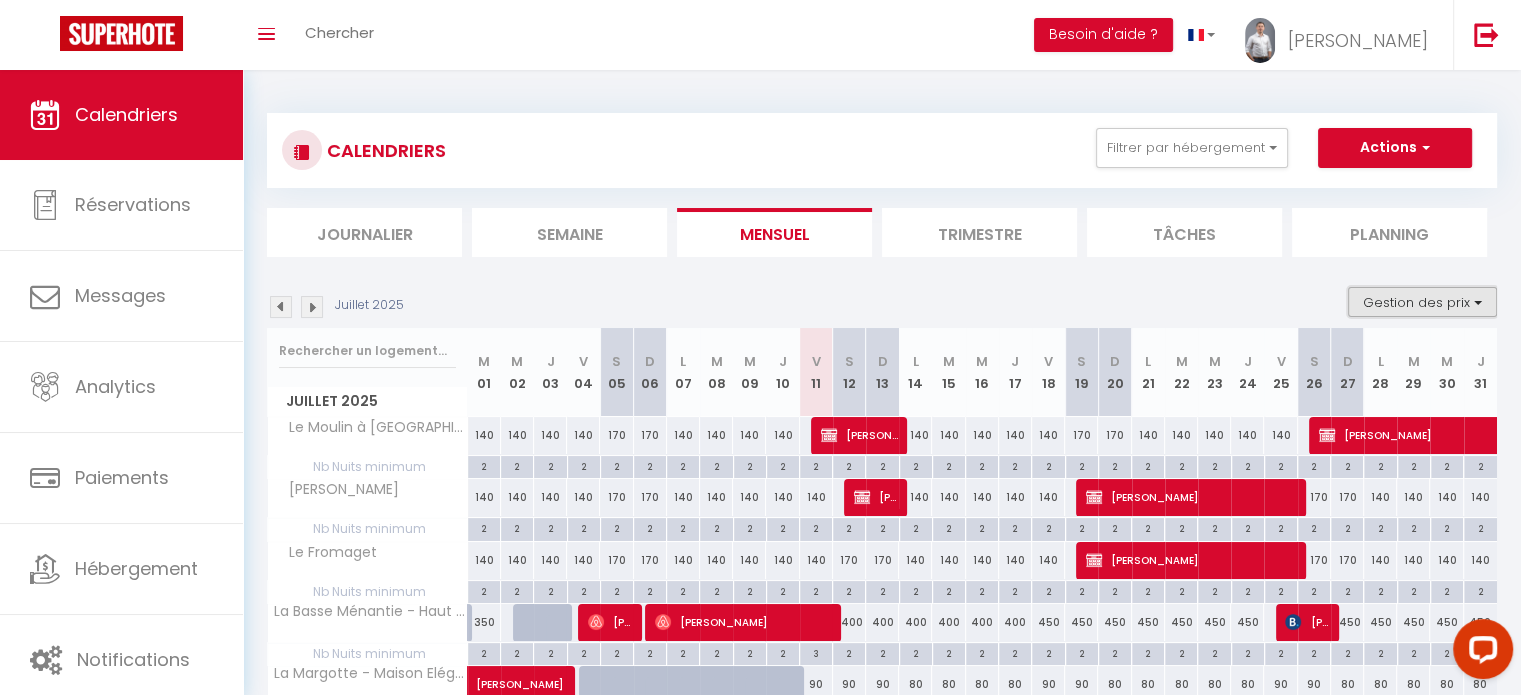 click on "Gestion des prix" at bounding box center [1422, 302] 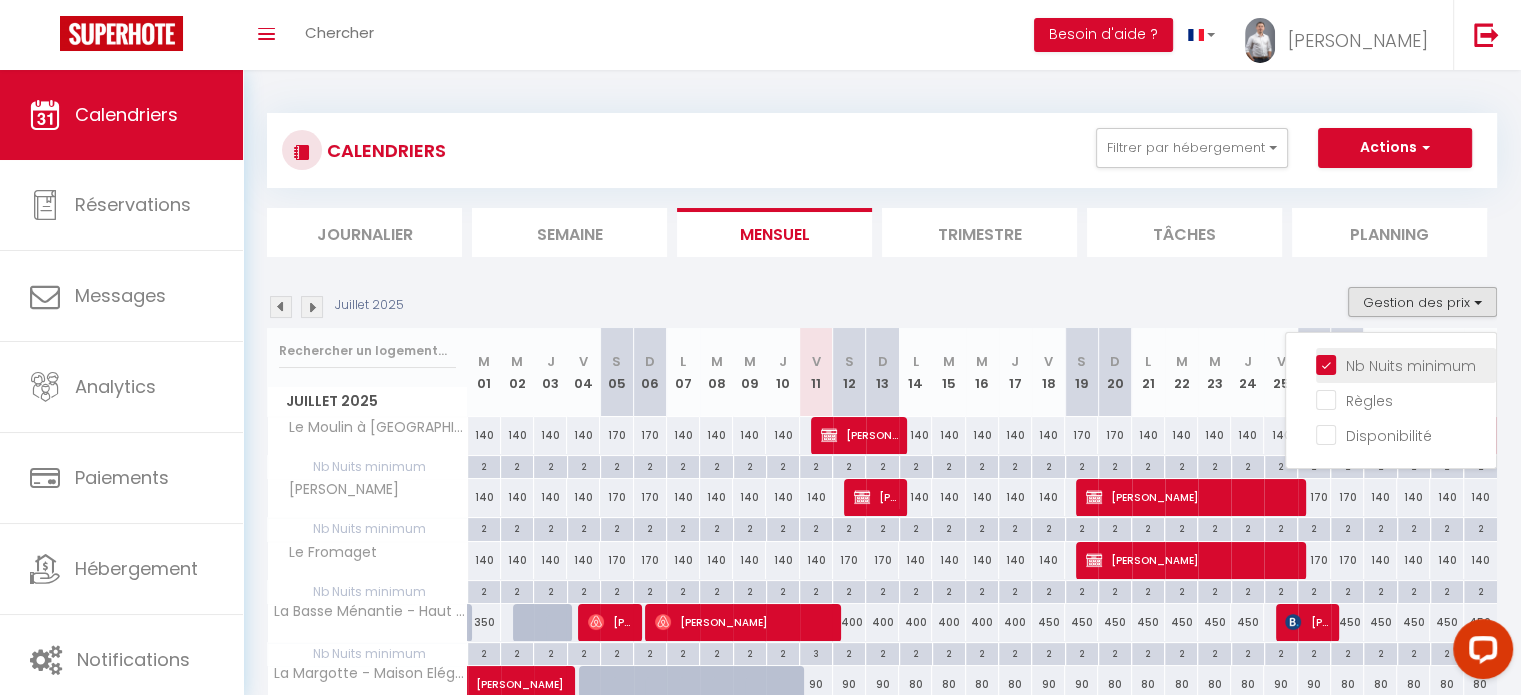 click on "Nb Nuits minimum" at bounding box center (1406, 364) 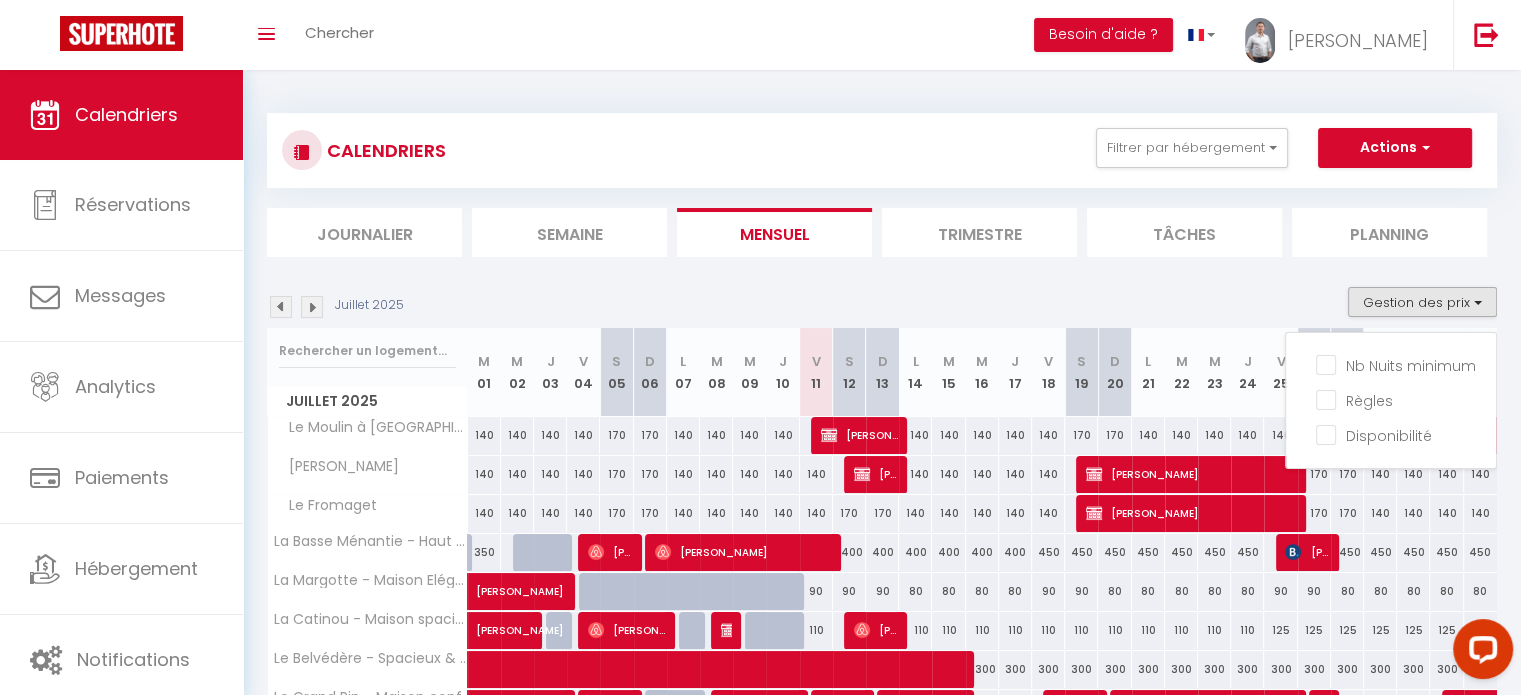 click on "Juillet 2025
Gestion des prix
Nb Nuits minimum   Règles   Disponibilité" at bounding box center [882, 307] 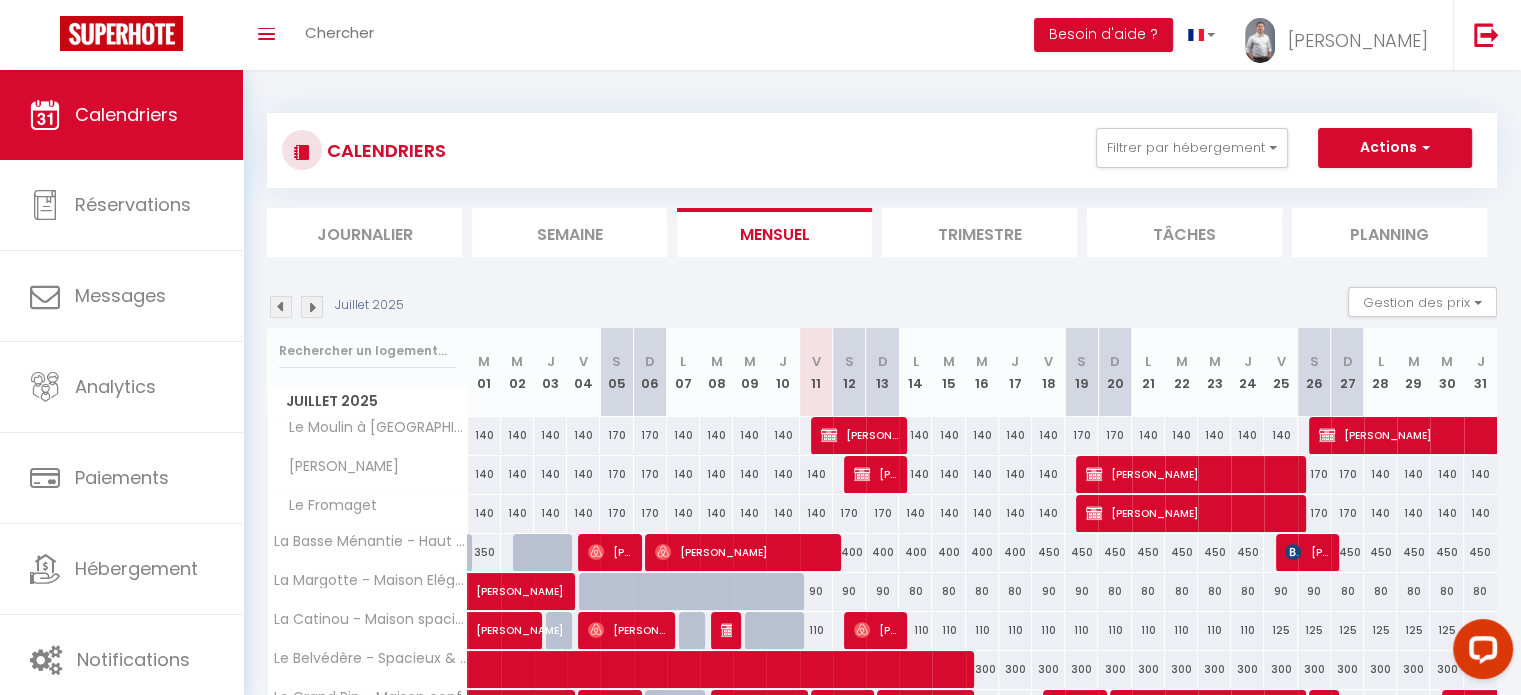 click on "CALENDRIERS
Filtrer par hébergement
RSSF       01 · Studio plein centre avec espaces partagés     02 · Studio plein centre avec espaces partagés     03 · Studio plein centre avec espaces partagés     04 · Studio plein centre avec espaces partagés     05 · Studio plein centre avec espaces partagés     06 · Studio plein centre avec espaces partagés     07 · Studio Plein centre avec espaces partagés     08 · Studio plein centre avec espaces partagés     09 · Studio plein centre avec espaces partagés     10 · Studio plein centre avec espaces partagés     11 · Studio plein centre avec espaces partagés     12 · Studio plein centre avec espaces partagés     13 · Studio plein centre avec espaces partagés     Gite de [GEOGRAPHIC_DATA] à [PERSON_NAME]     Le Fromaget     Autres       [GEOGRAPHIC_DATA] - Haut de gamme & Spacieuse     La Margotte - Maison Elégante & Spacieuse" at bounding box center [882, 504] 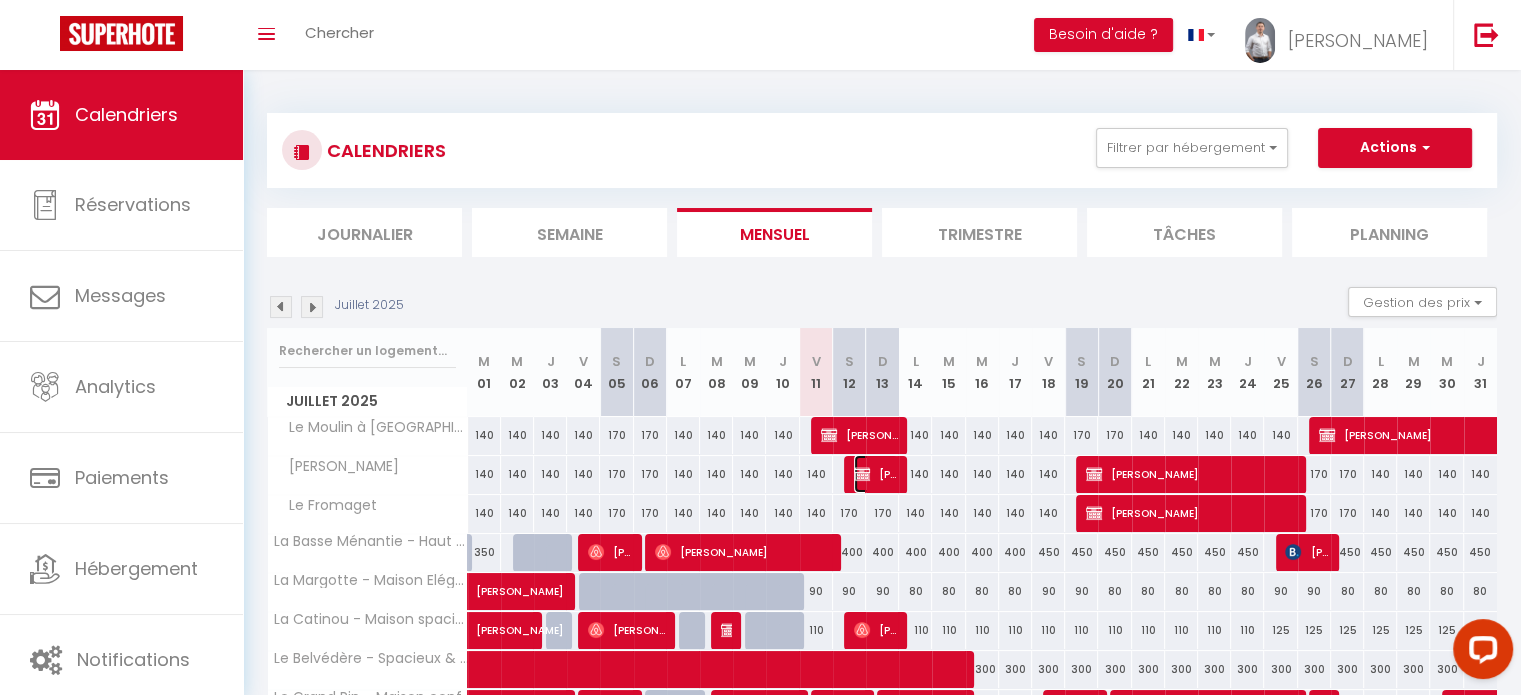 click at bounding box center (862, 474) 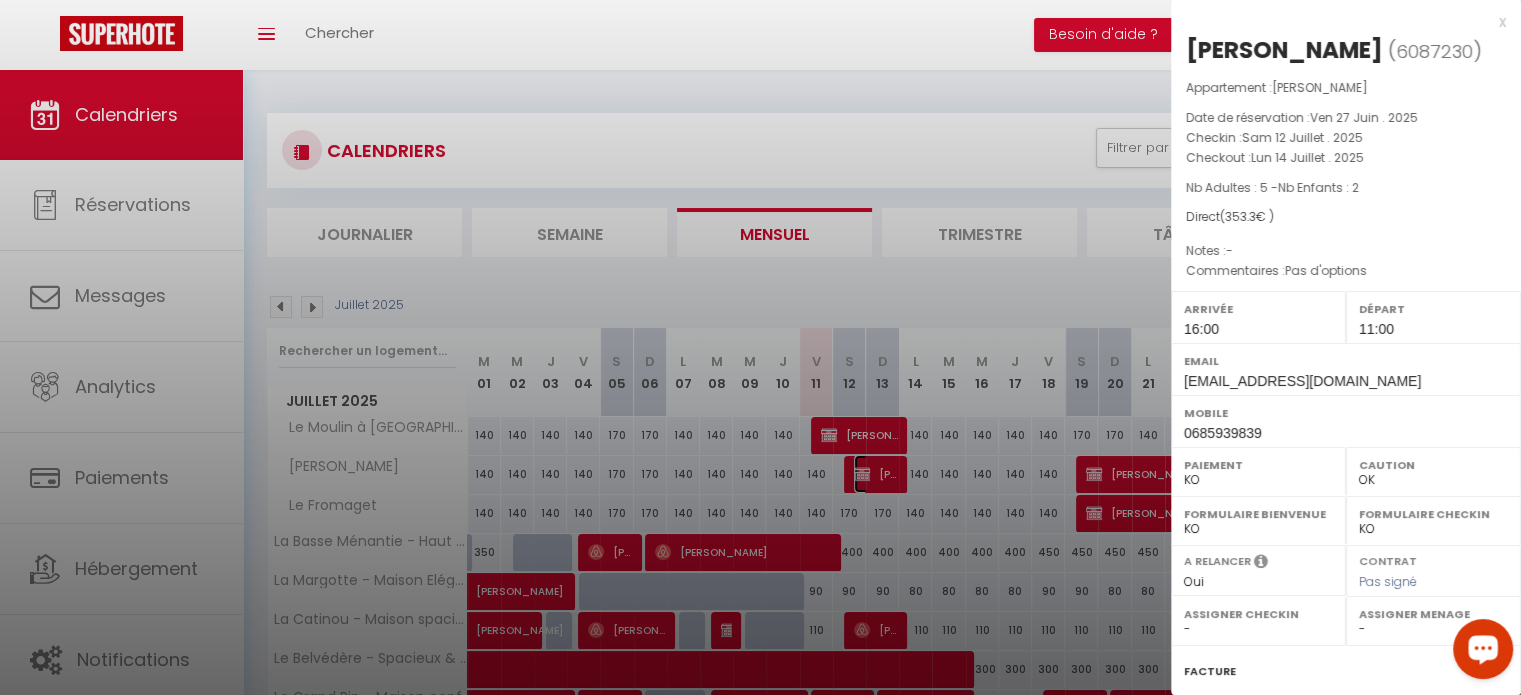 scroll, scrollTop: 233, scrollLeft: 0, axis: vertical 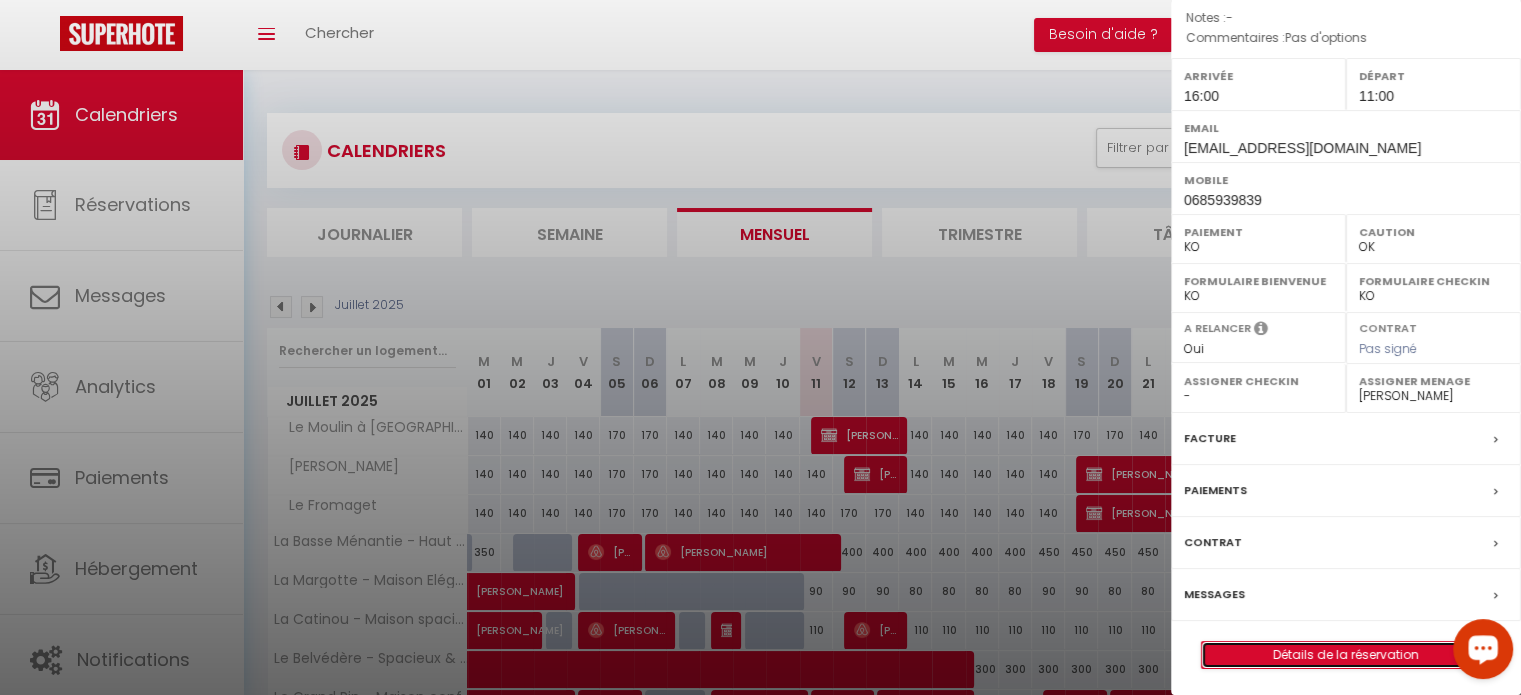 click on "Détails de la réservation" at bounding box center (1346, 655) 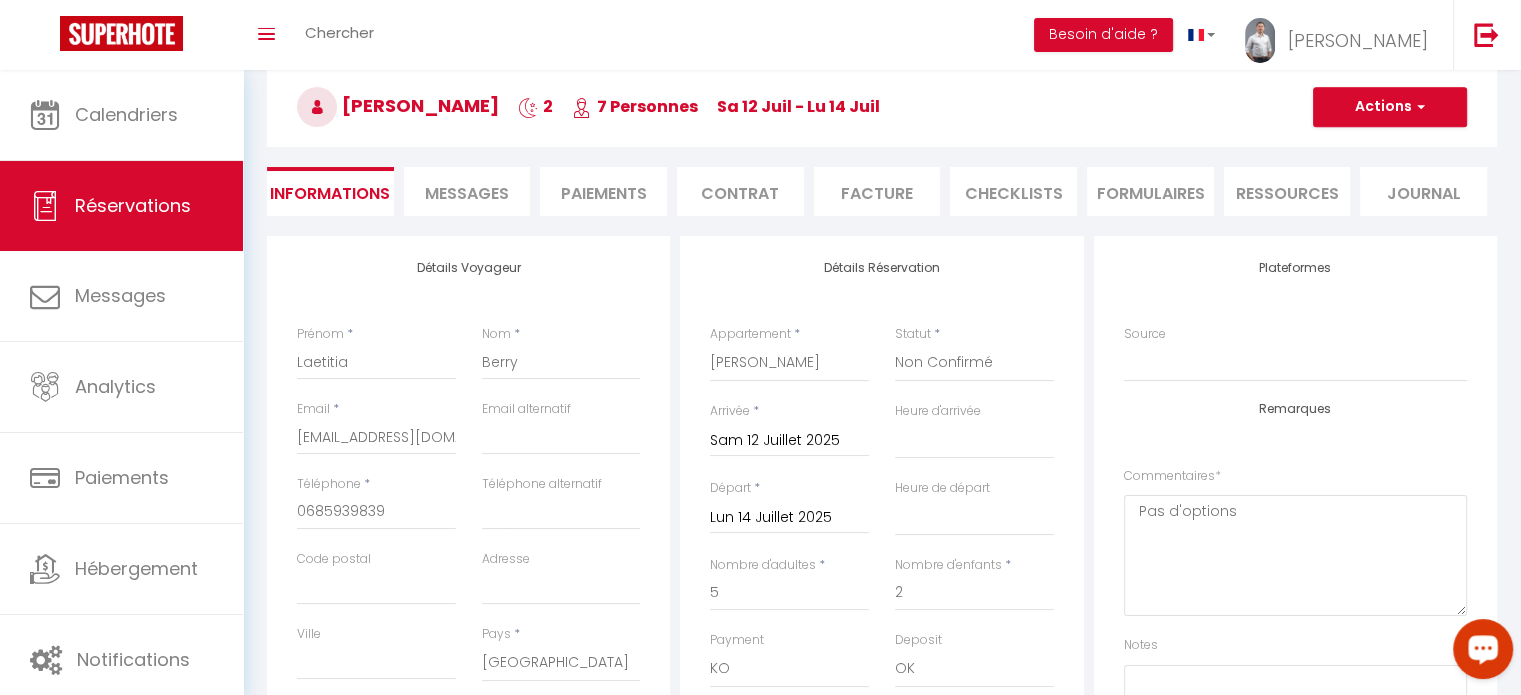 scroll, scrollTop: 100, scrollLeft: 0, axis: vertical 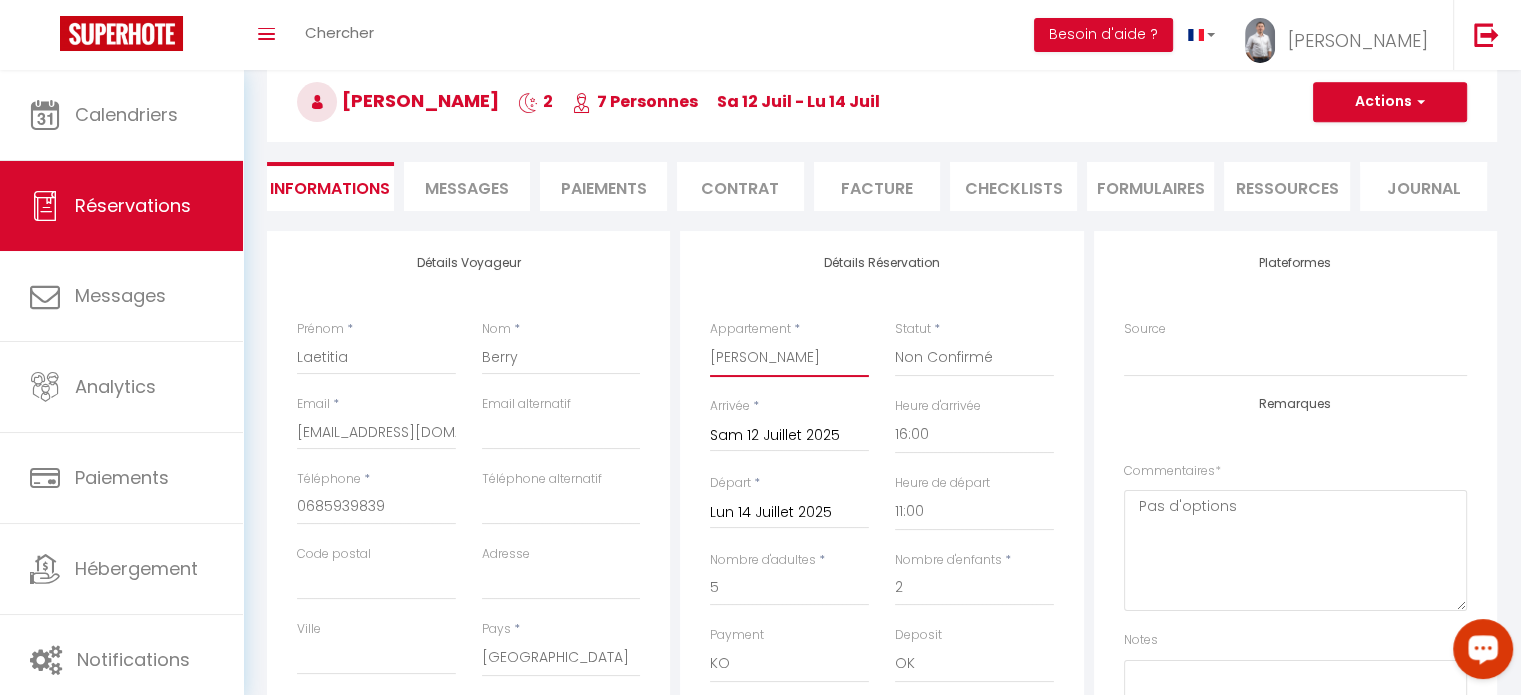 click on "Le Moulin à [PERSON_NAME] Le Fromaget [GEOGRAPHIC_DATA] - Haut de gamme & Spacieuse La Margotte - Maison Elégante & Spacieuse La Catinou - Maison spacieuse et rénovée avec jardin Le Belvédère - Spacieux & Haut de gamme Le Grand Pin - Maison confortable et familiale avec jardin [GEOGRAPHIC_DATA] - Maison Familiale & Chaleureuse Le Gîte du Verger - Calme, paisible et jardin [GEOGRAPHIC_DATA] Fouques - Calme & Confortable La Petite Fouques - Confortable et paisible Le Grand Domaine - Immersif  & Médiéval Le Coliving du Noyer - moderne - spacieux - parking Le Gîte du Noyer - appartement moderne & accessible Le Marnier - Moderne & [GEOGRAPHIC_DATA] et Calme avec jardin [GEOGRAPHIC_DATA], Central & Spacieux L'Emery - Central & Confortable Le petit Patio - [GEOGRAPHIC_DATA], paisible et proche centre Lecour - Cosy & Central Le Mercoeur ·- hyper centre - calme et confort L'Annexe - Maison cosy au calme avec [GEOGRAPHIC_DATA] avec espaces partagés" at bounding box center (789, 358) 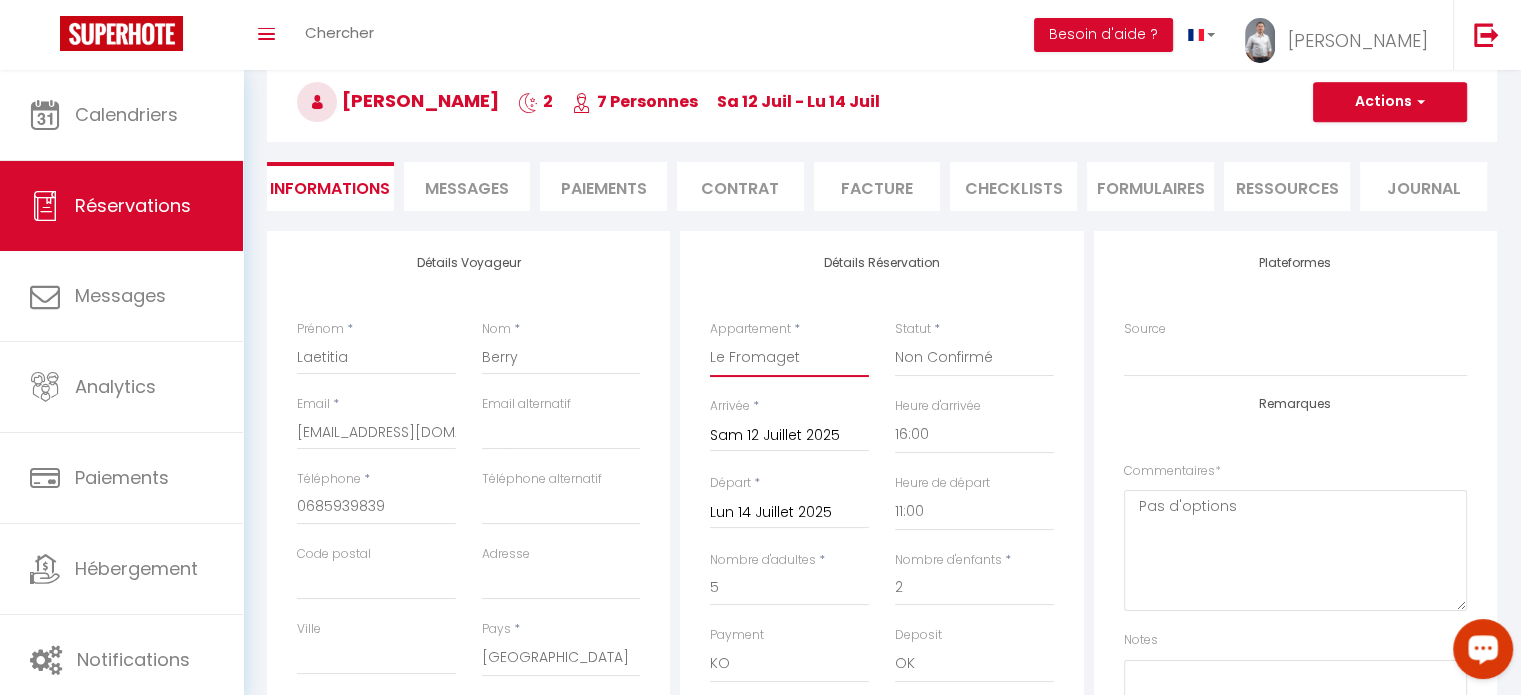 click on "Le Moulin à [PERSON_NAME] Le Fromaget [GEOGRAPHIC_DATA] - Haut de gamme & Spacieuse La Margotte - Maison Elégante & Spacieuse La Catinou - Maison spacieuse et rénovée avec jardin Le Belvédère - Spacieux & Haut de gamme Le Grand Pin - Maison confortable et familiale avec jardin [GEOGRAPHIC_DATA] - Maison Familiale & Chaleureuse Le Gîte du Verger - Calme, paisible et jardin [GEOGRAPHIC_DATA] Fouques - Calme & Confortable La Petite Fouques - Confortable et paisible Le Grand Domaine - Immersif  & Médiéval Le Coliving du Noyer - moderne - spacieux - parking Le Gîte du Noyer - appartement moderne & accessible Le Marnier - Moderne & [GEOGRAPHIC_DATA] et Calme avec jardin [GEOGRAPHIC_DATA], Central & Spacieux L'Emery - Central & Confortable Le petit Patio - [GEOGRAPHIC_DATA], paisible et proche centre Lecour - Cosy & Central Le Mercoeur ·- hyper centre - calme et confort L'Annexe - Maison cosy au calme avec [GEOGRAPHIC_DATA] avec espaces partagés" at bounding box center [789, 358] 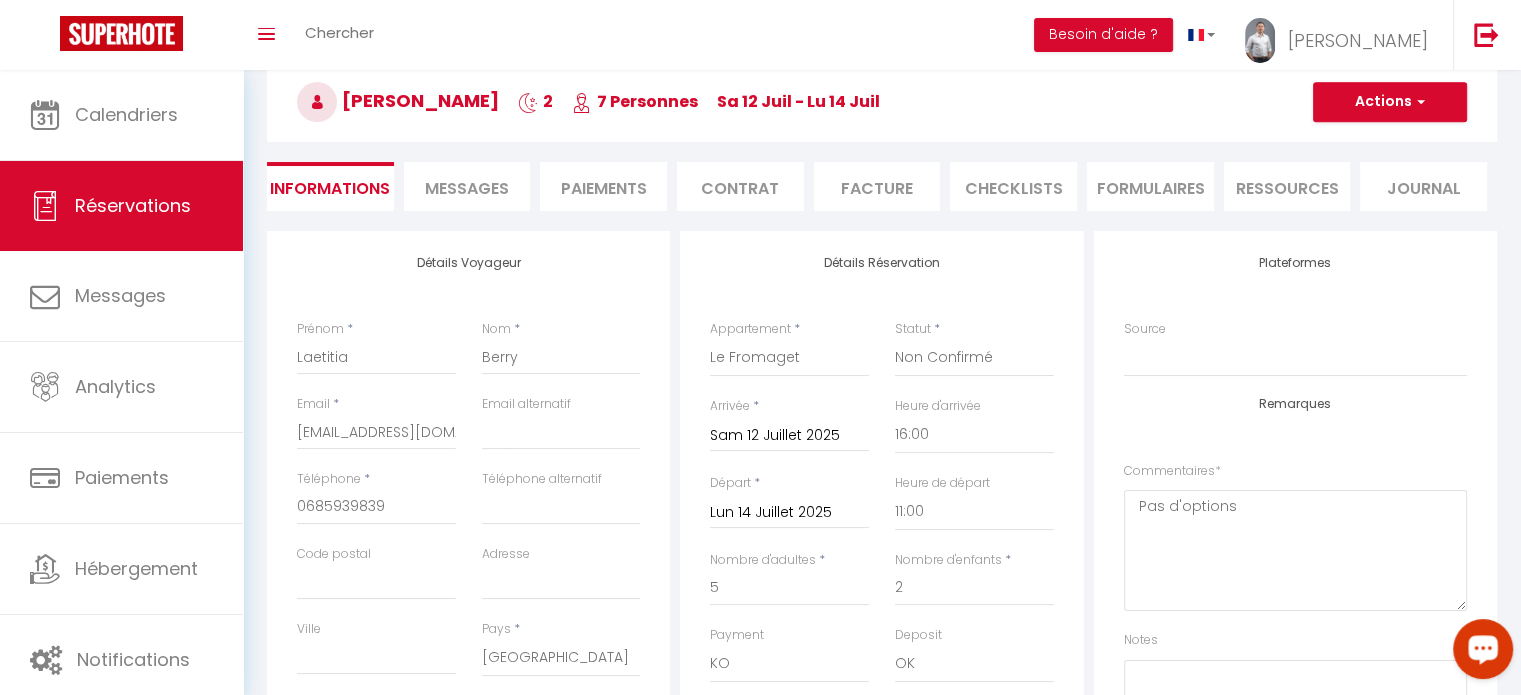 click on "Journal" at bounding box center [1423, 186] 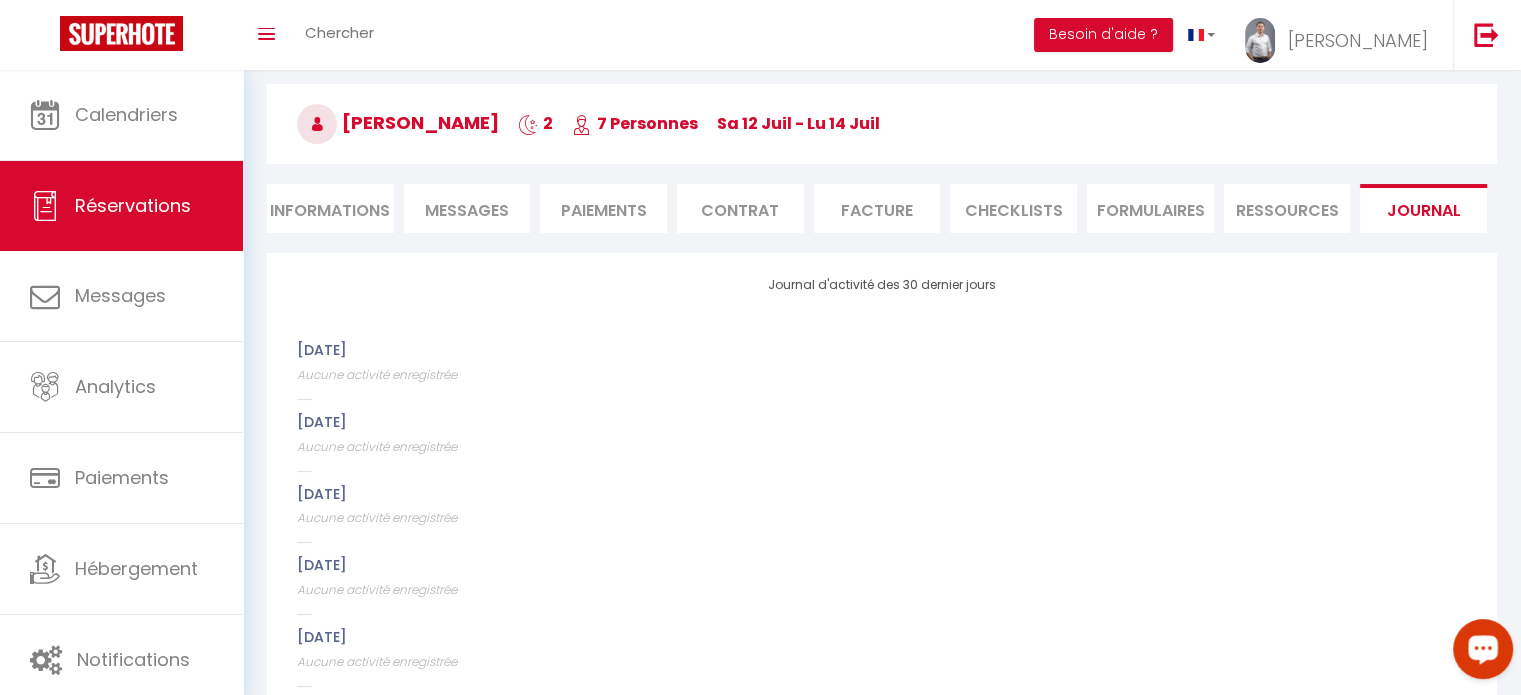 scroll, scrollTop: 100, scrollLeft: 0, axis: vertical 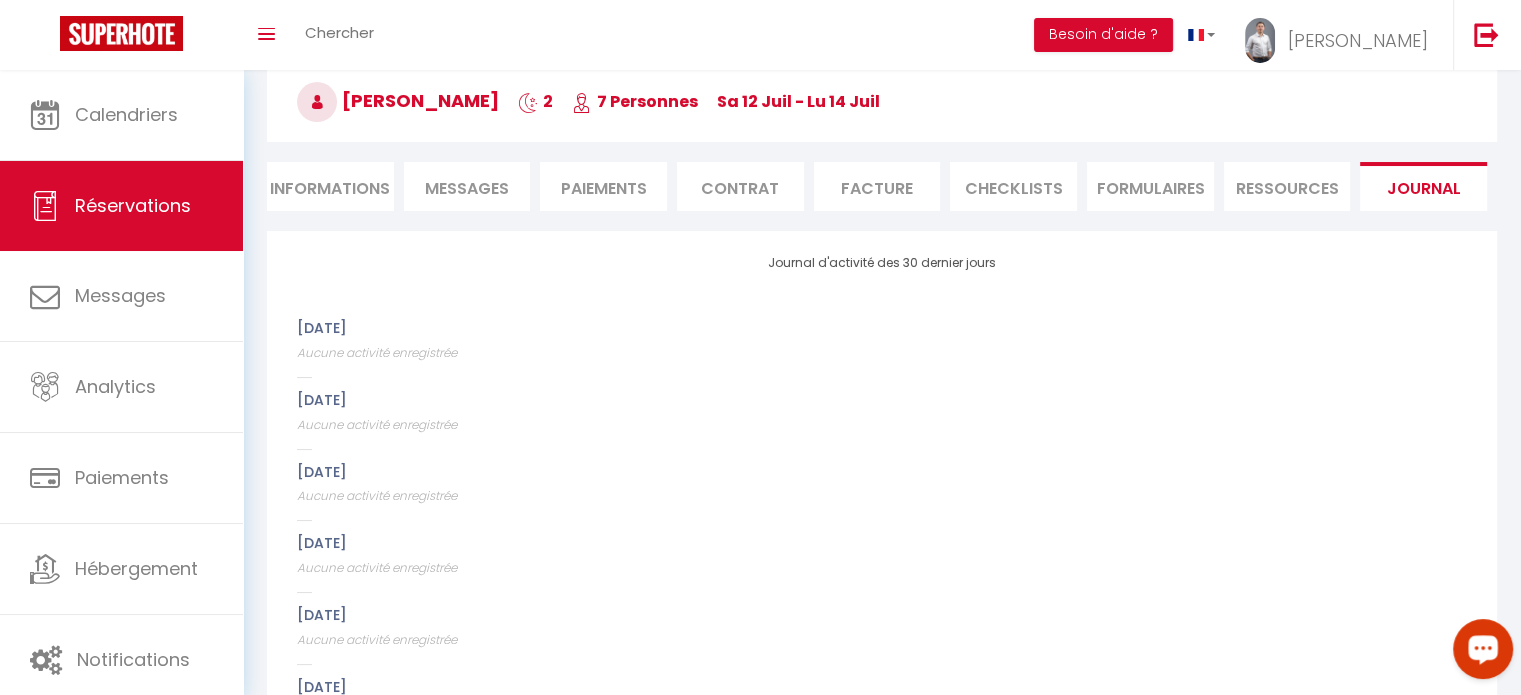 click on "Informations" at bounding box center [330, 186] 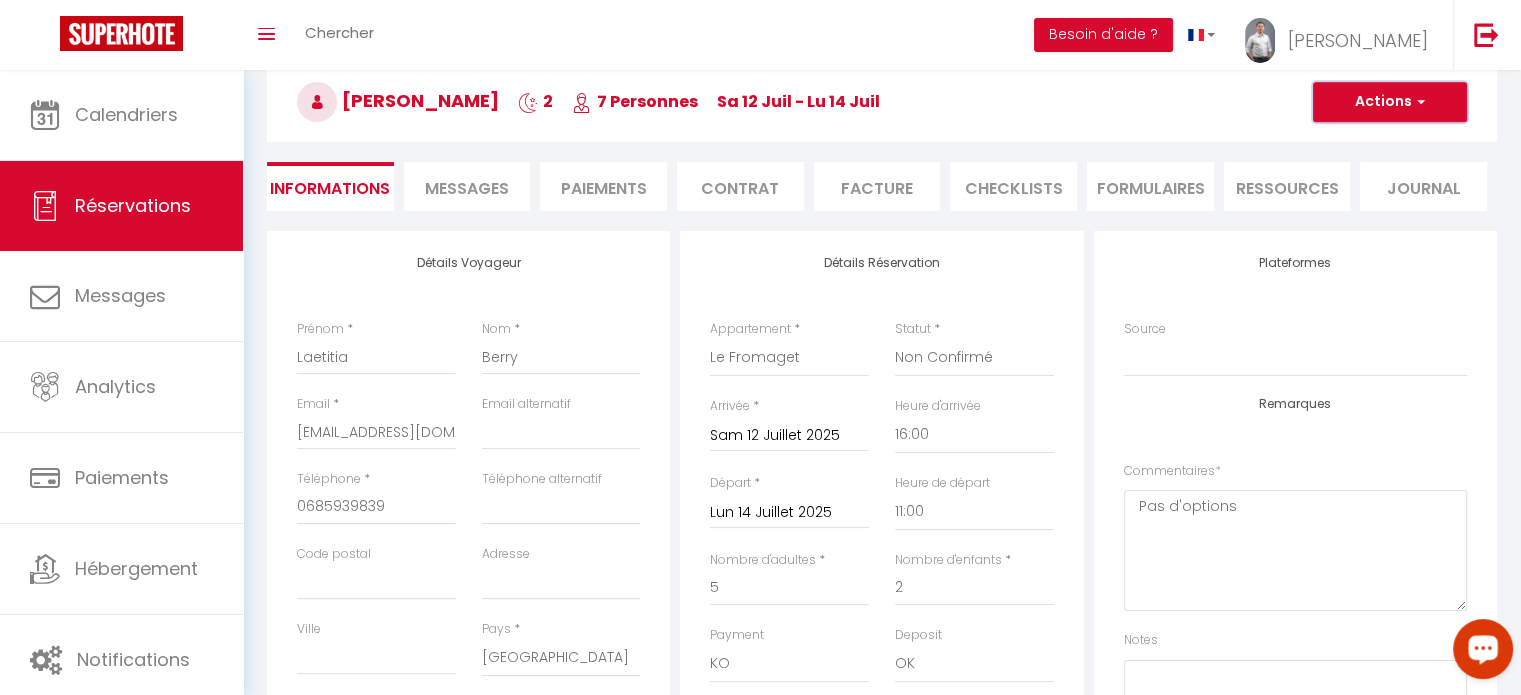 click on "Actions" at bounding box center [1390, 102] 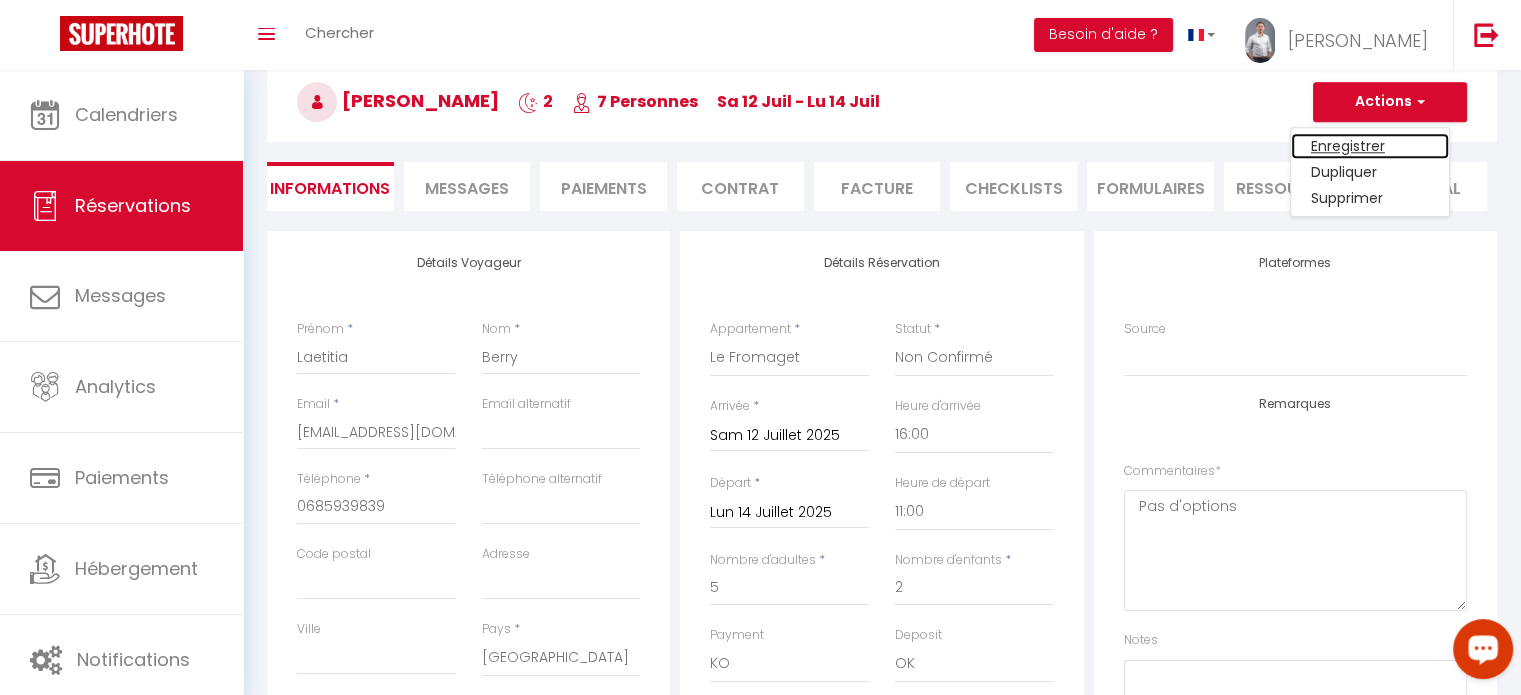 click on "Enregistrer" at bounding box center (1370, 146) 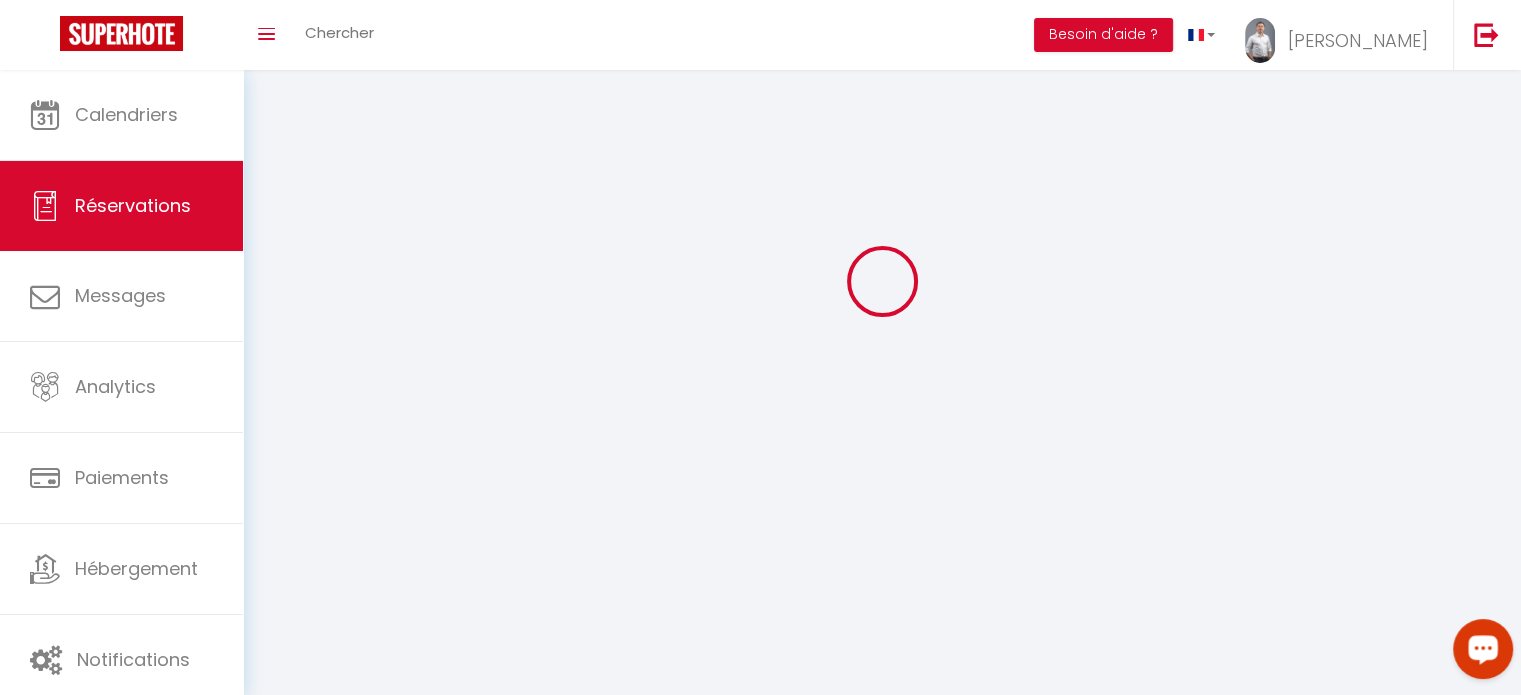 scroll, scrollTop: 70, scrollLeft: 0, axis: vertical 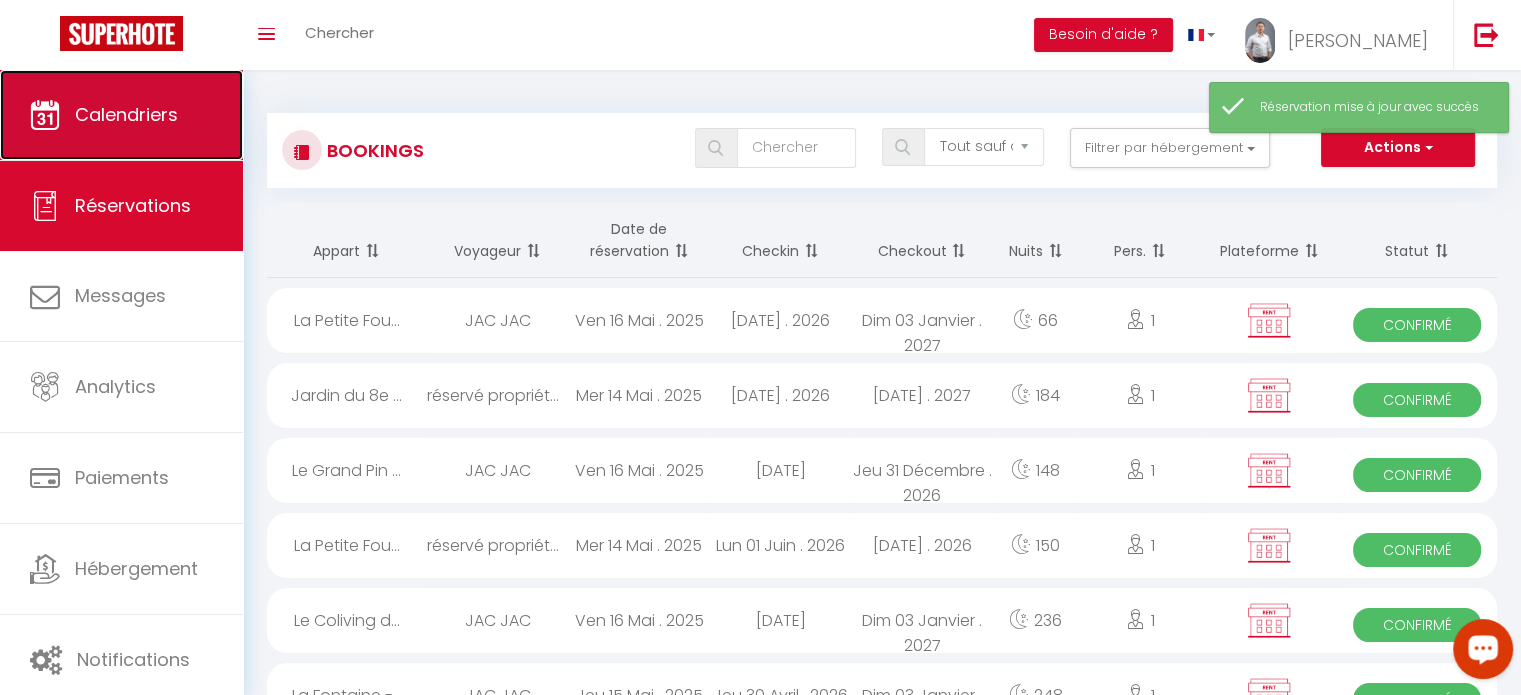 click on "Calendriers" at bounding box center (121, 115) 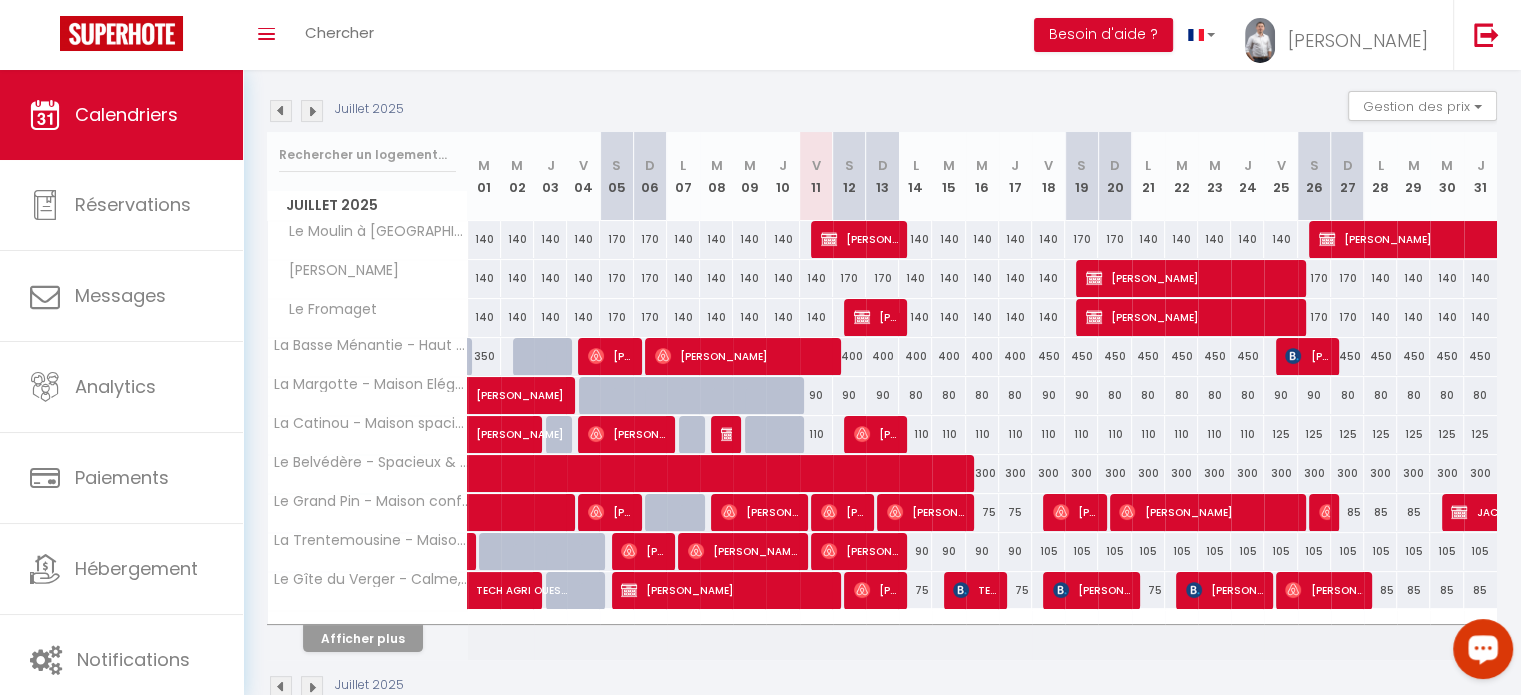 scroll, scrollTop: 200, scrollLeft: 0, axis: vertical 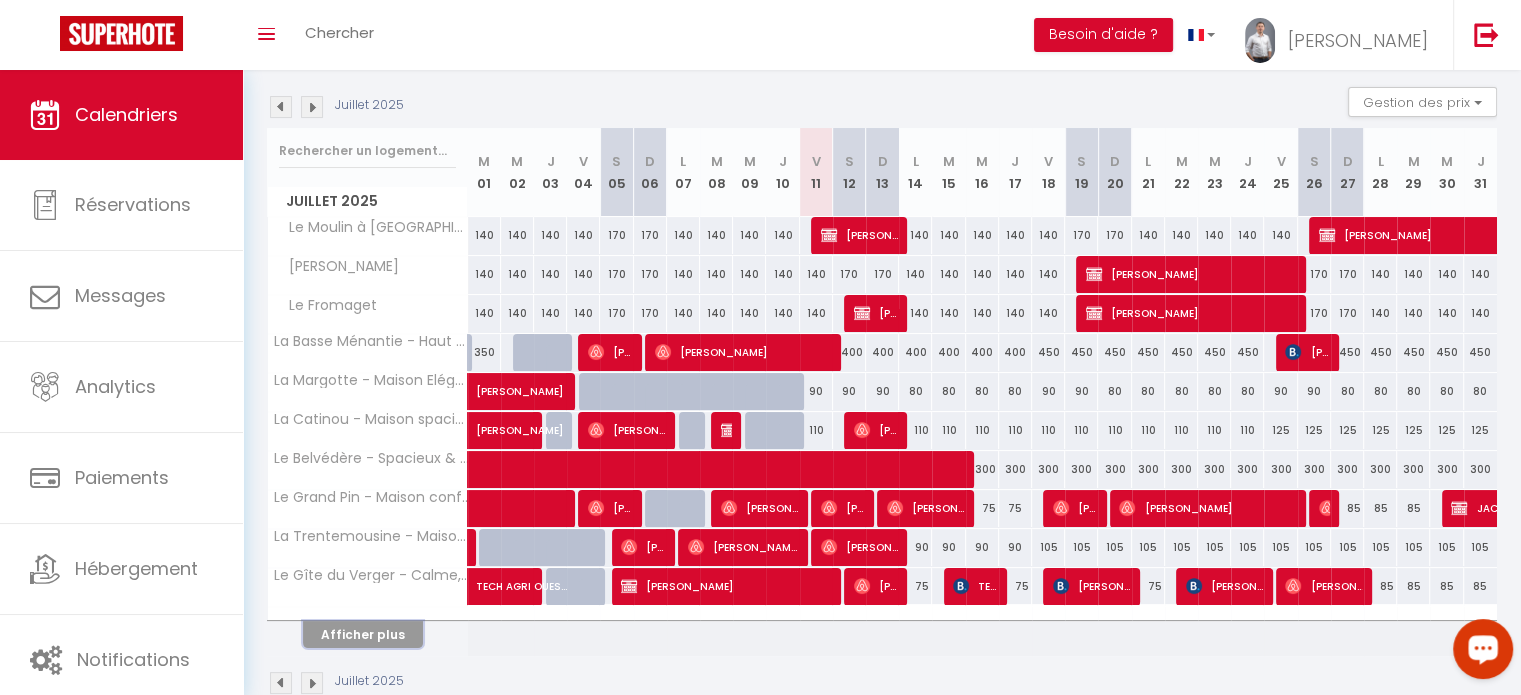 click on "Afficher plus" at bounding box center (363, 634) 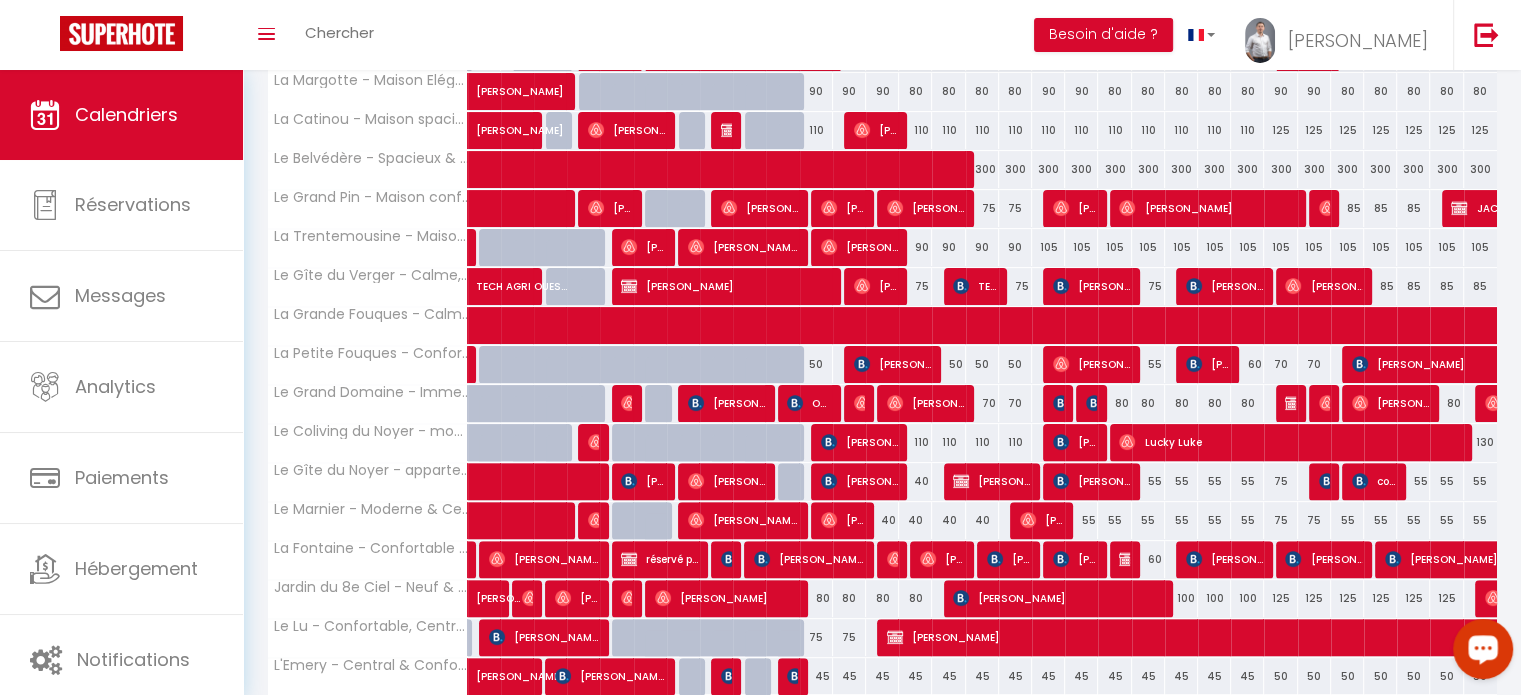 scroll, scrollTop: 628, scrollLeft: 0, axis: vertical 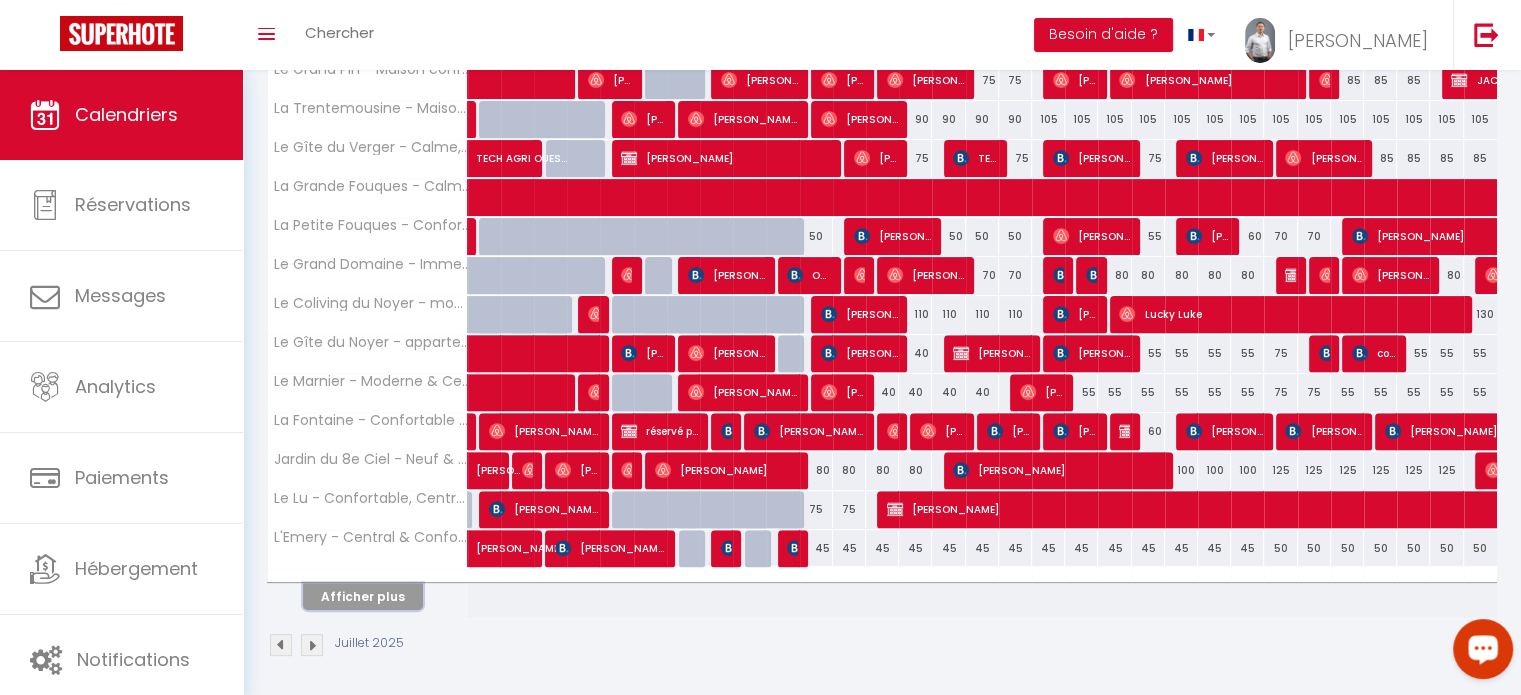 click on "Afficher plus" at bounding box center (363, 596) 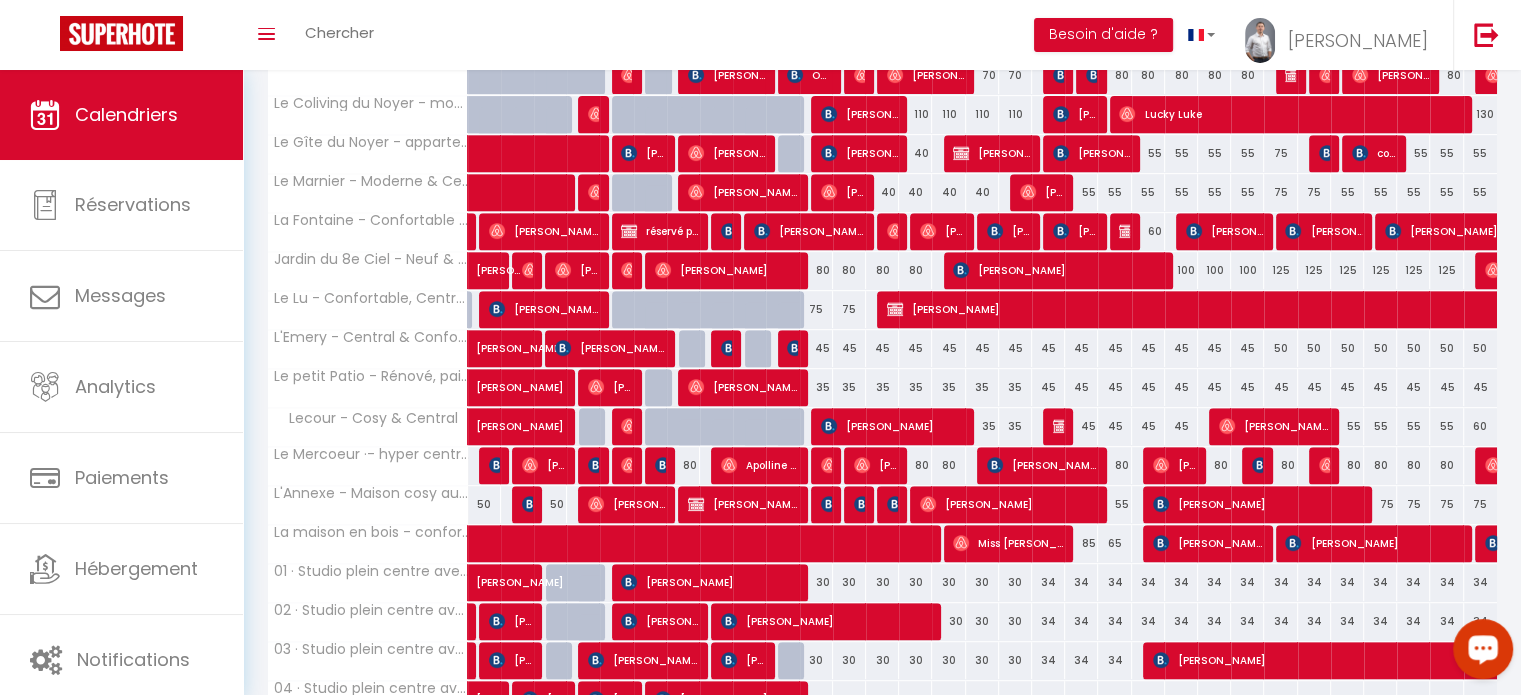 scroll, scrollTop: 1016, scrollLeft: 0, axis: vertical 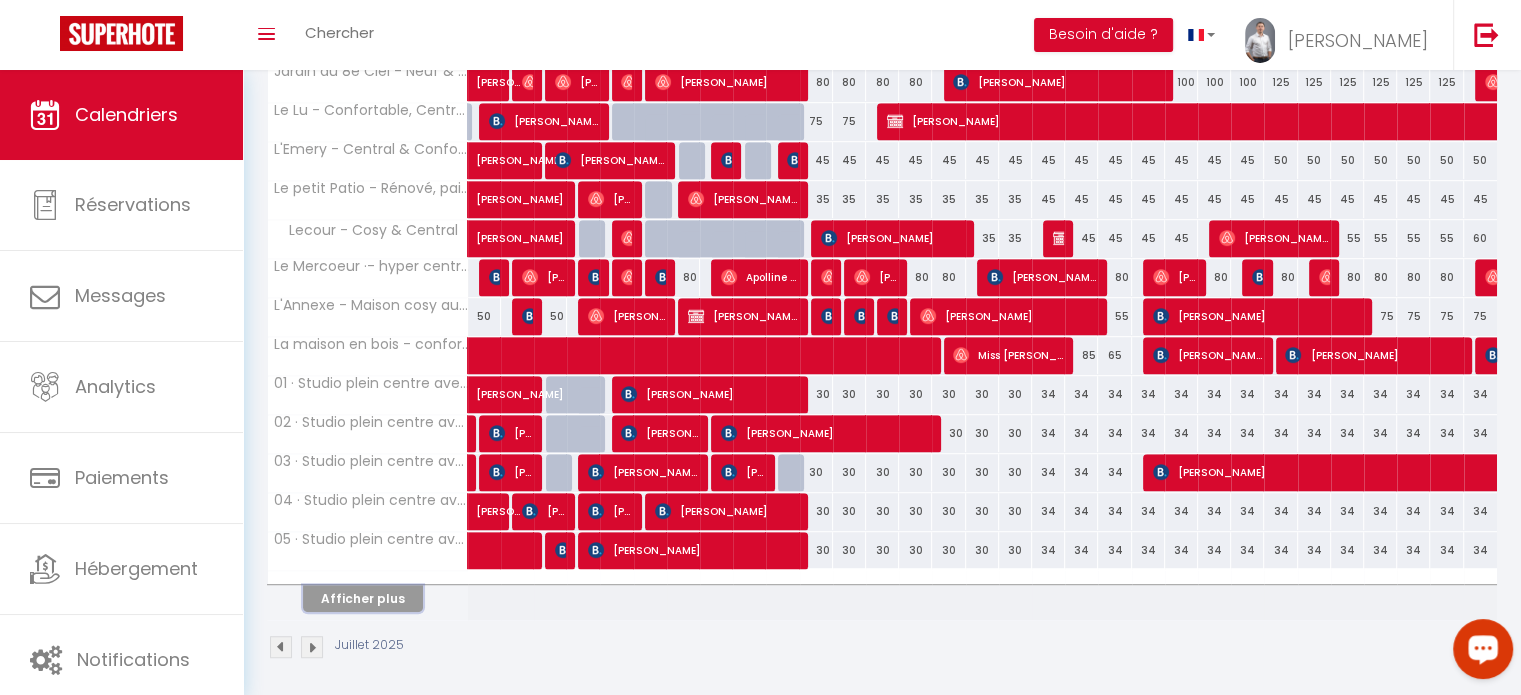 click on "Afficher plus" at bounding box center [363, 598] 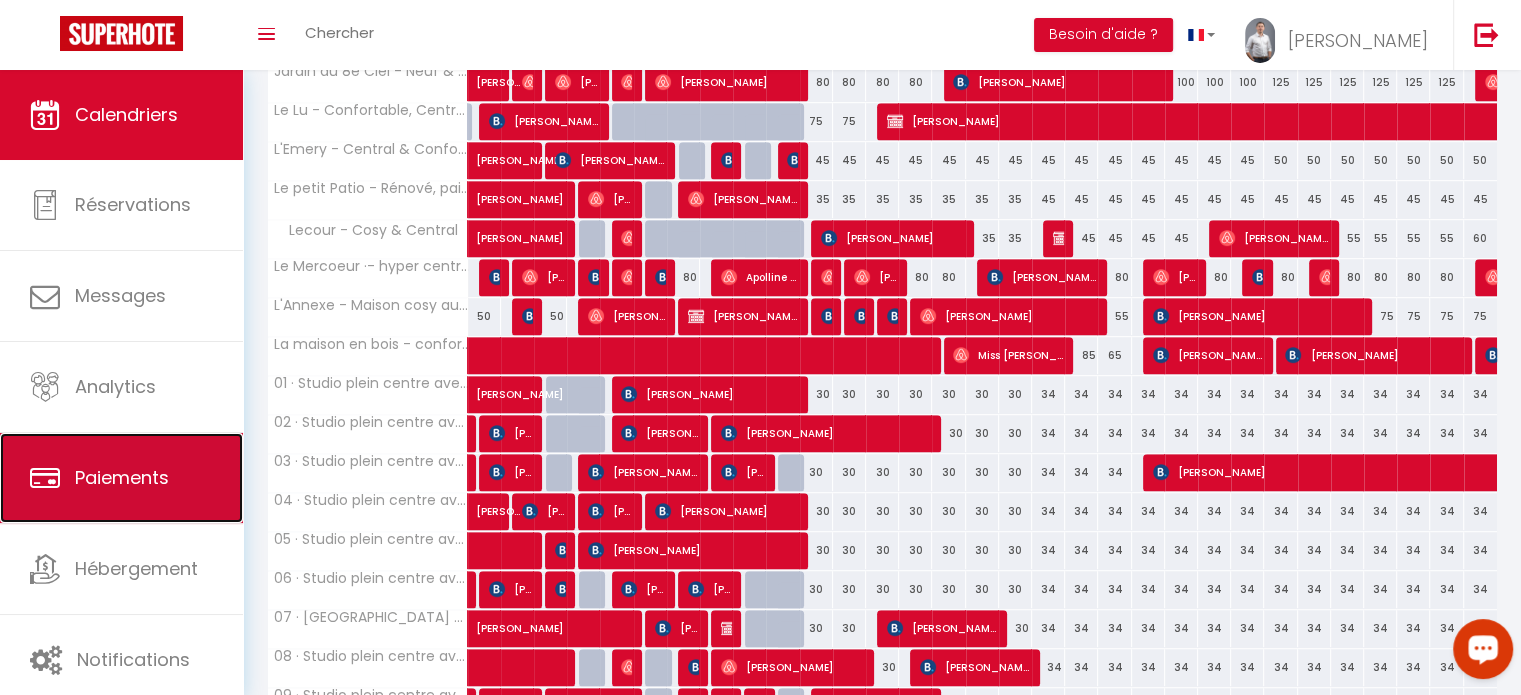 click on "Paiements" at bounding box center (122, 477) 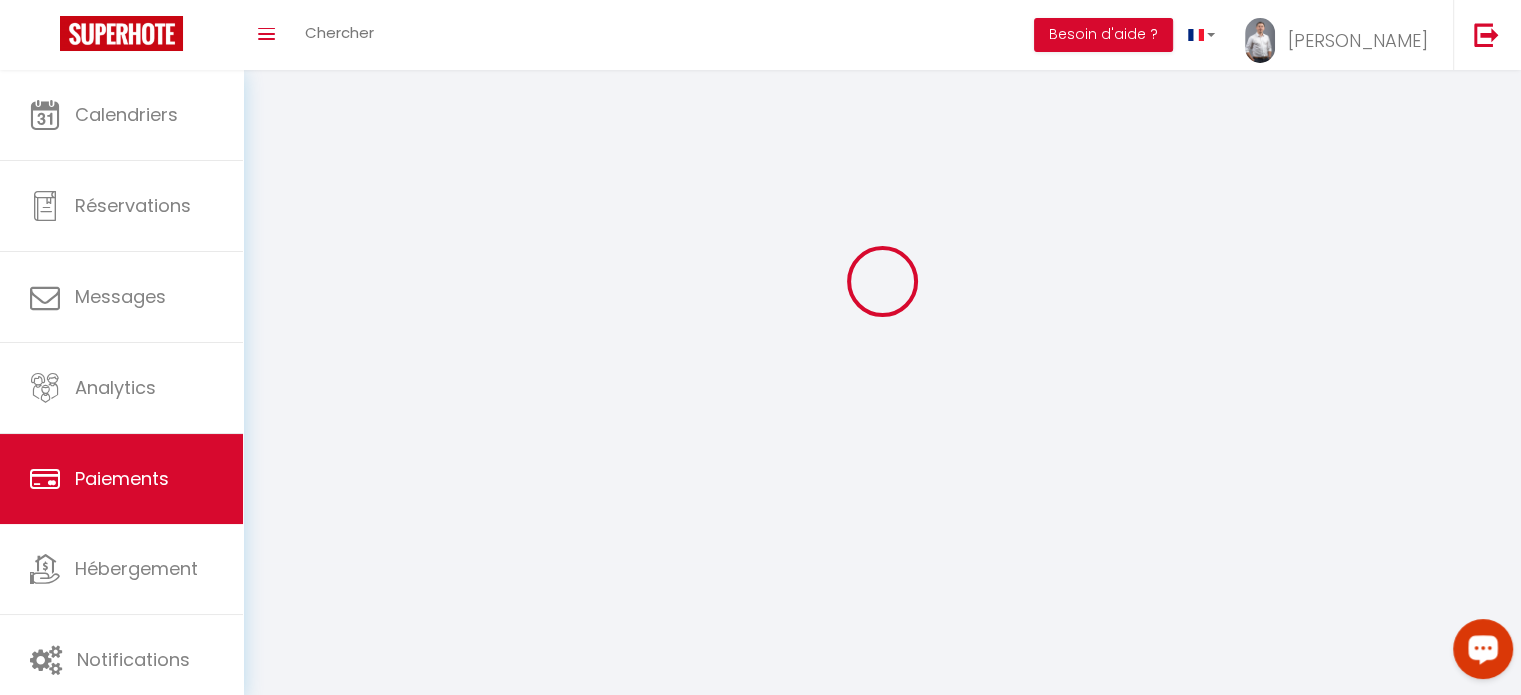 scroll, scrollTop: 0, scrollLeft: 0, axis: both 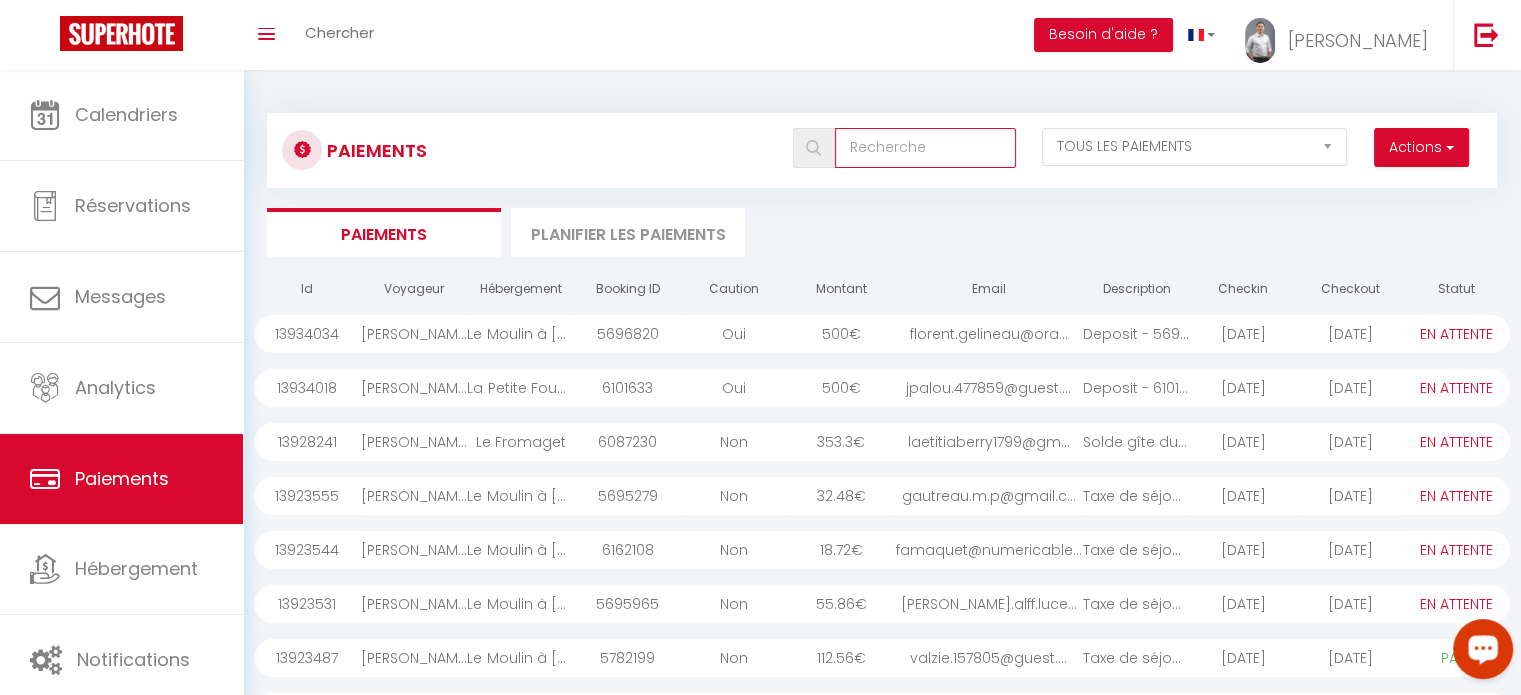 click at bounding box center [925, 148] 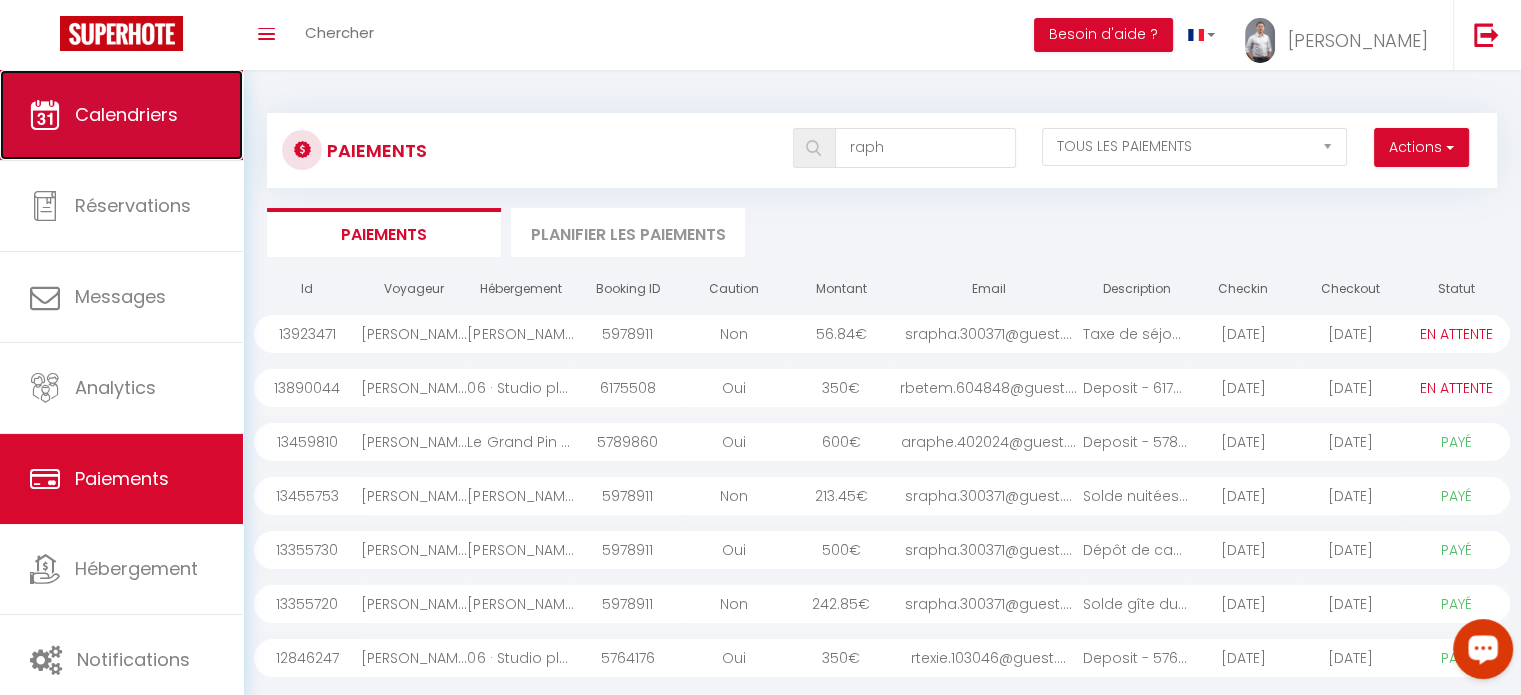 click on "Calendriers" at bounding box center (126, 114) 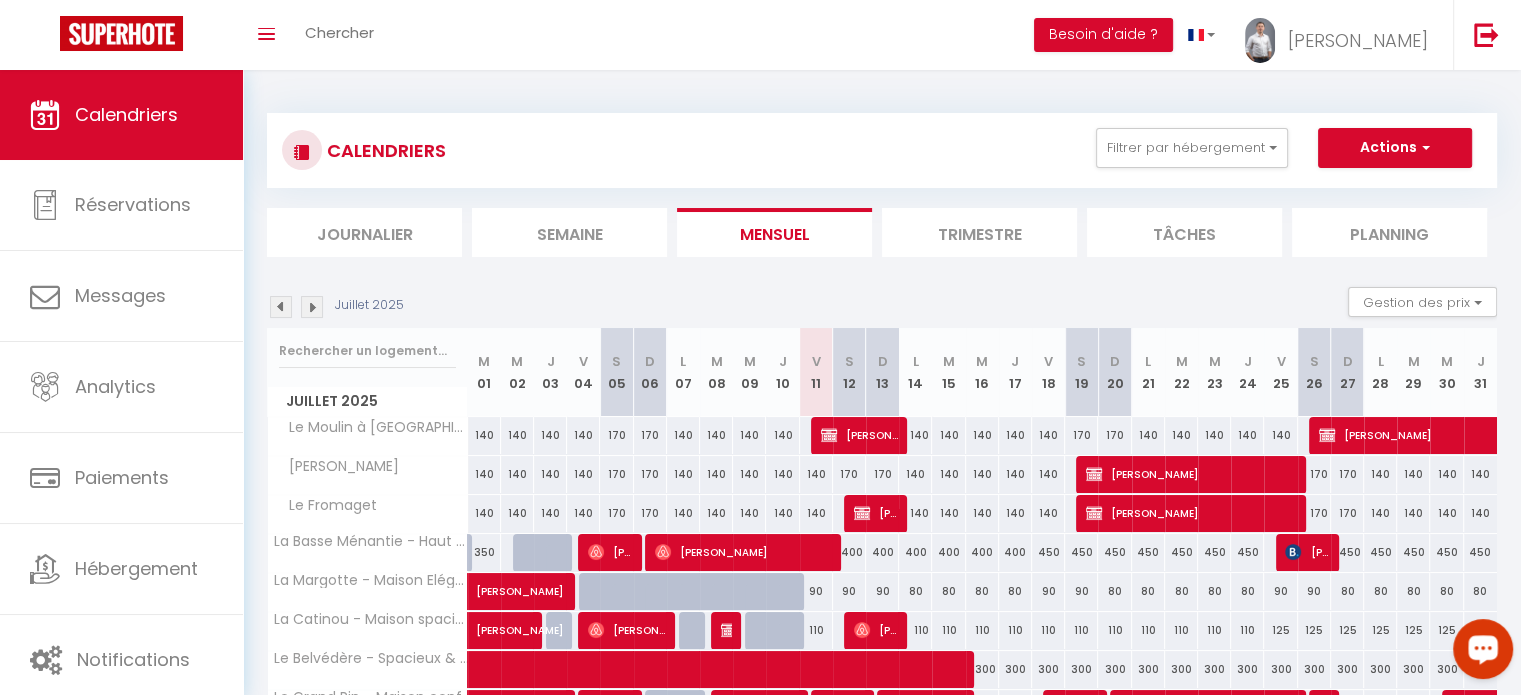click at bounding box center [312, 307] 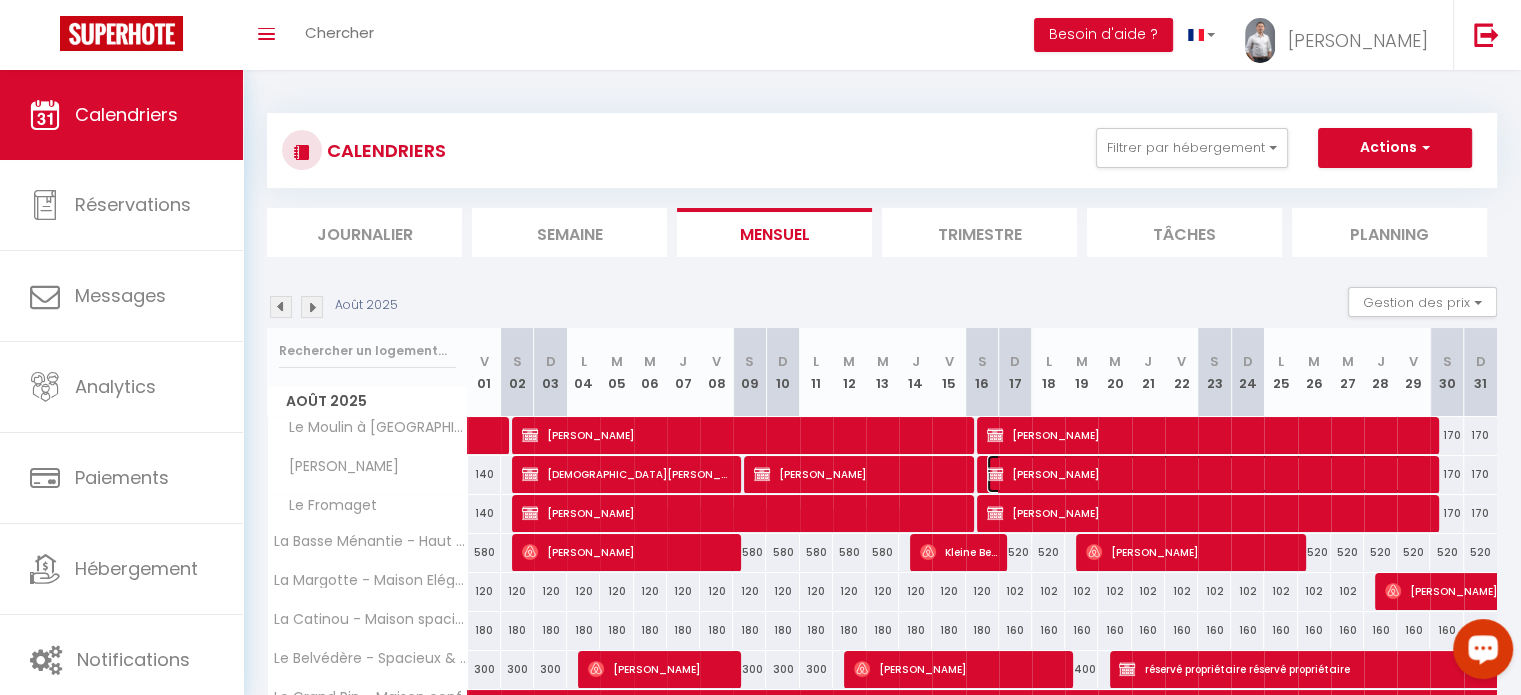 click on "[PERSON_NAME]" at bounding box center [1207, 474] 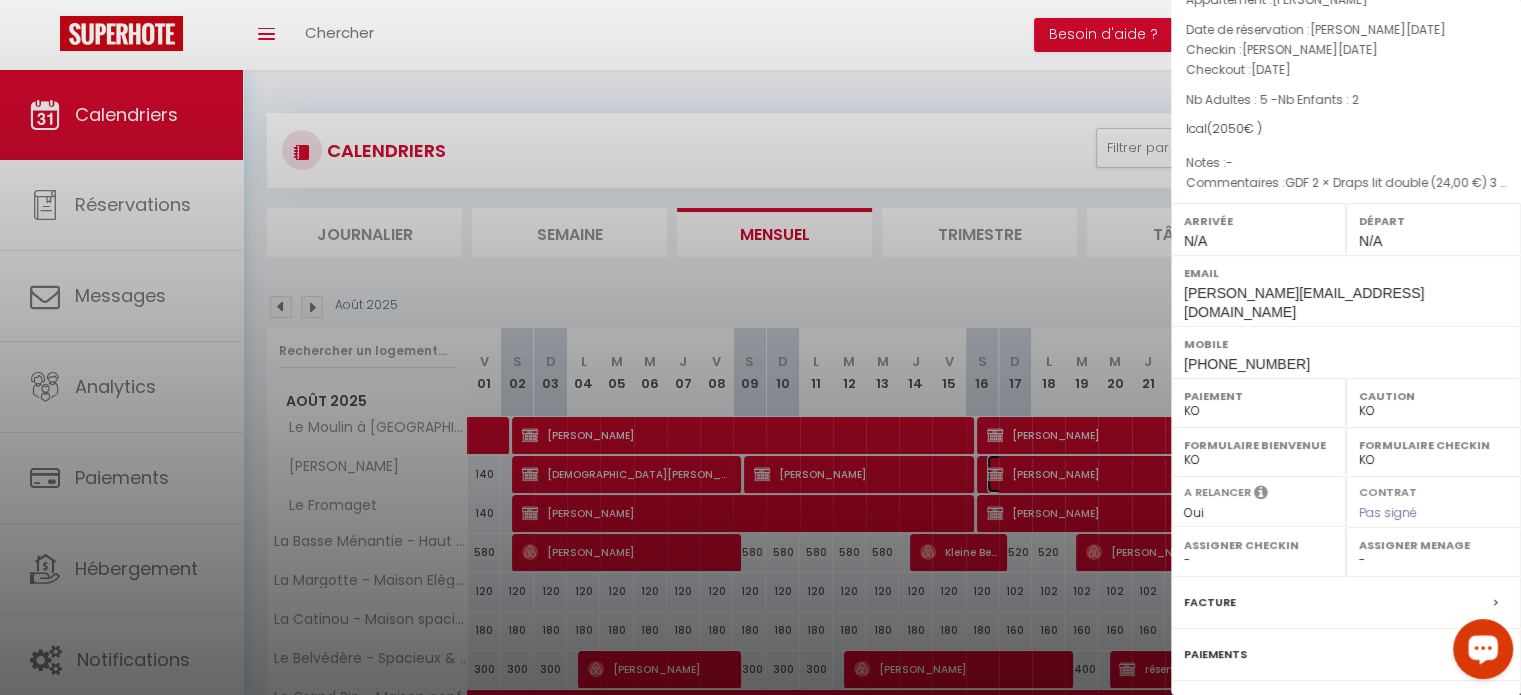 scroll, scrollTop: 0, scrollLeft: 0, axis: both 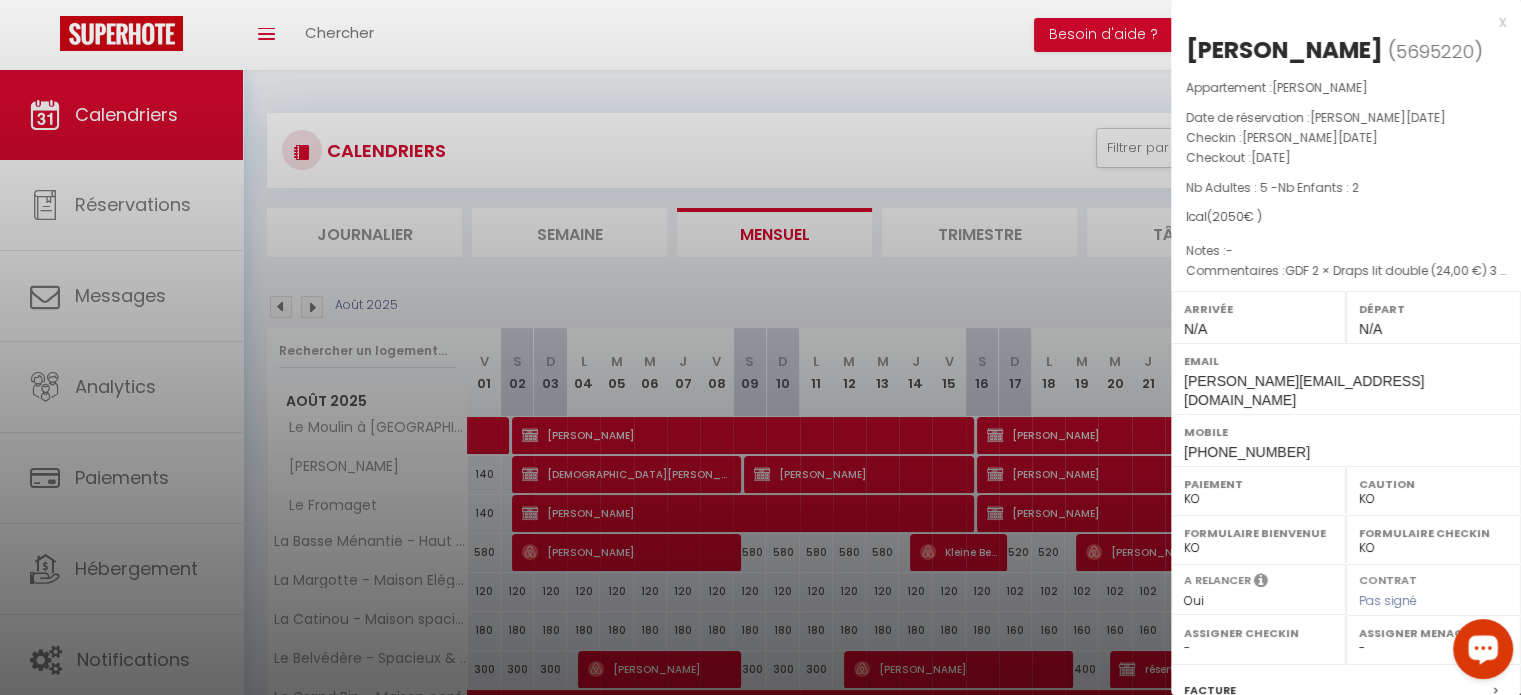 click on "x
[PERSON_NAME]
( 5695220 )
Appartement :
Le Plessis
Date de réservation :
[PERSON_NAME][DATE]
Checkin :
[DATE]
Checkout :
[DATE]
Nb Adultes : 5 -
Nb Enfants :
2
Ical
(
2050
€ )
Notes :
-
Commentaires :
GDF
2 × Draps lit double (24,00 €)
3 × Draps lit simple (36,00 €)   Arrivée
N/A   Départ
N/A   Email
[PERSON_NAME][EMAIL_ADDRESS][DOMAIN_NAME]     [PHONE_NUMBER]     OK" at bounding box center [1346, 475] 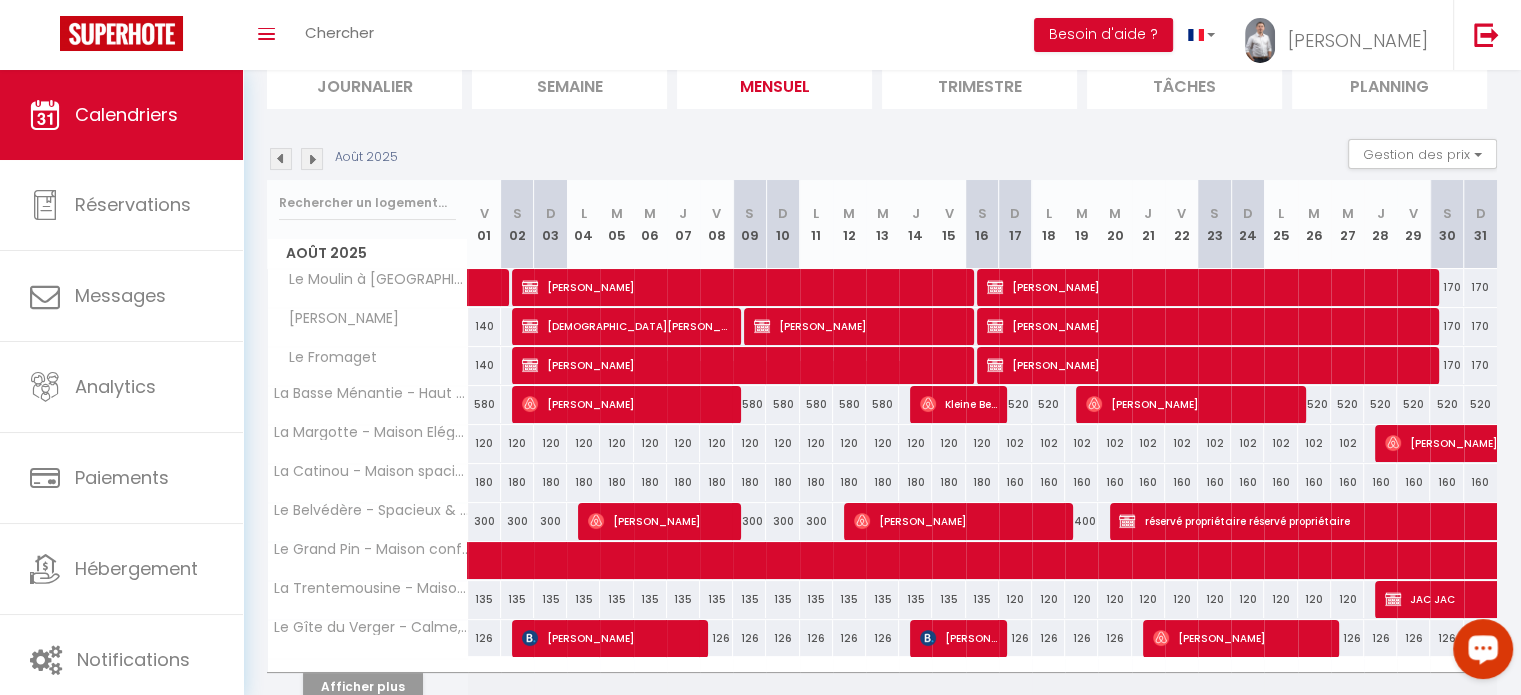 scroll, scrollTop: 240, scrollLeft: 0, axis: vertical 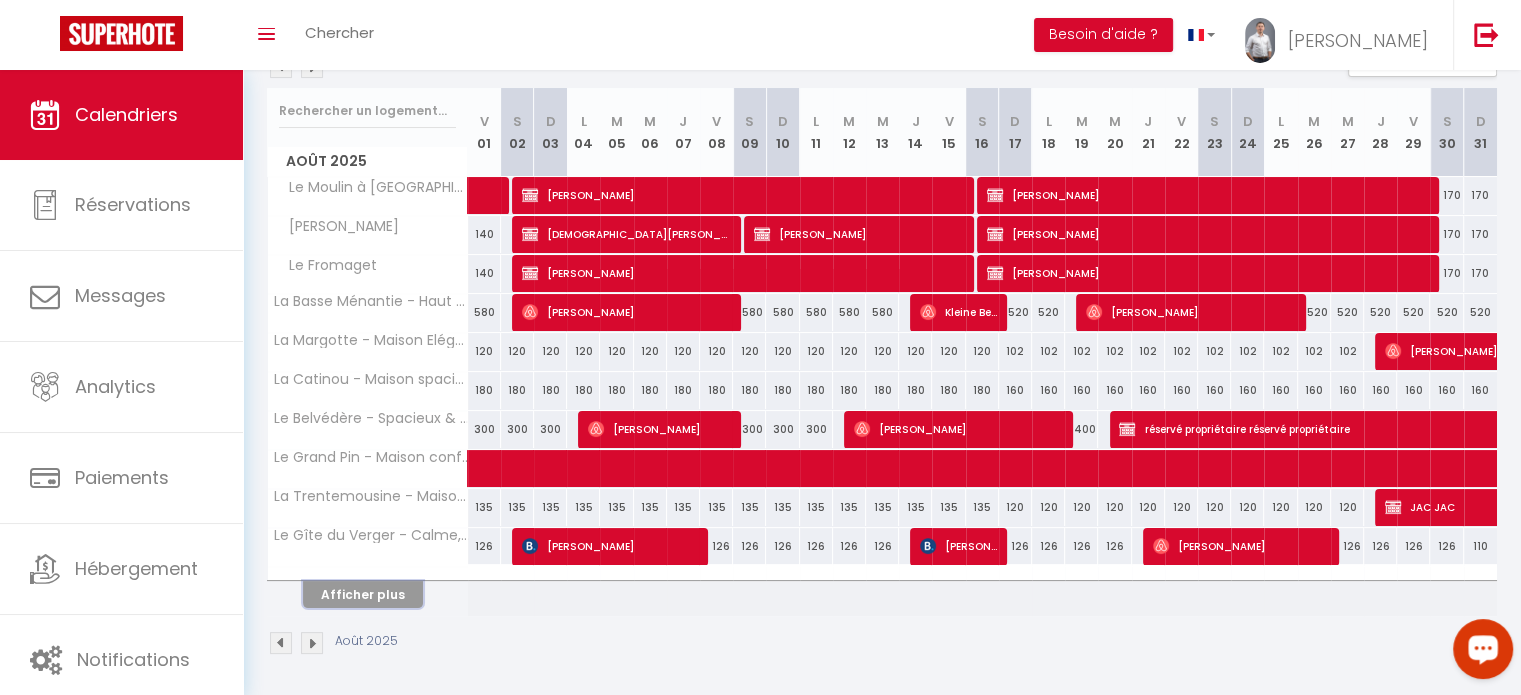 click on "Afficher plus" at bounding box center [363, 594] 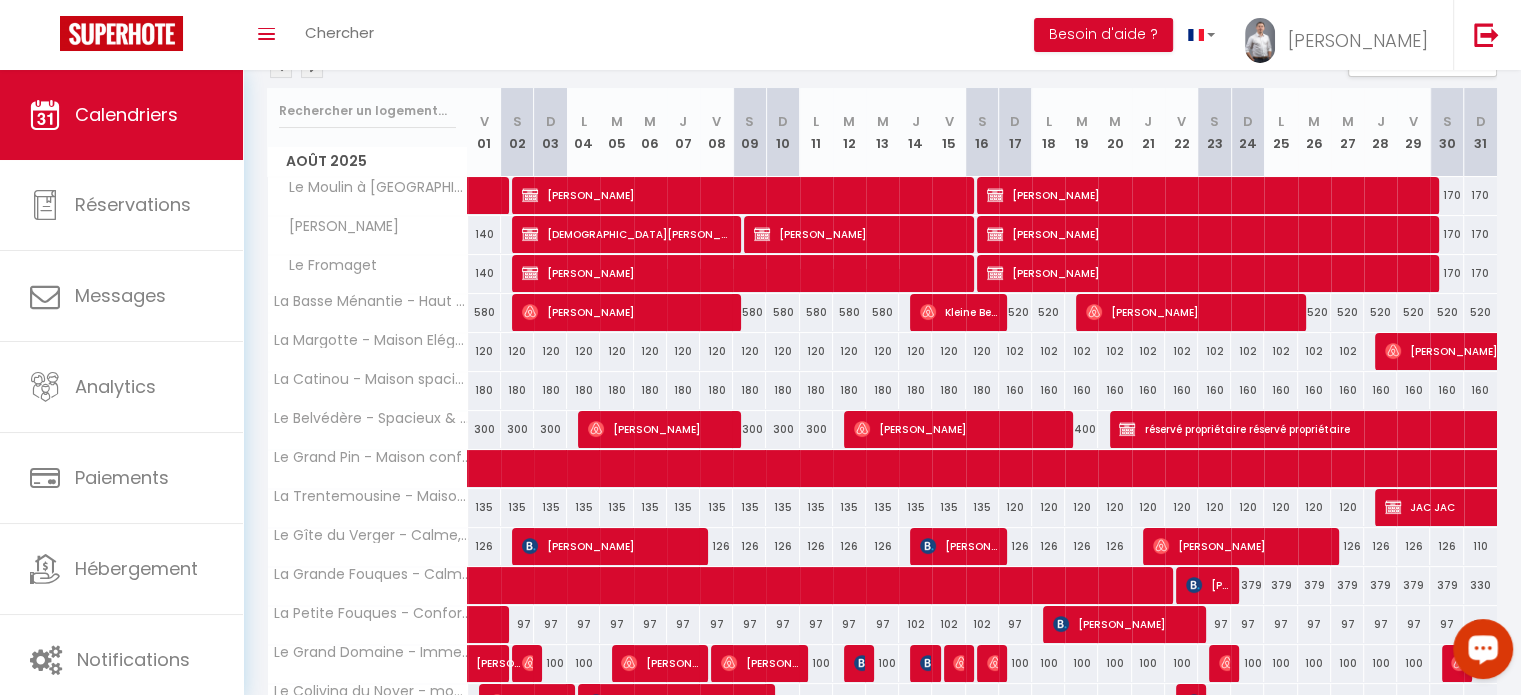 scroll, scrollTop: 540, scrollLeft: 0, axis: vertical 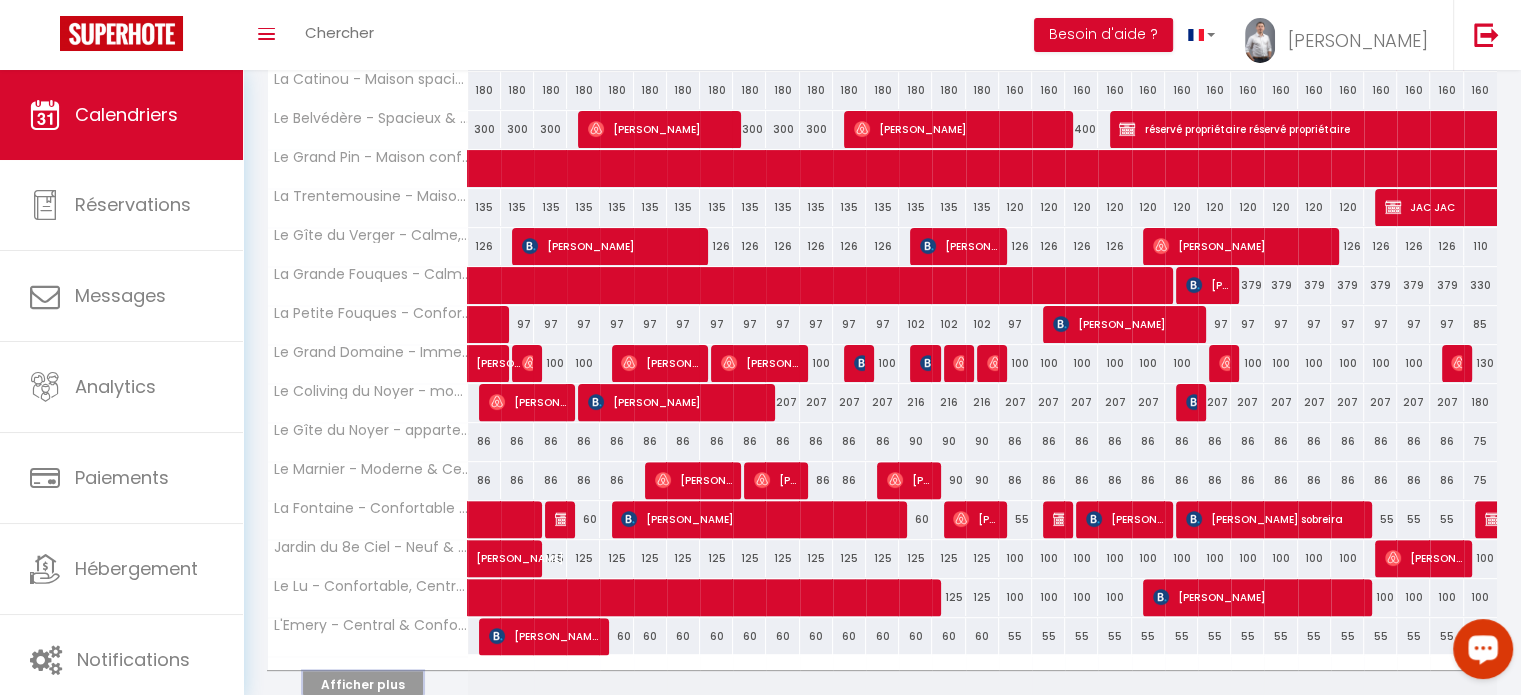 click on "Afficher plus" at bounding box center (363, 684) 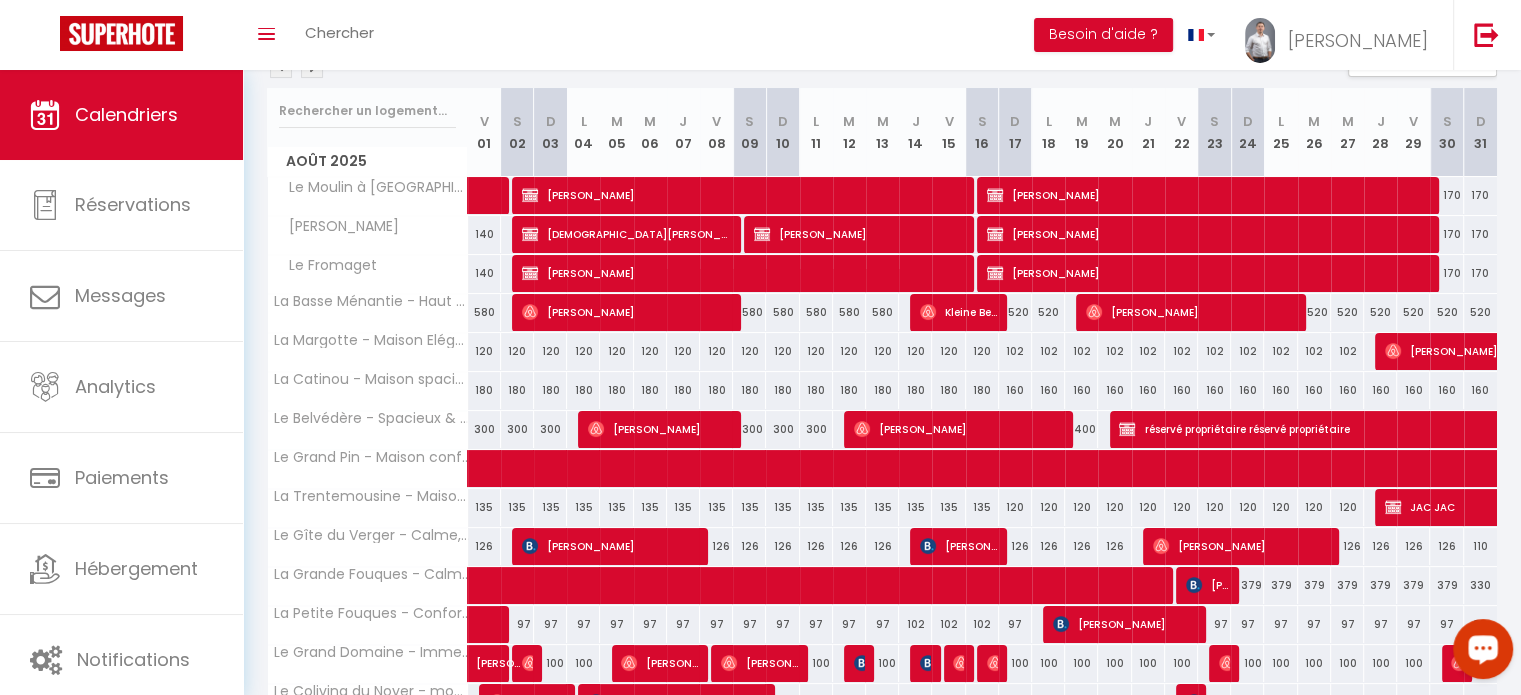 scroll, scrollTop: 40, scrollLeft: 0, axis: vertical 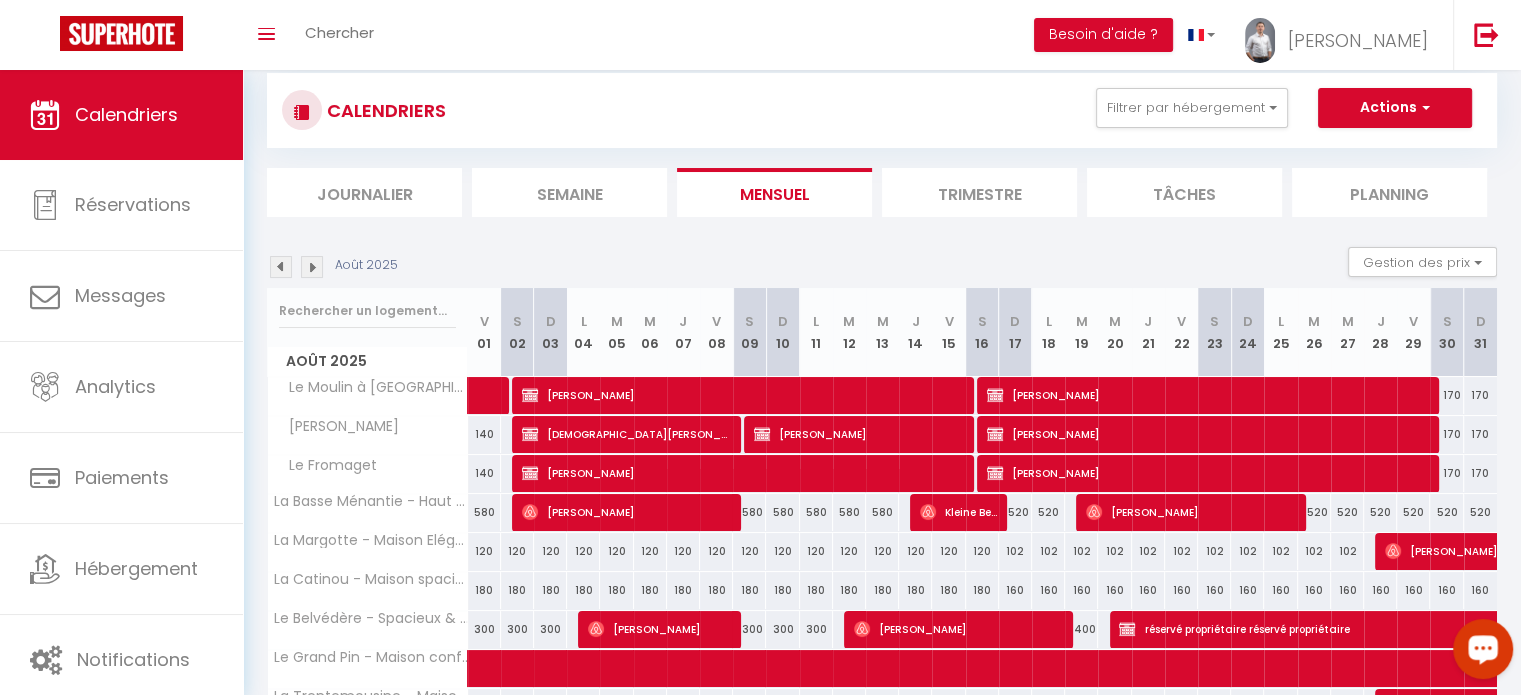 click at bounding box center [281, 267] 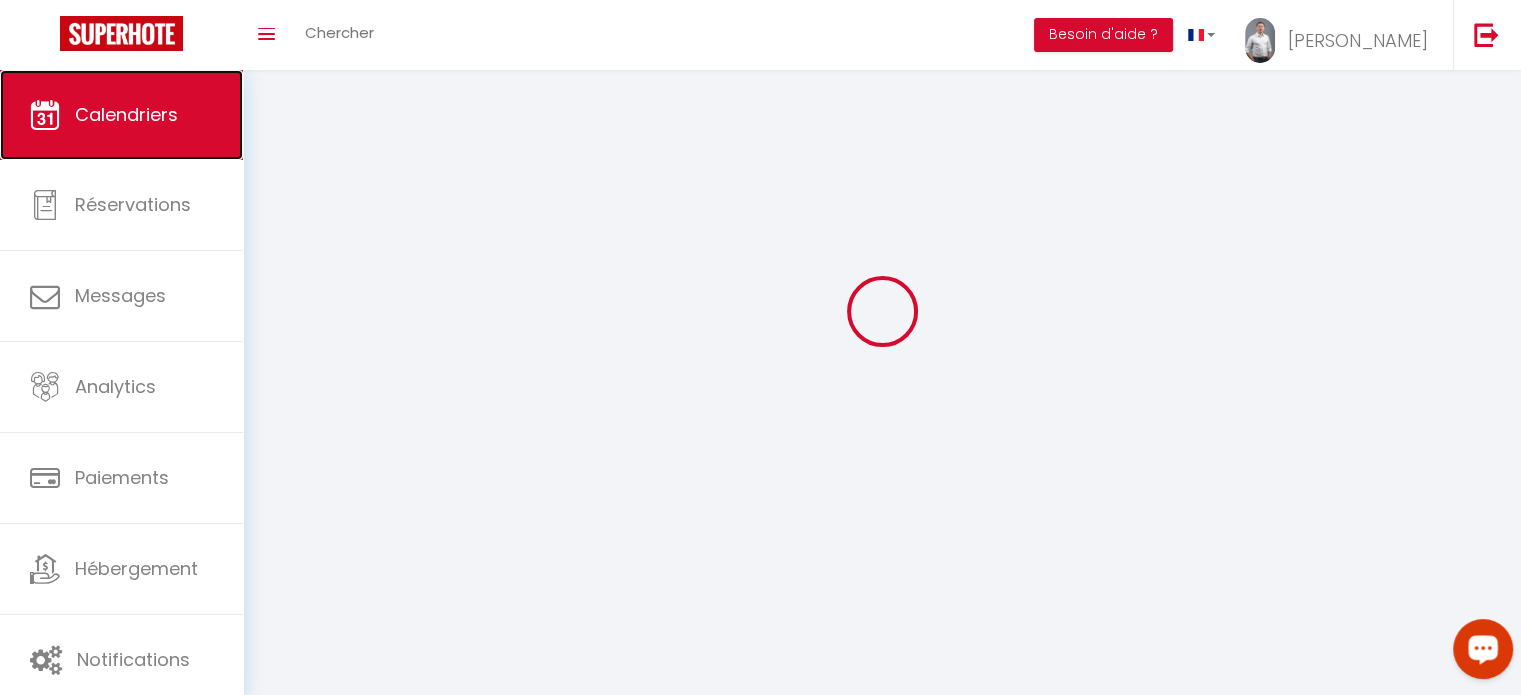 click on "Calendriers" at bounding box center (126, 114) 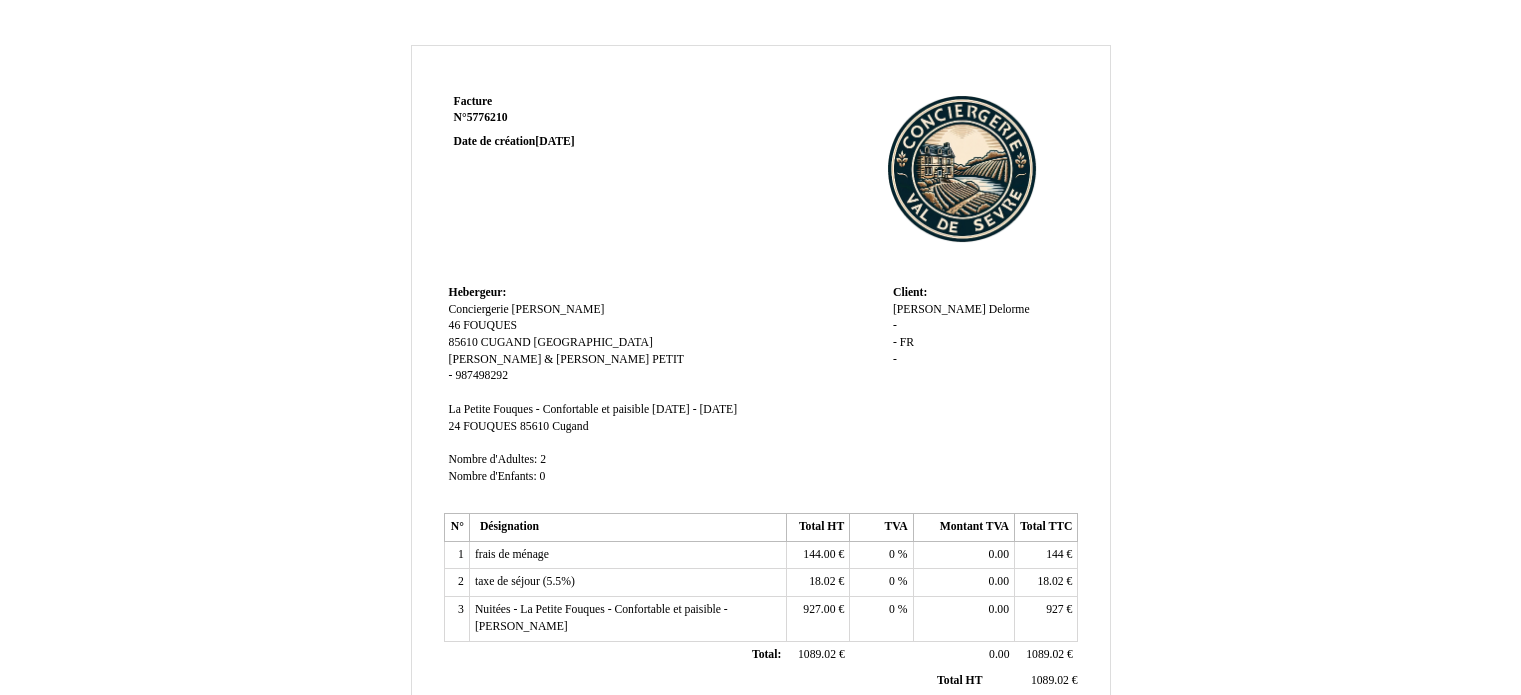 scroll, scrollTop: 0, scrollLeft: 0, axis: both 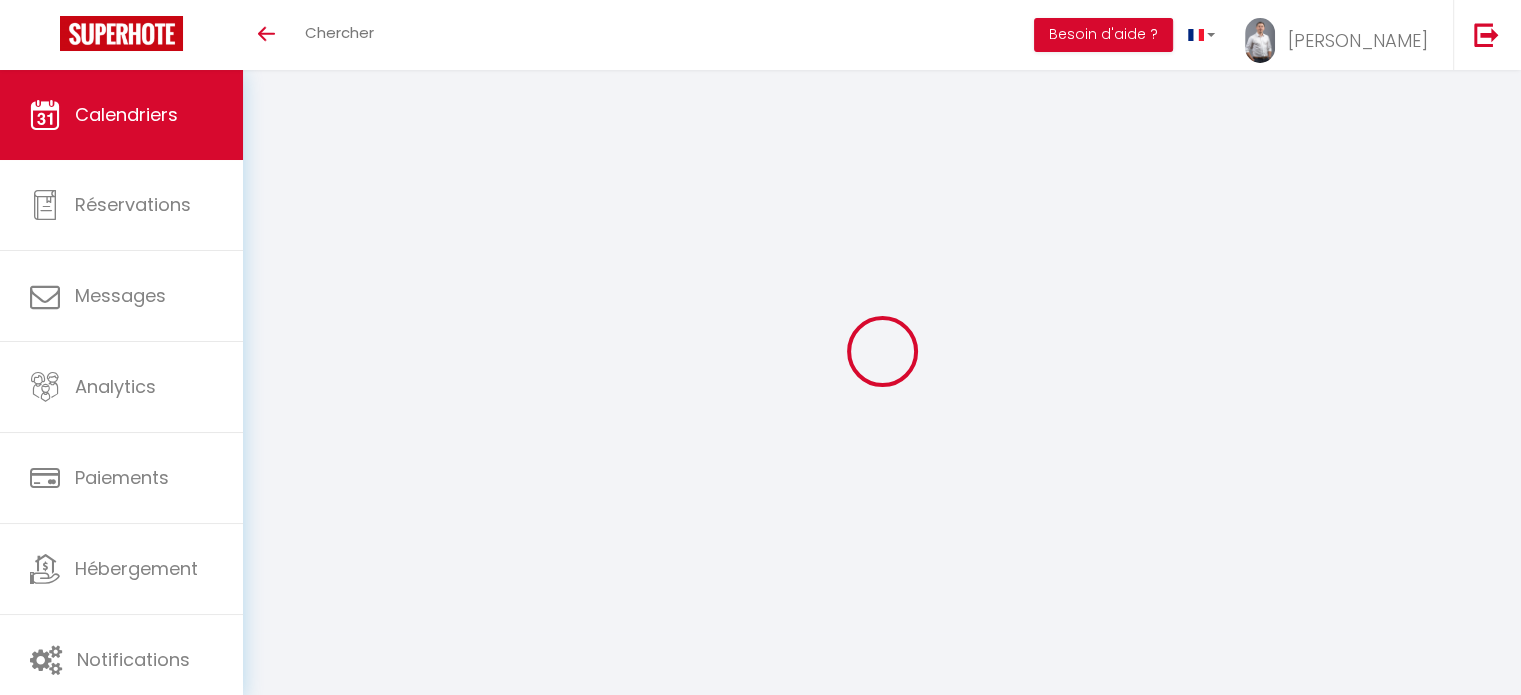 select 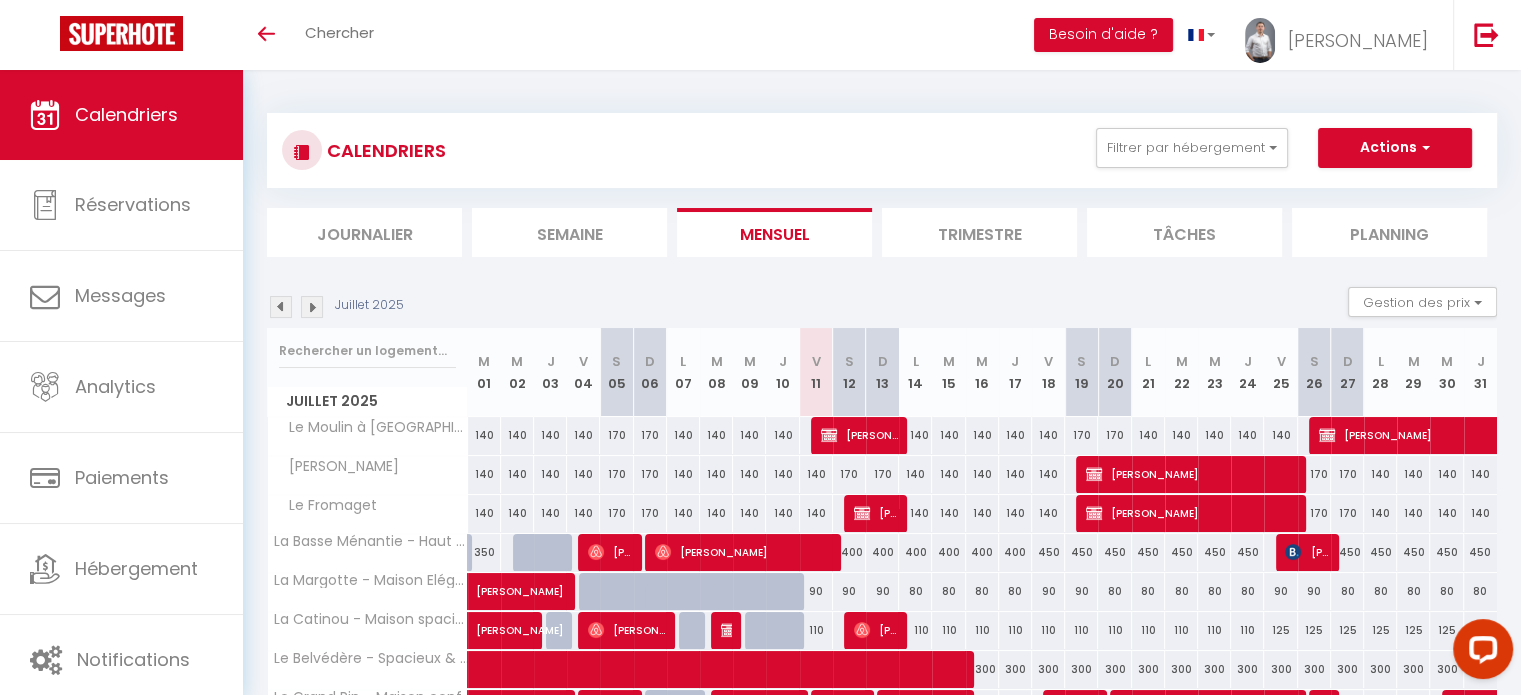 scroll, scrollTop: 0, scrollLeft: 0, axis: both 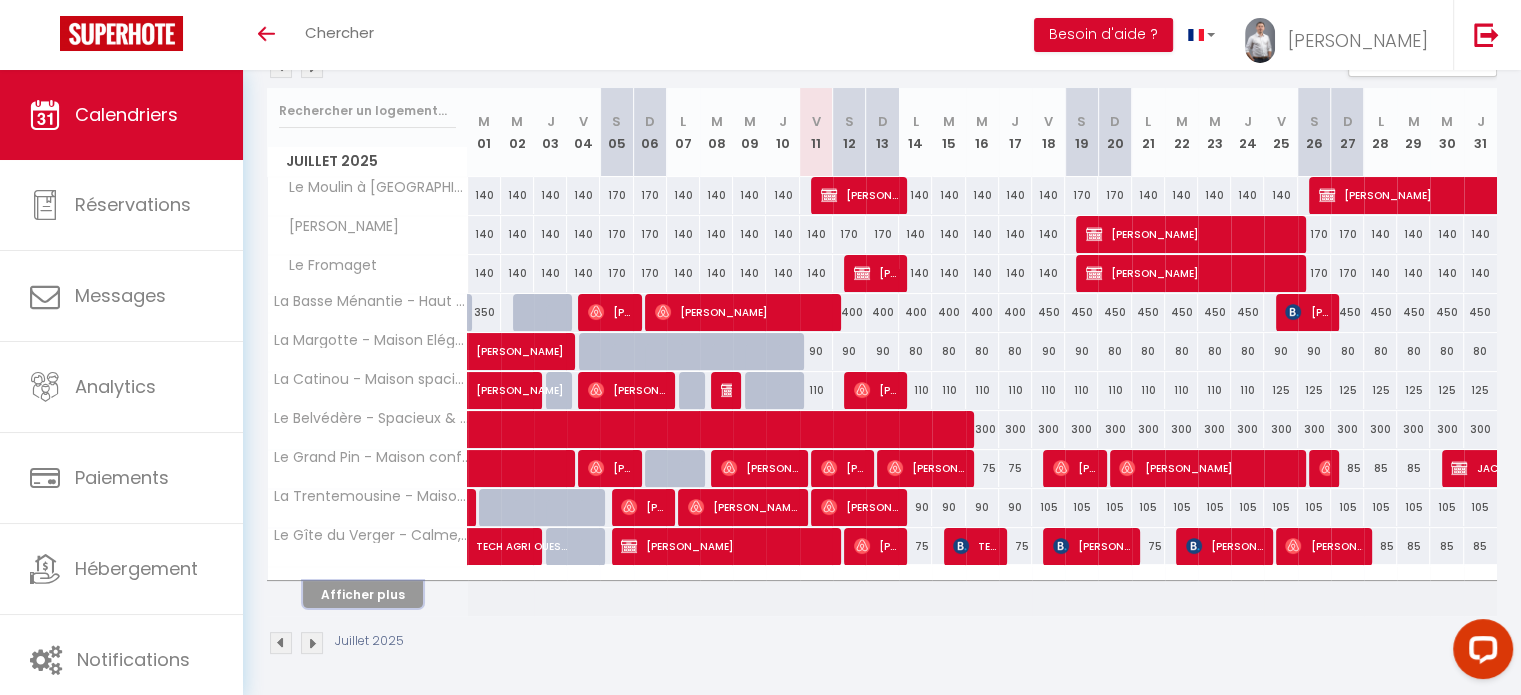 click on "Afficher plus" at bounding box center [363, 594] 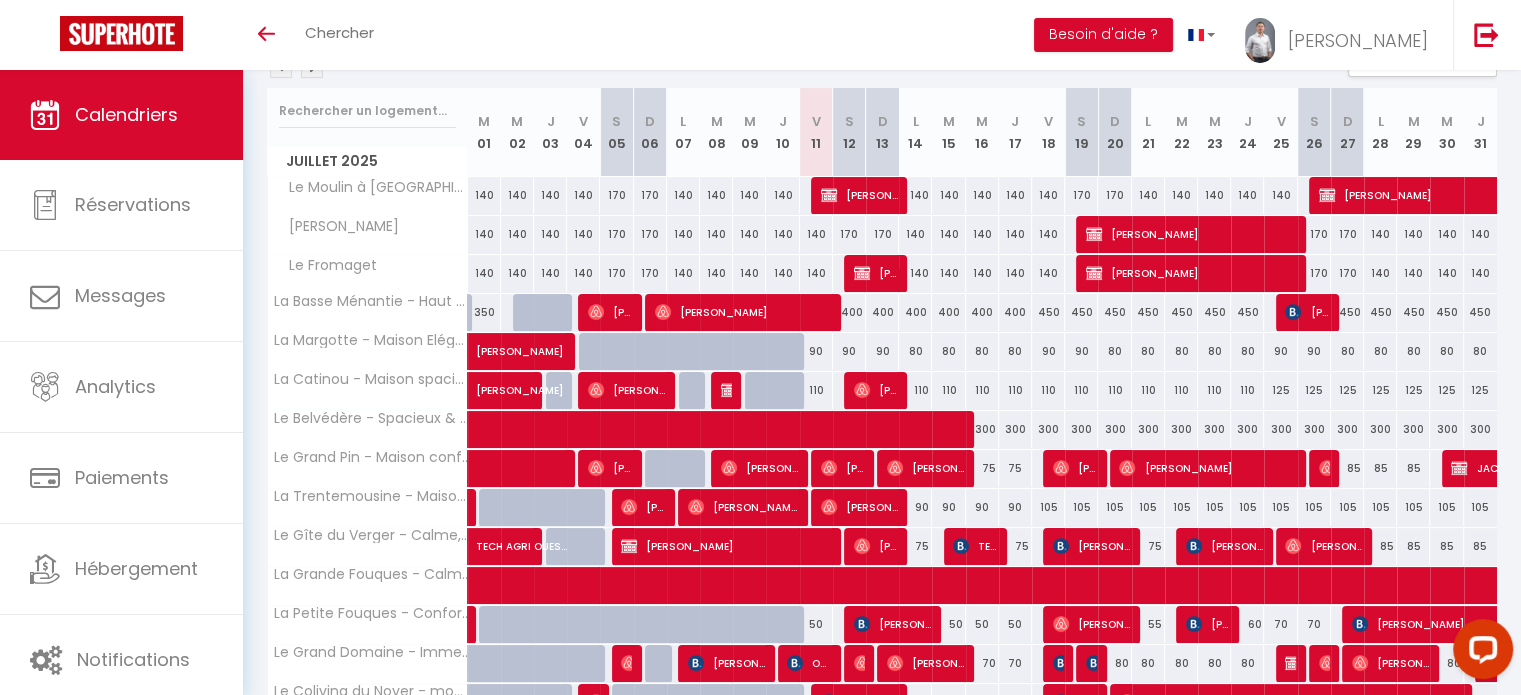 select 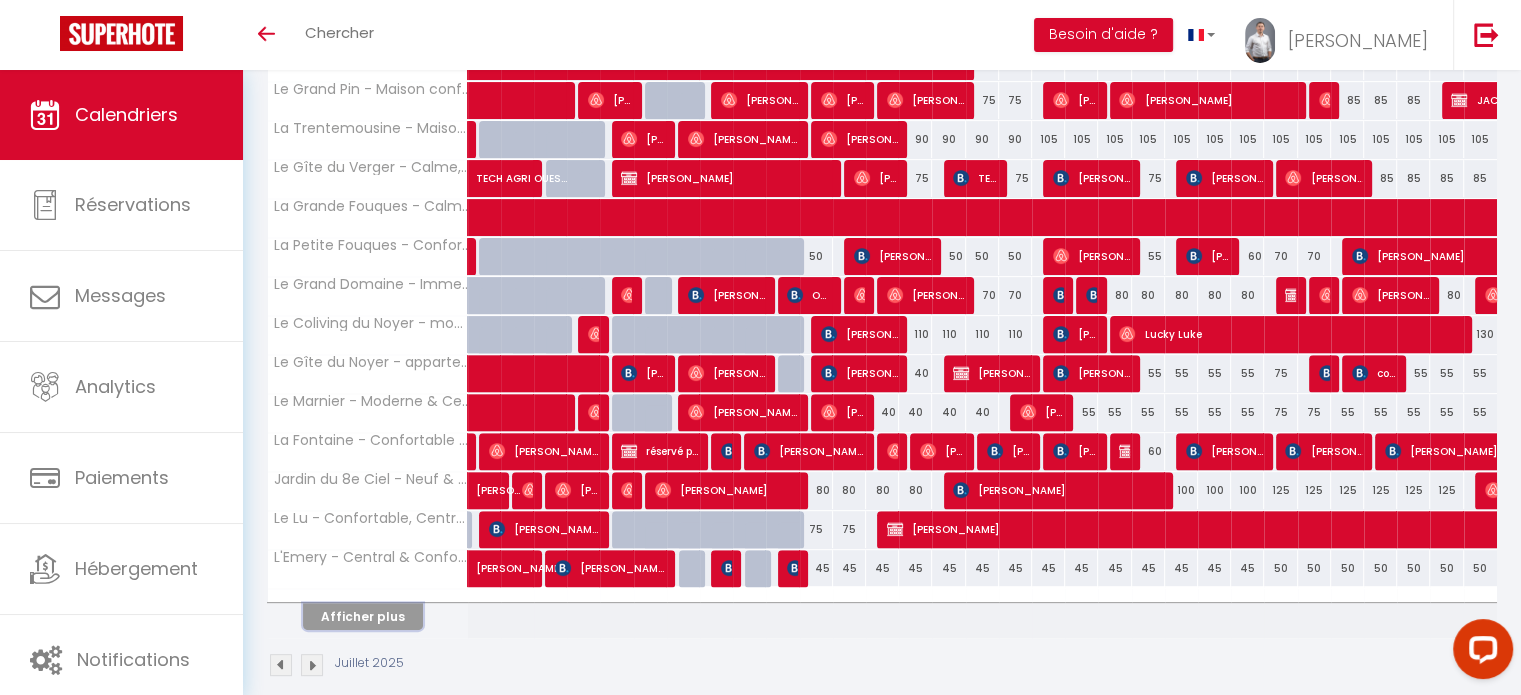 scroll, scrollTop: 628, scrollLeft: 0, axis: vertical 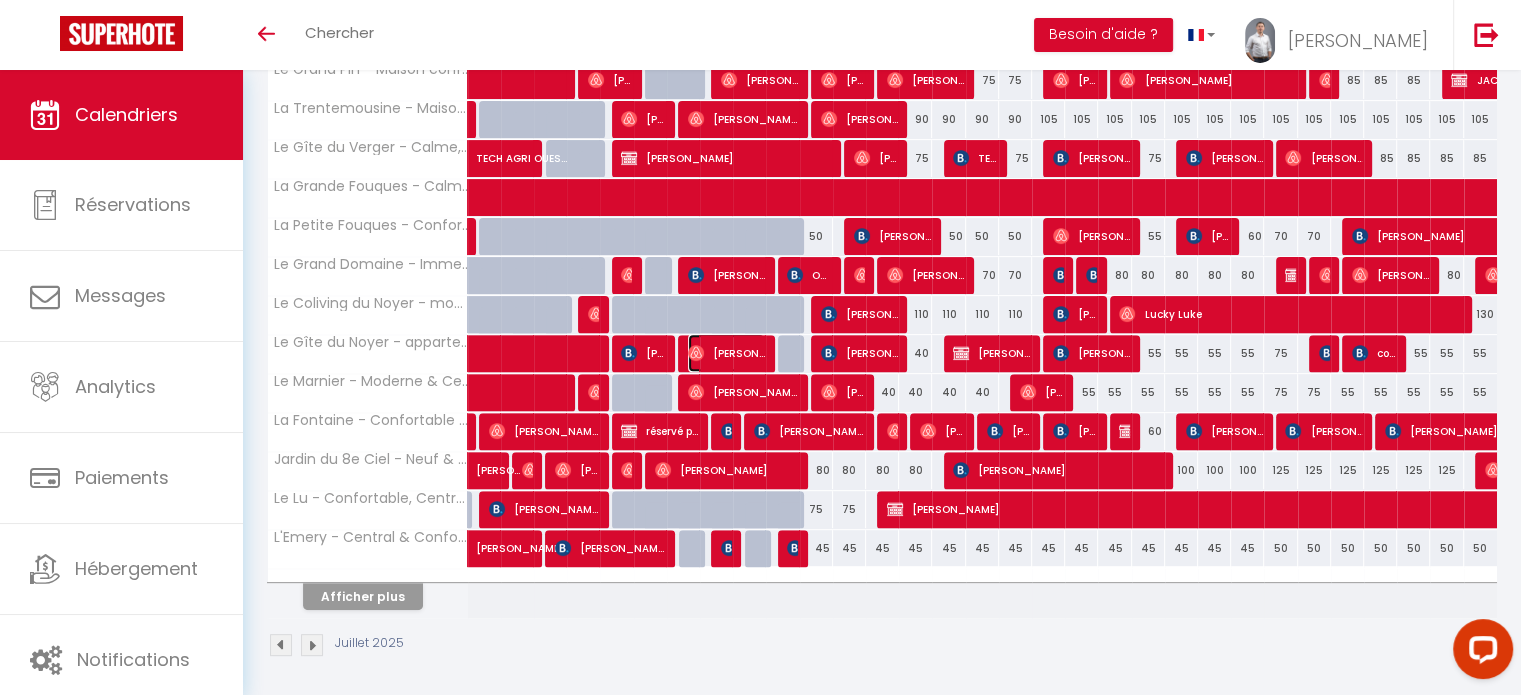 click at bounding box center [696, 353] 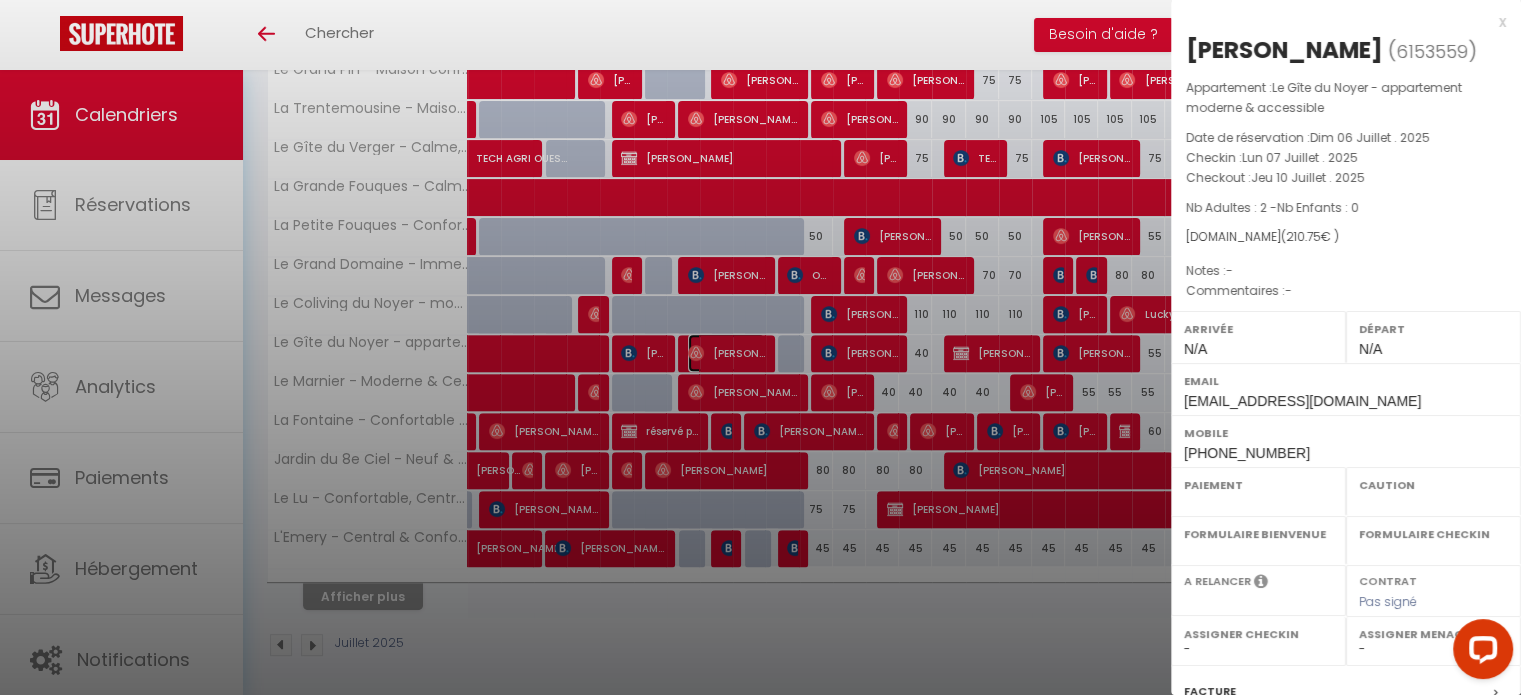 select on "OK" 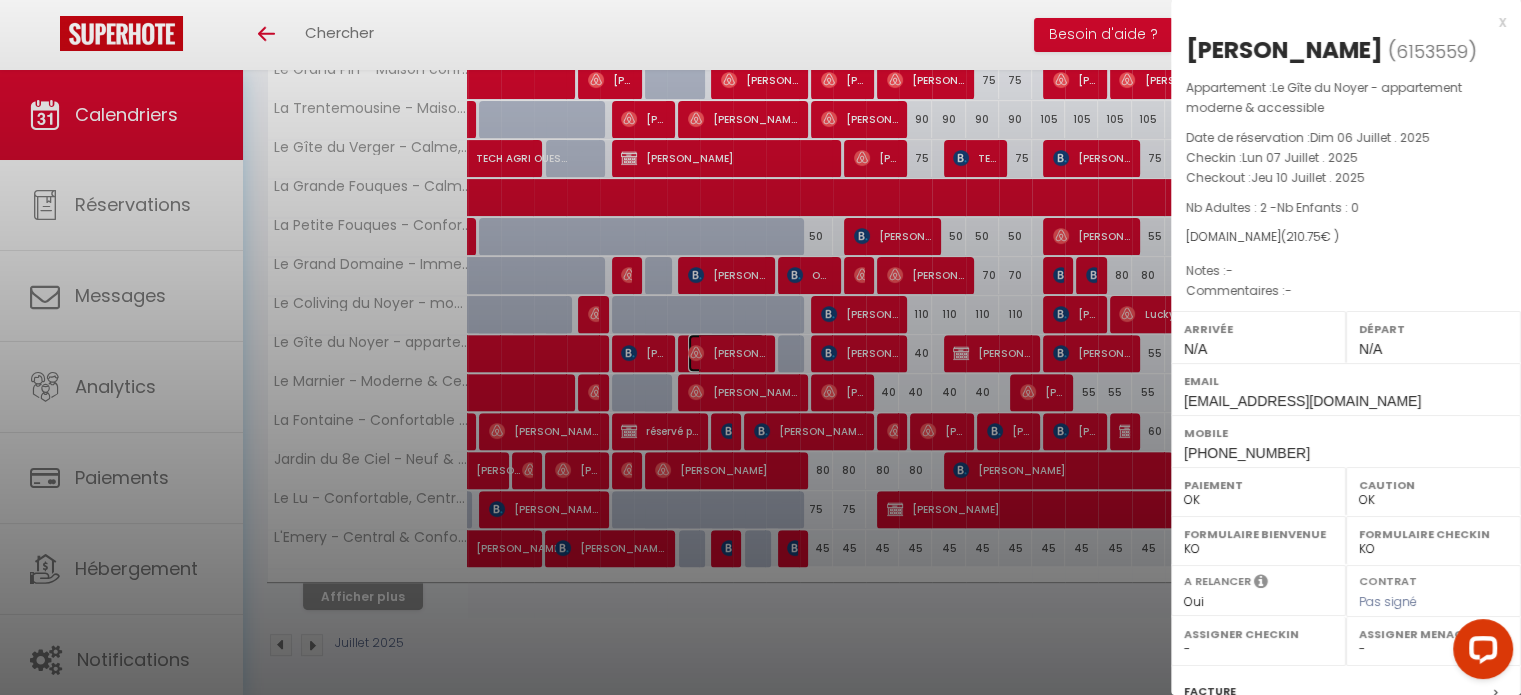 select on "30569" 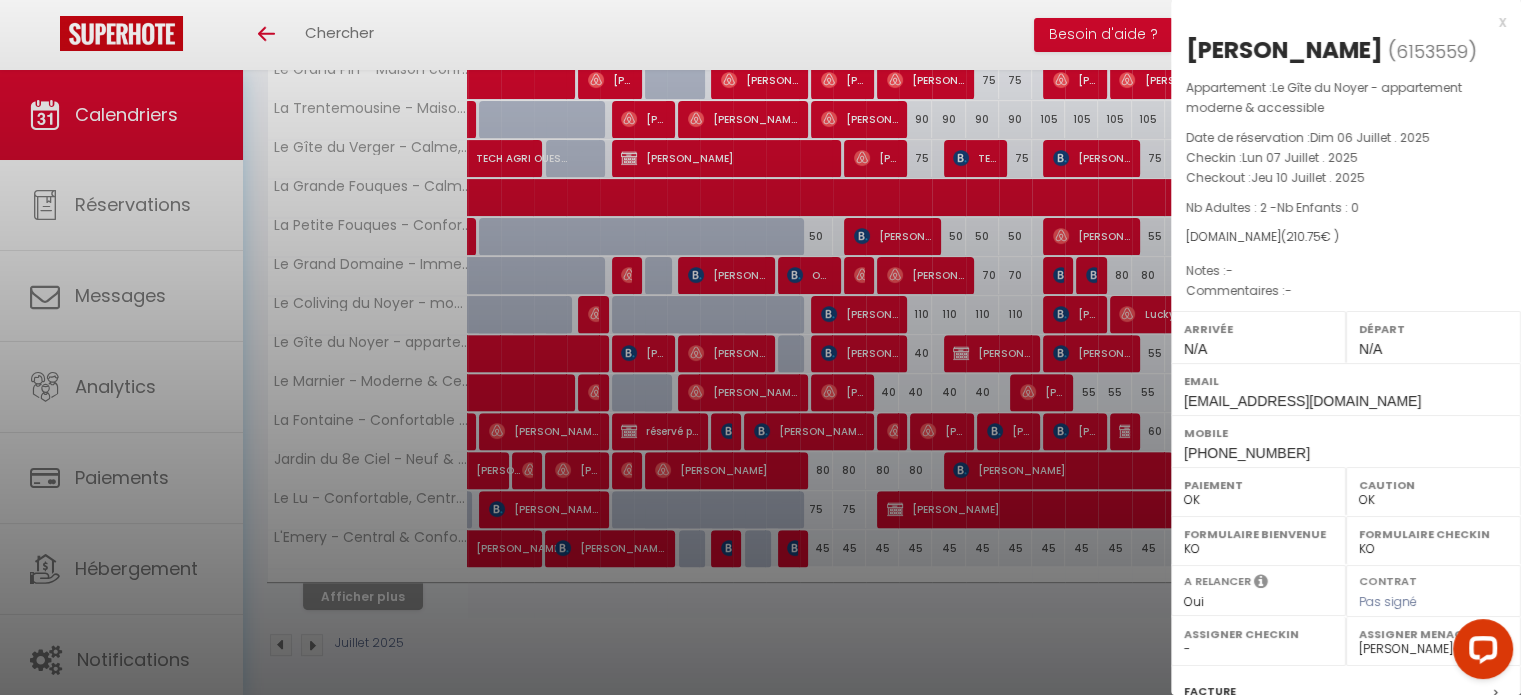 click on "x" at bounding box center [1338, 22] 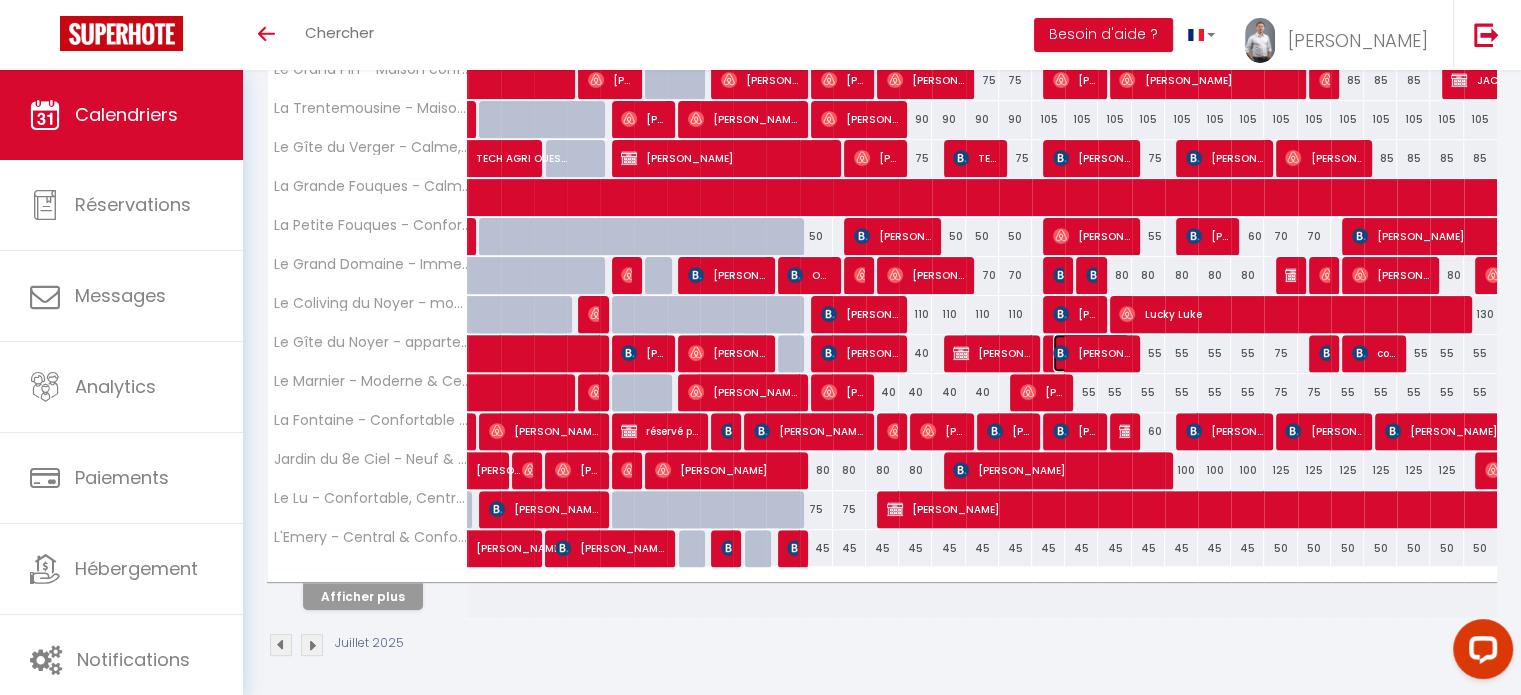 click on "[PERSON_NAME]" at bounding box center (1091, 353) 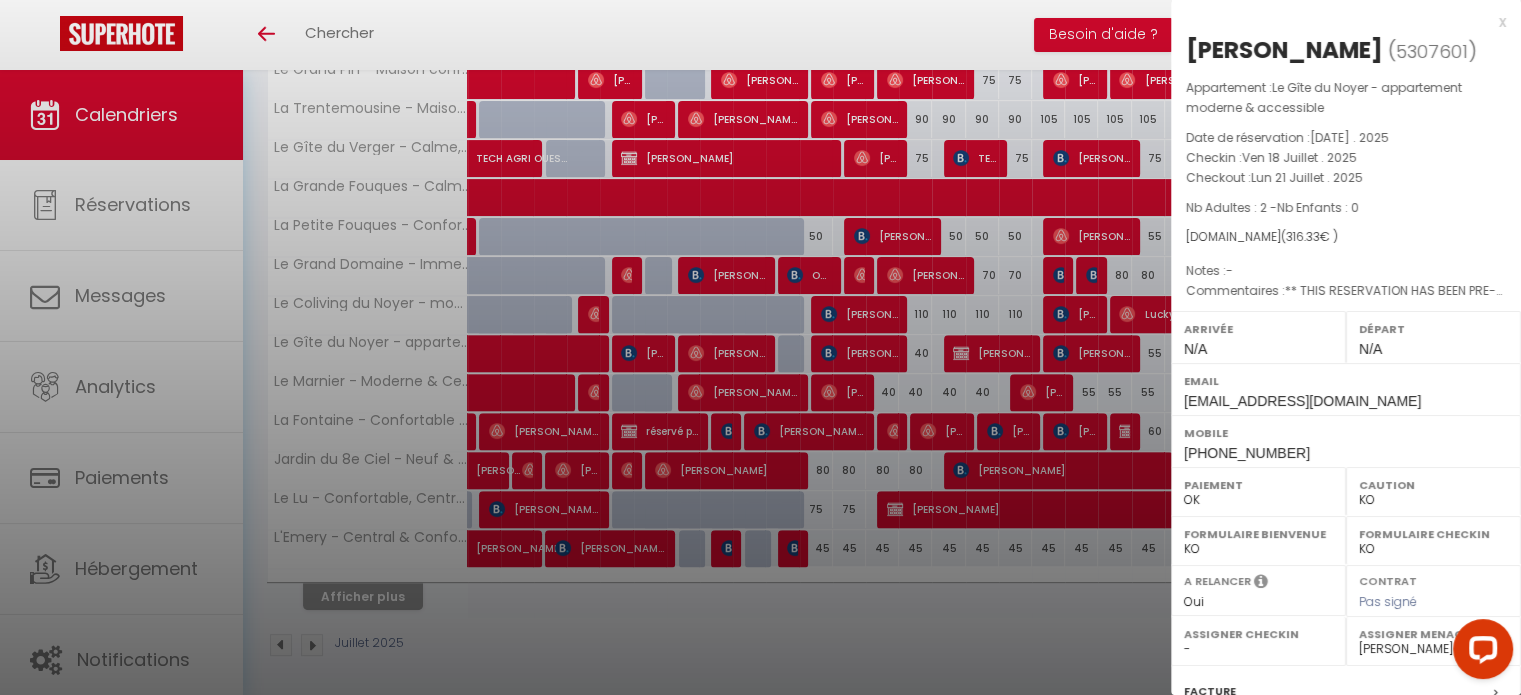 click on "x
petter renou
( 5307601 )
Appartement :
Le Gîte du Noyer - appartement moderne & accessible
Date de réservation :
Sam 15 Mars . 2025
Checkin :
Ven 18 Juillet . 2025
Checkout :
Lun 21 Juillet . 2025
Nb Adultes : 2 -
Nb Enfants :
0
Booking.com
(
316.33
€ )
Notes :
-
Commentaires :
** THIS RESERVATION HAS BEEN PRE-PAID **
BOOKING NOTE : Payment charge is EUR 4.42869   Arrivée
N/A   Départ
N/A         +33612103005" at bounding box center (1346, 476) 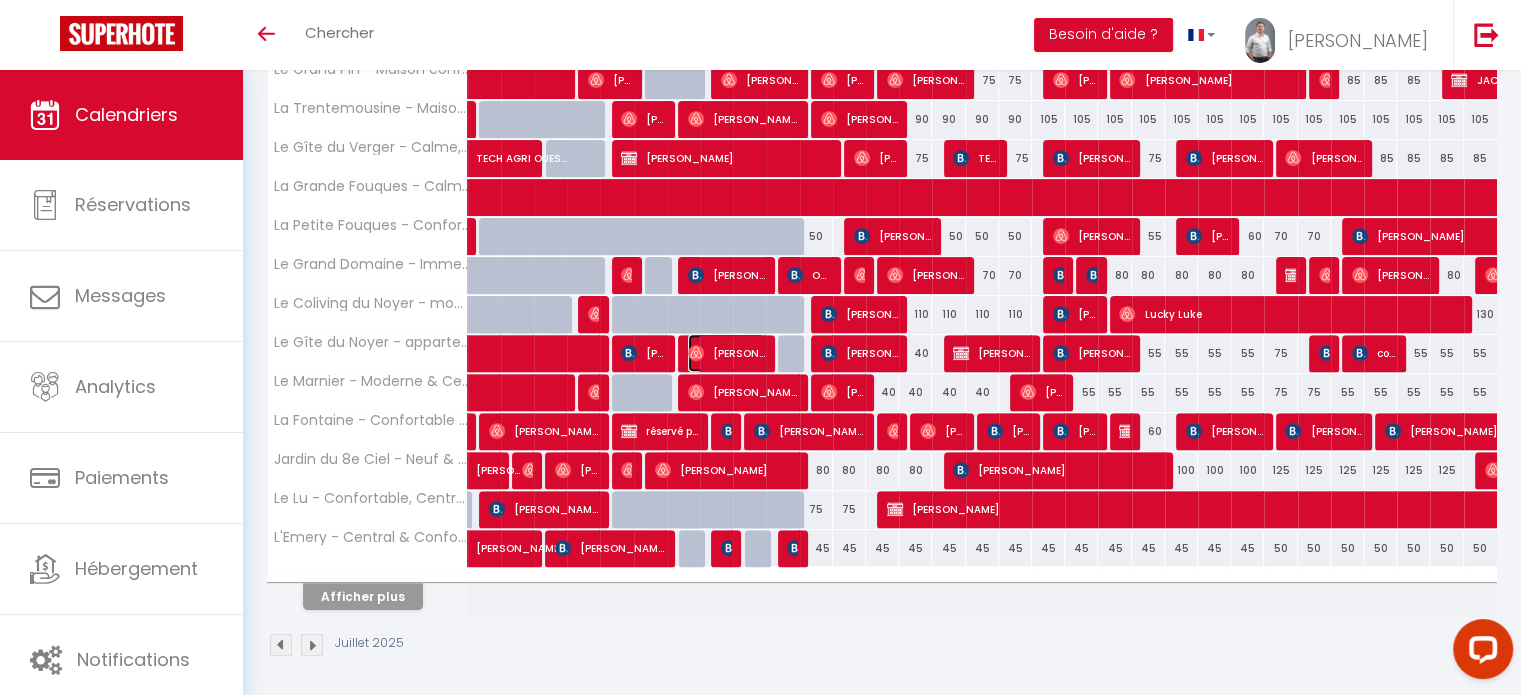 click at bounding box center (696, 353) 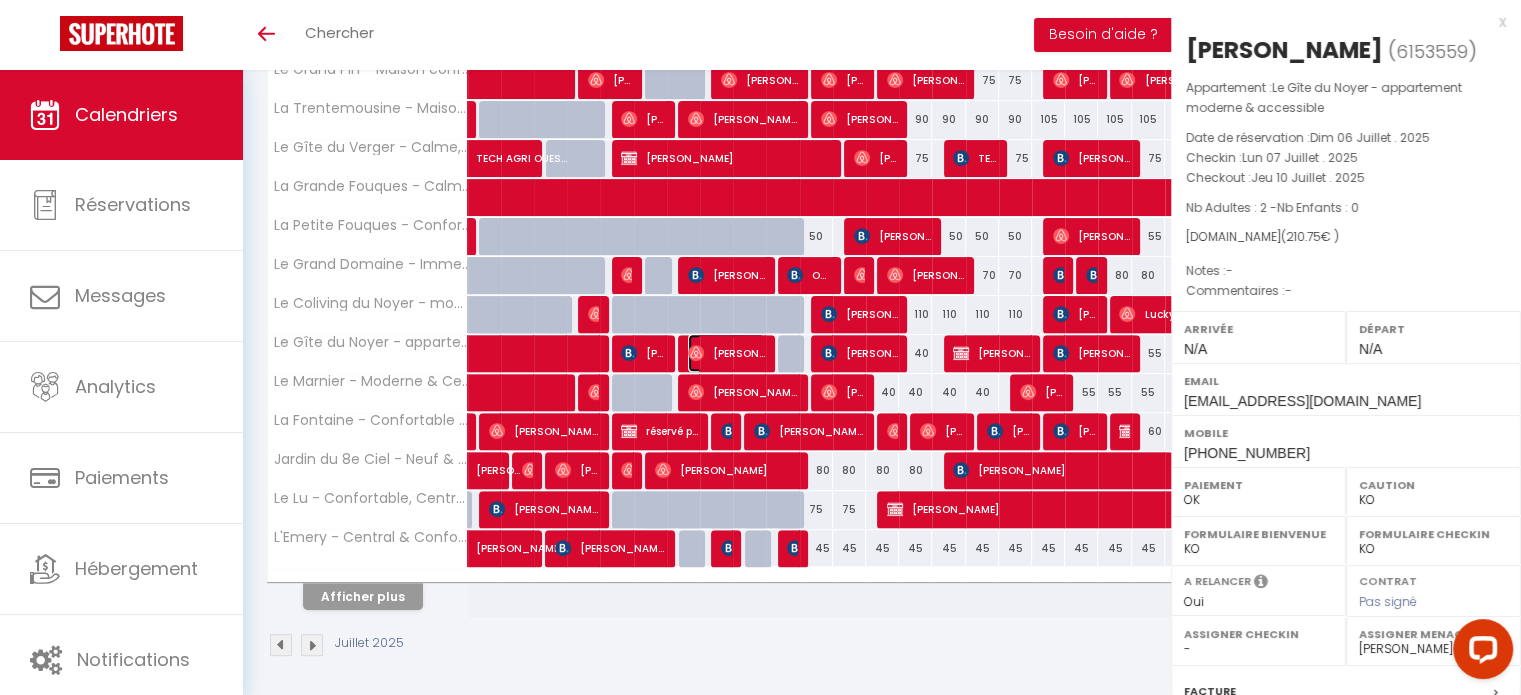 select on "OK" 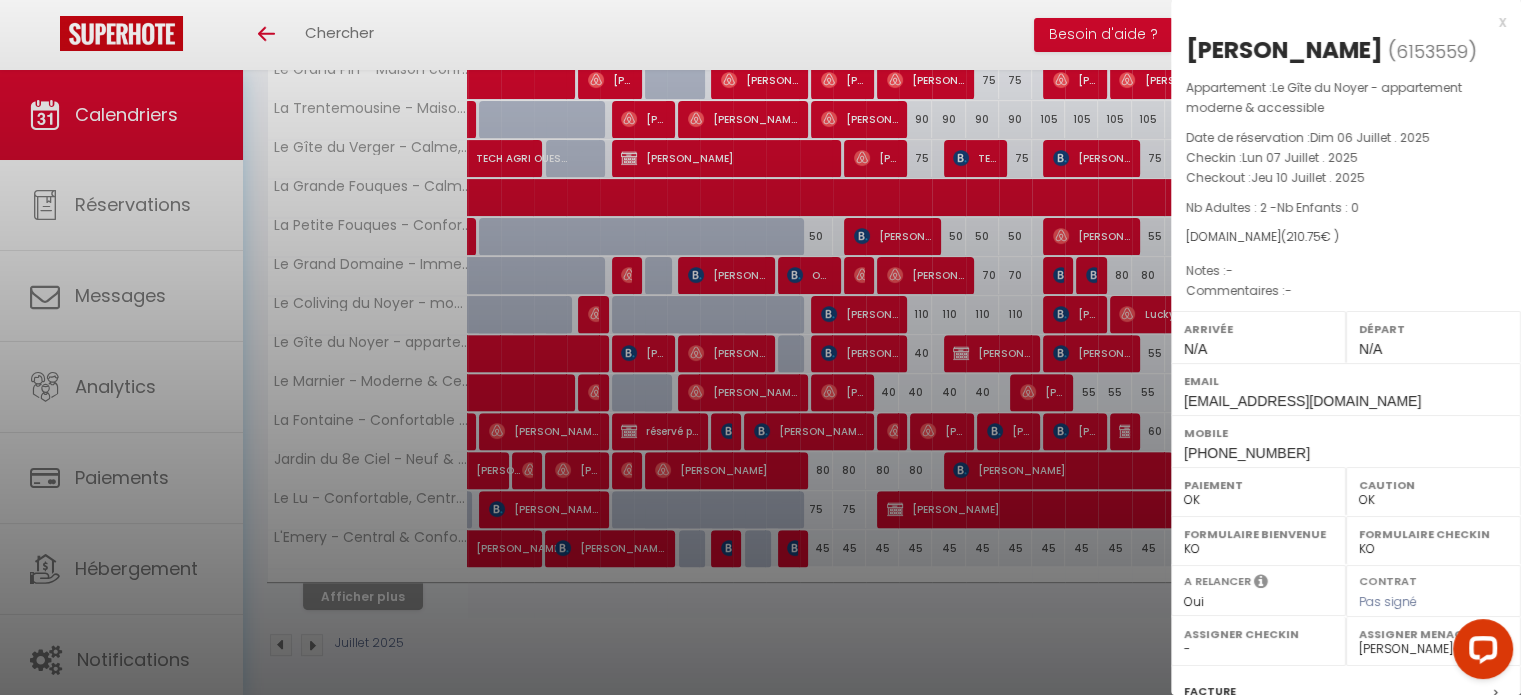 click on "x" at bounding box center [1338, 22] 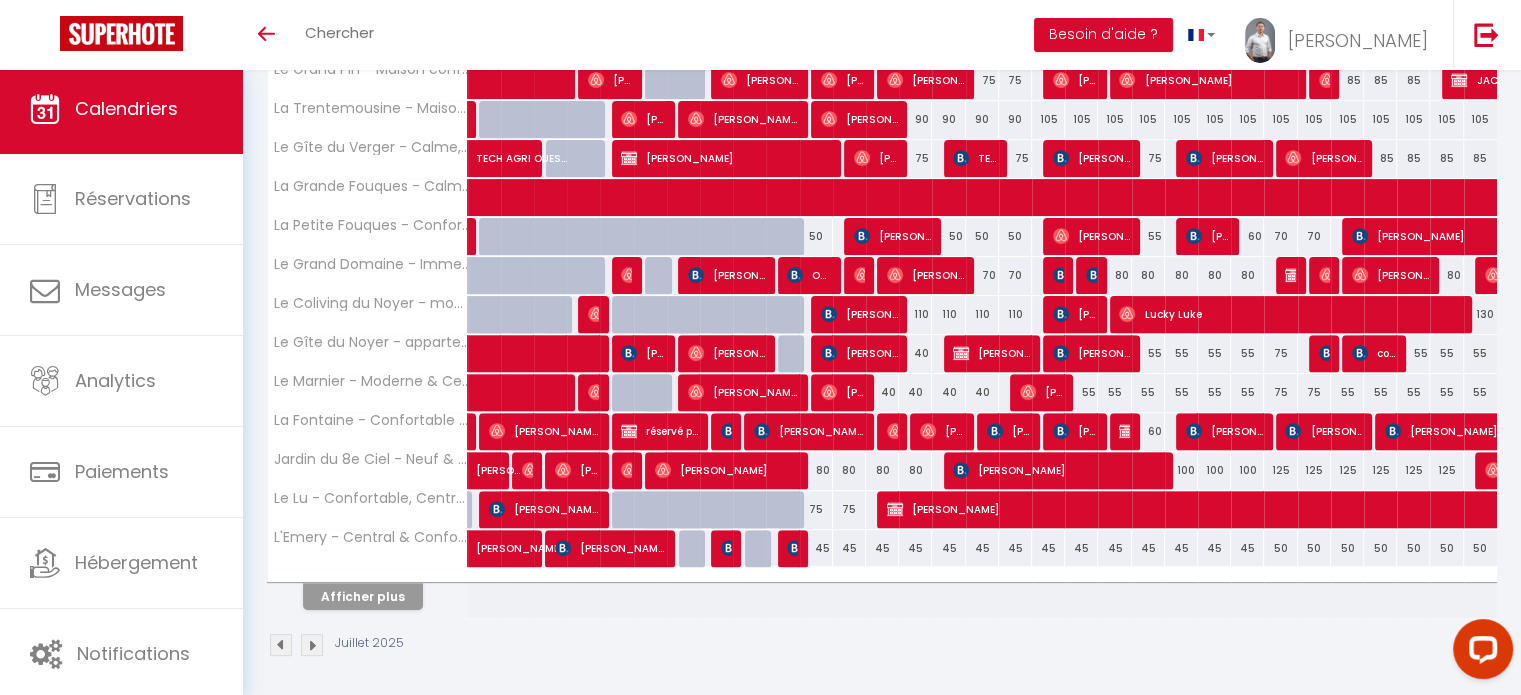 click on "Juillet 2025" at bounding box center [882, 647] 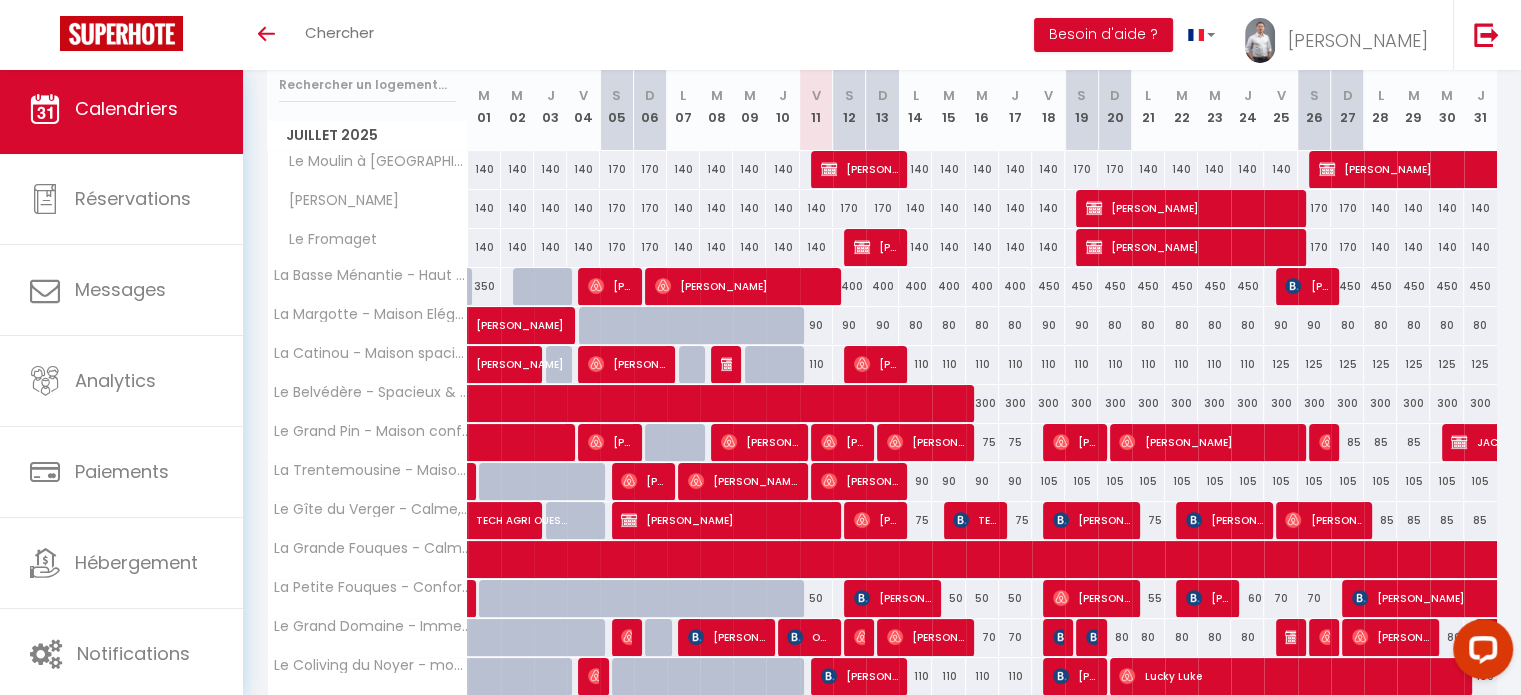 scroll, scrollTop: 128, scrollLeft: 0, axis: vertical 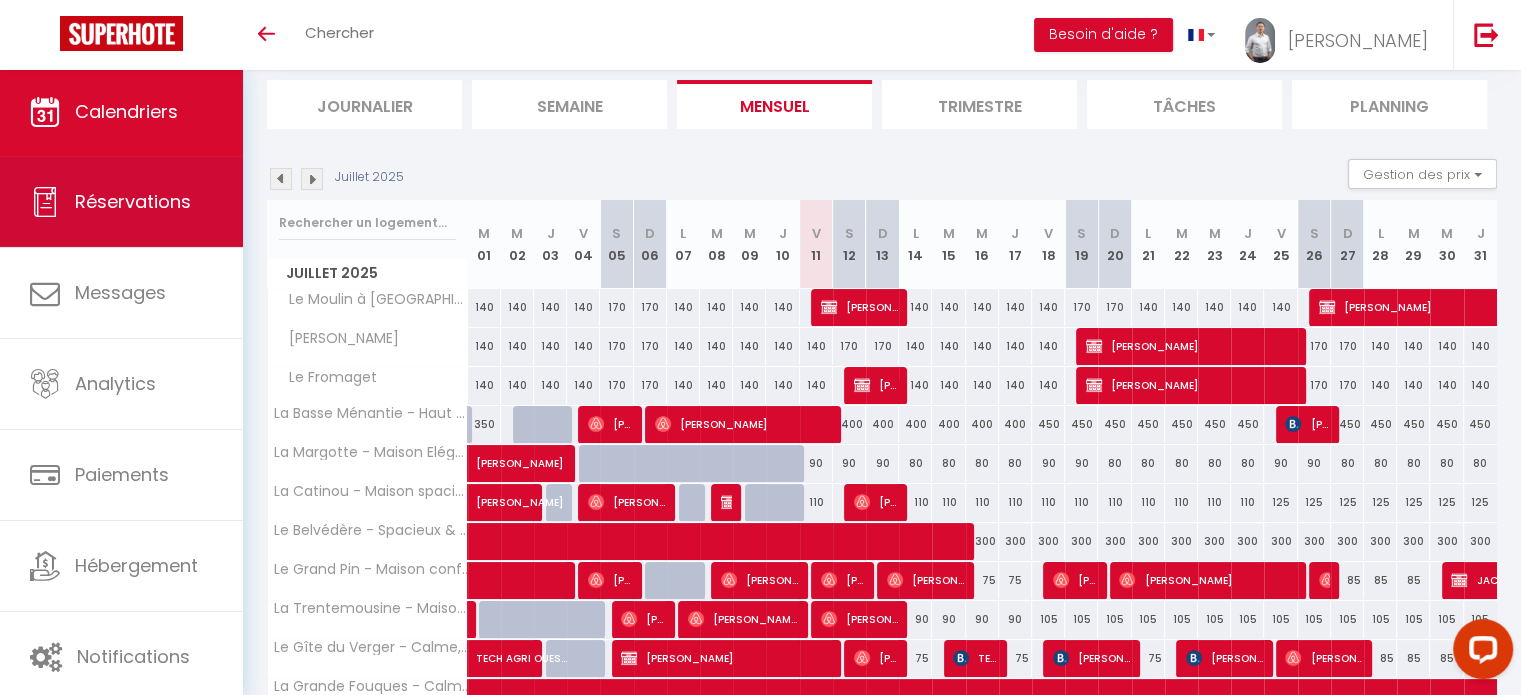 click on "Réservations" at bounding box center (133, 201) 